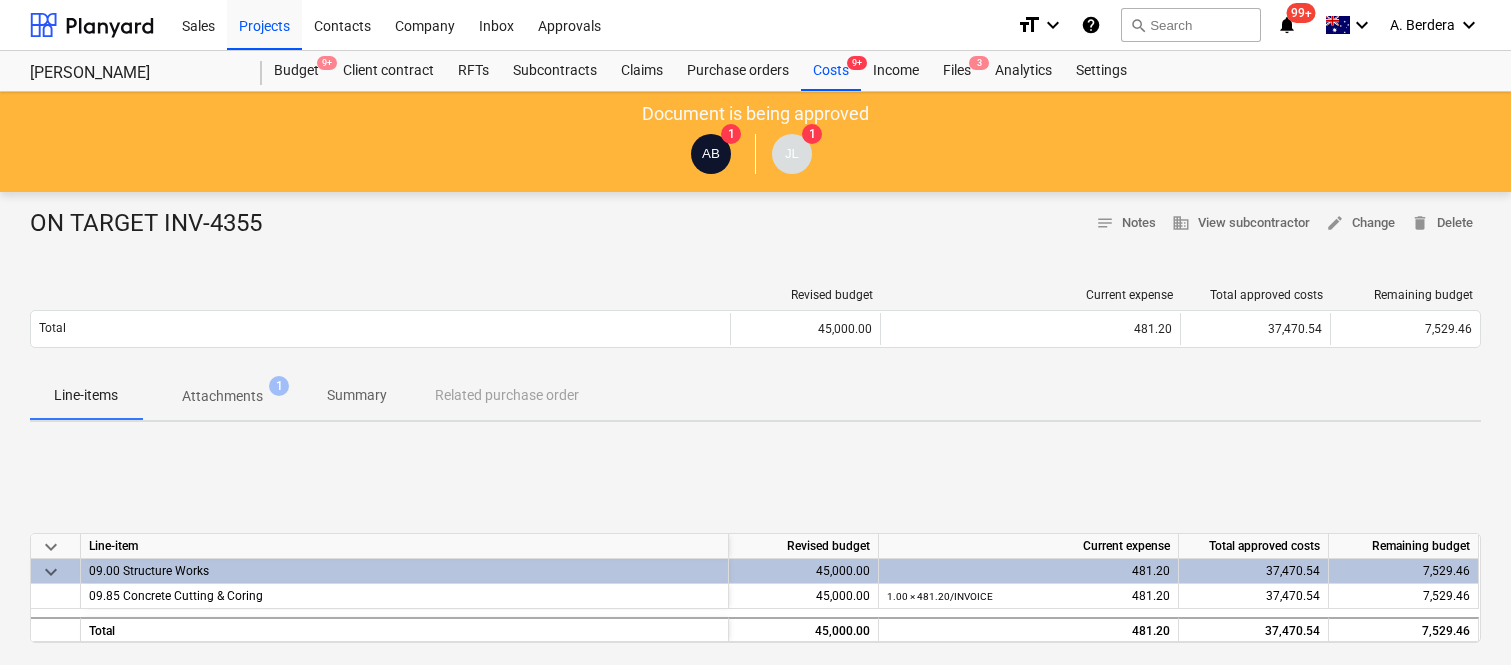 scroll, scrollTop: 0, scrollLeft: 0, axis: both 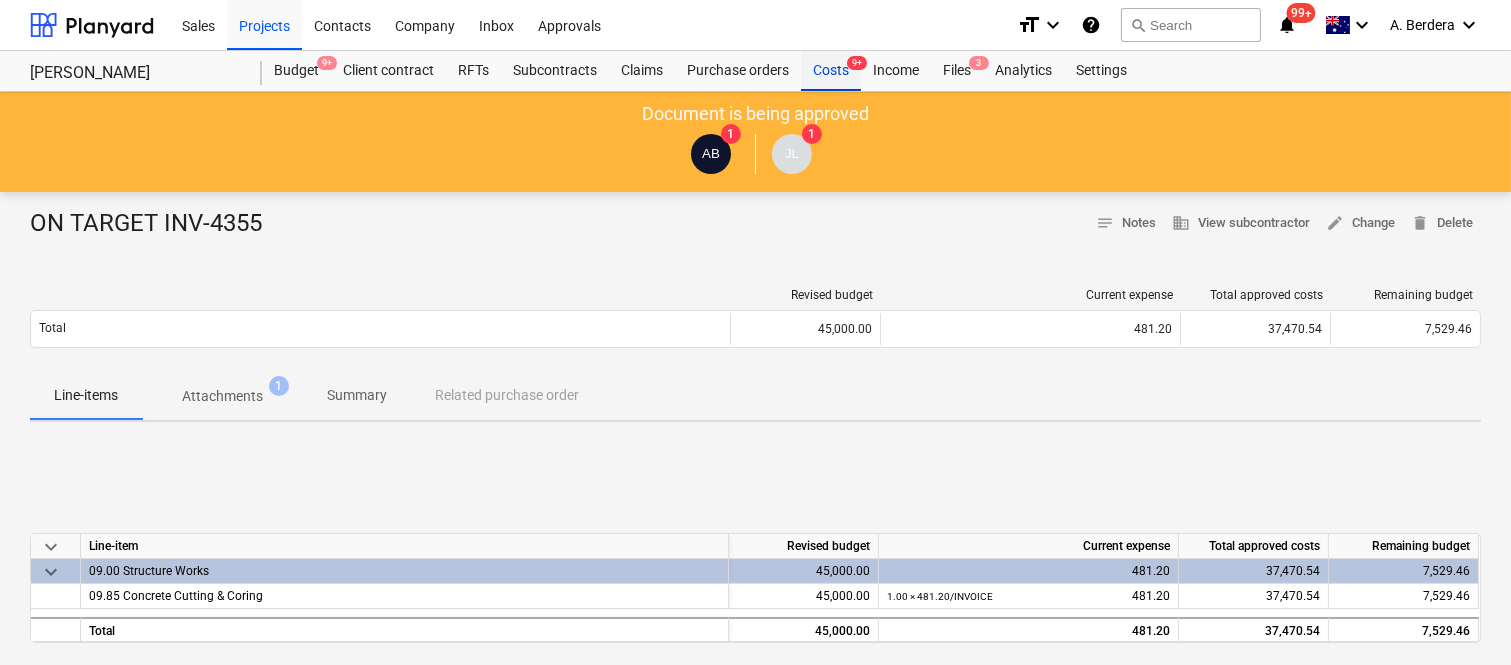 click on "Costs 9+" at bounding box center (831, 71) 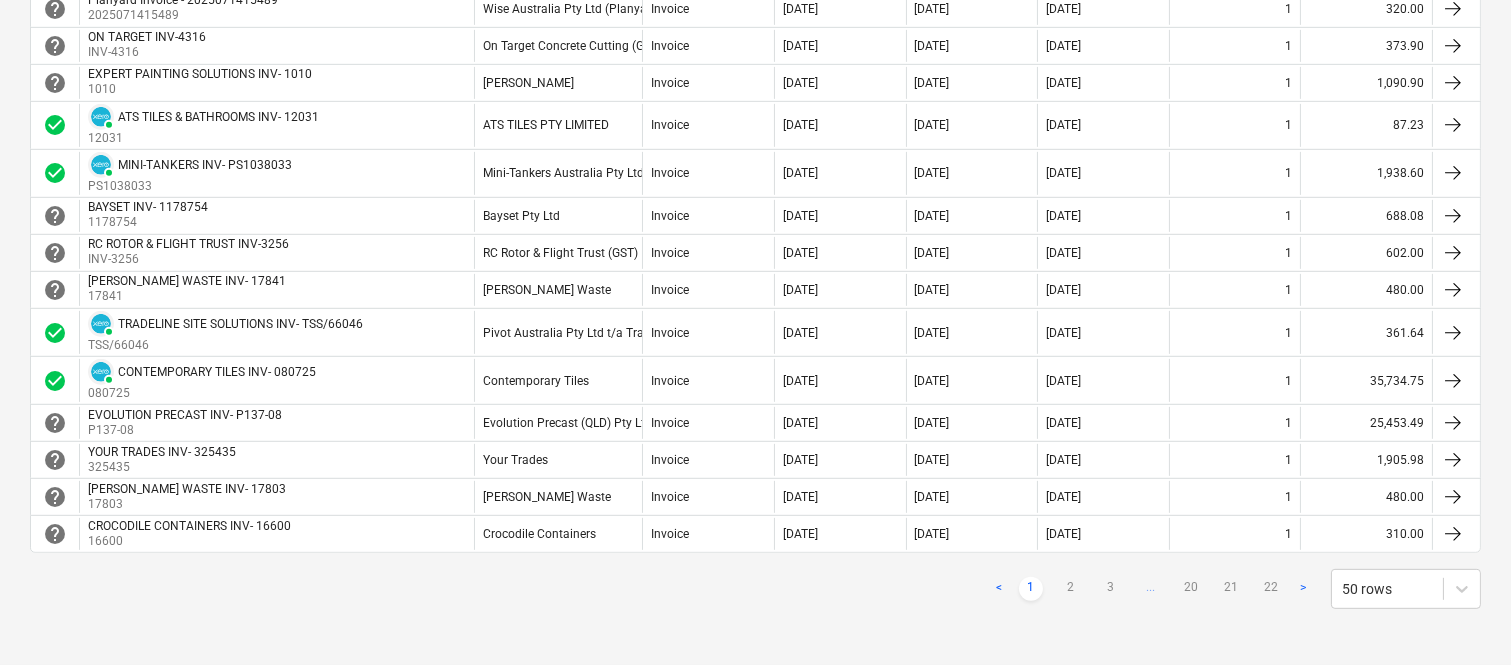 scroll, scrollTop: 1768, scrollLeft: 0, axis: vertical 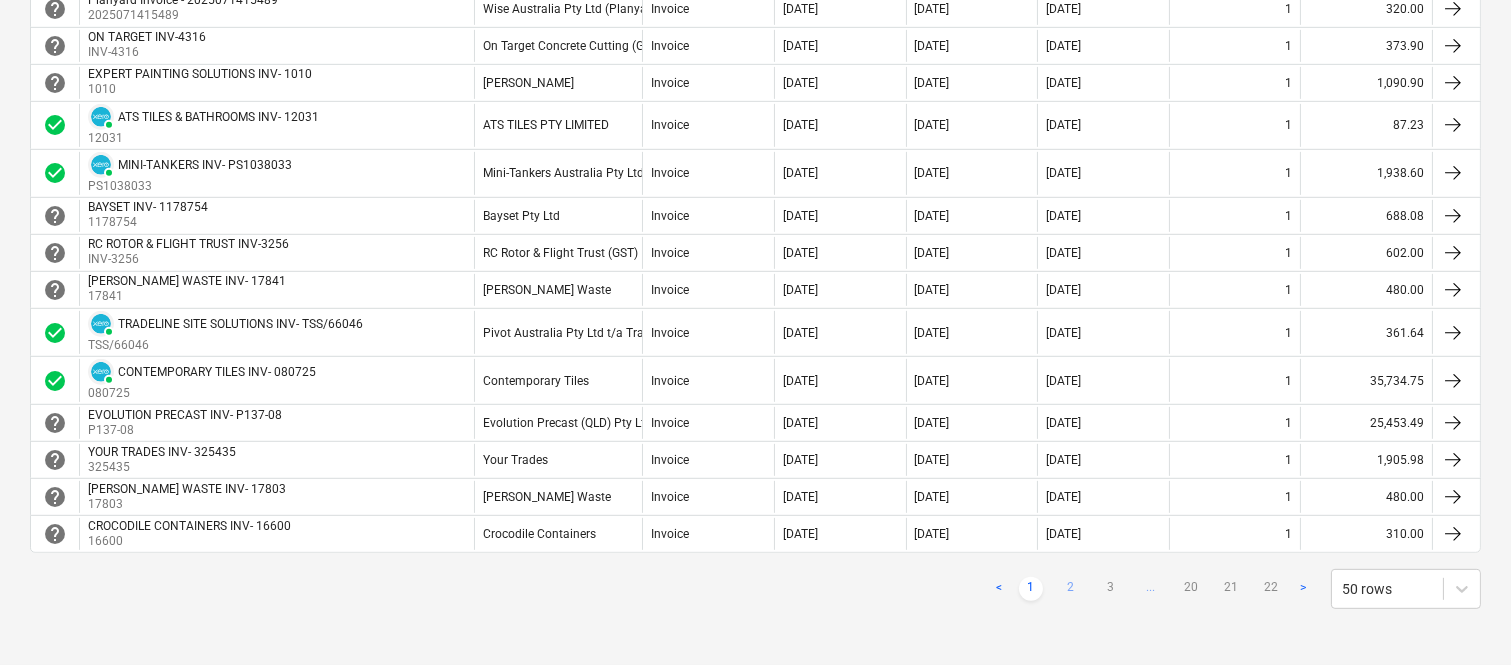click on "2" at bounding box center [1071, 589] 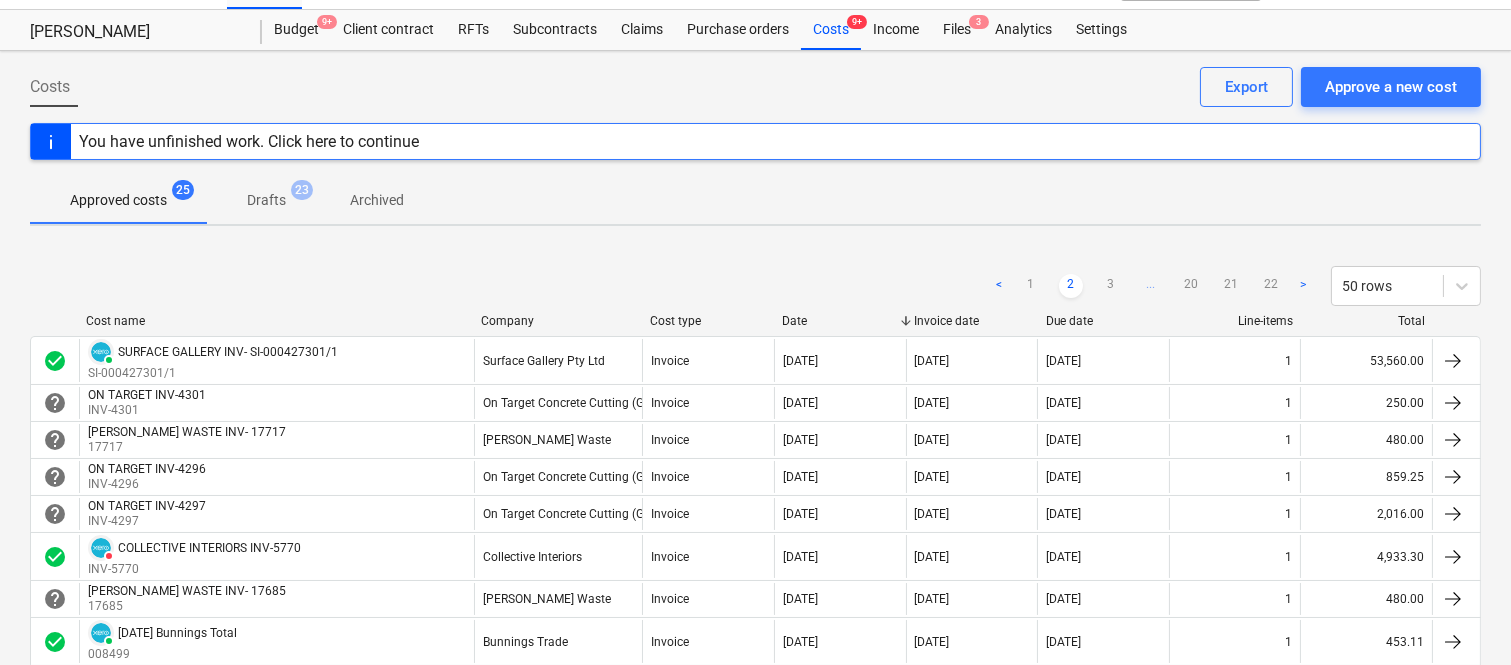scroll, scrollTop: 0, scrollLeft: 0, axis: both 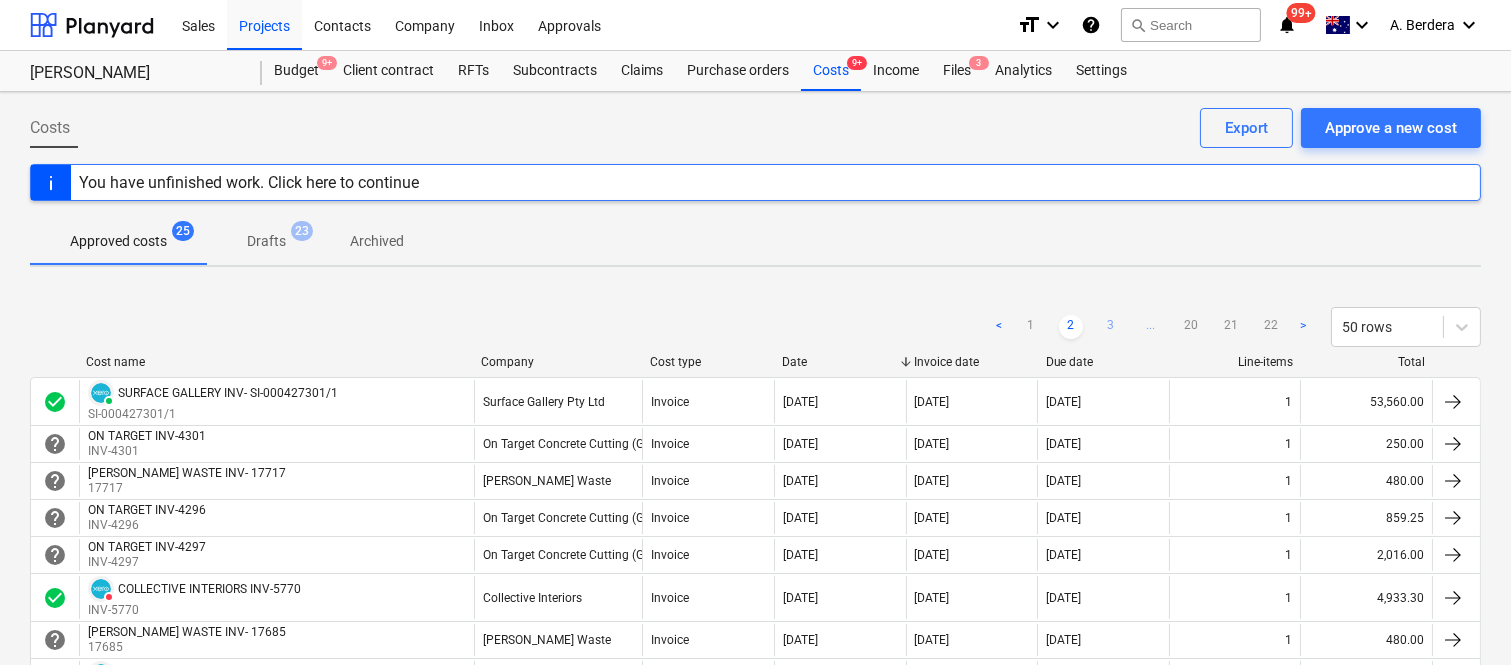 click on "3" at bounding box center [1111, 327] 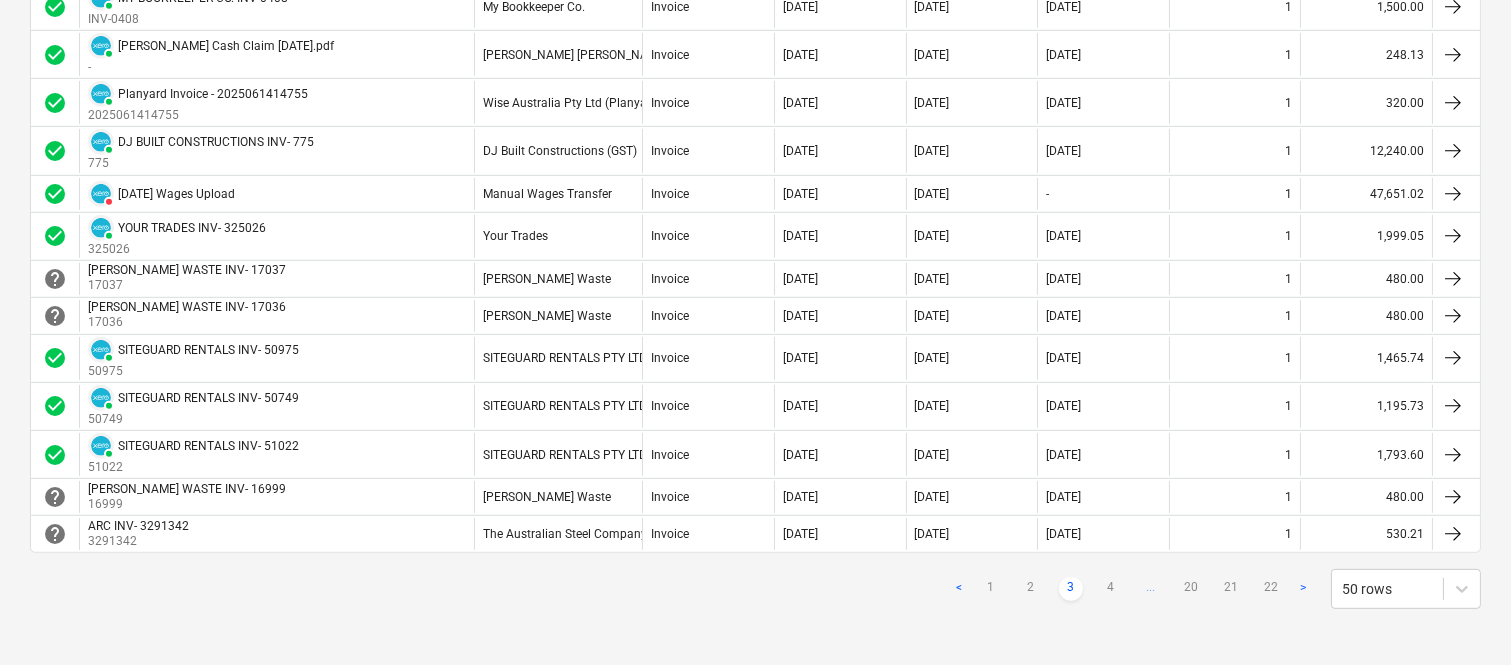 scroll, scrollTop: 1981, scrollLeft: 0, axis: vertical 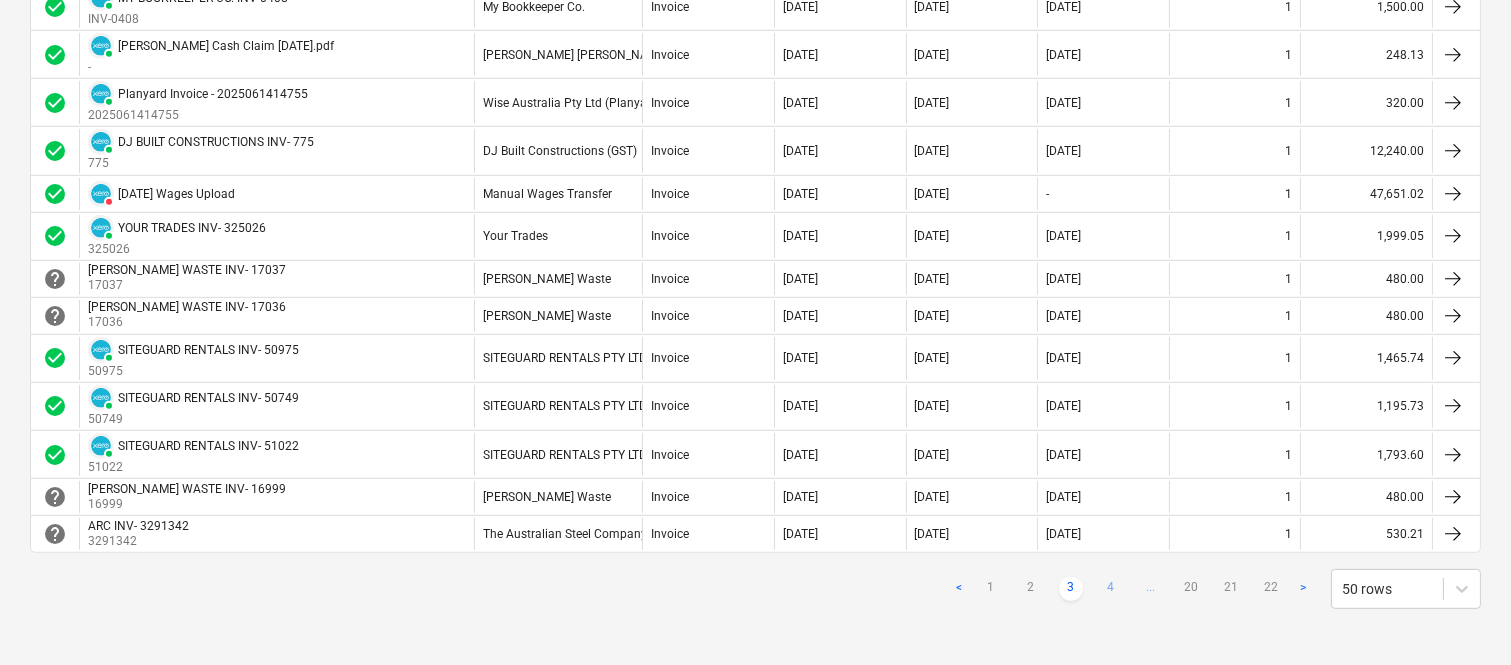 click on "4" at bounding box center (1111, 589) 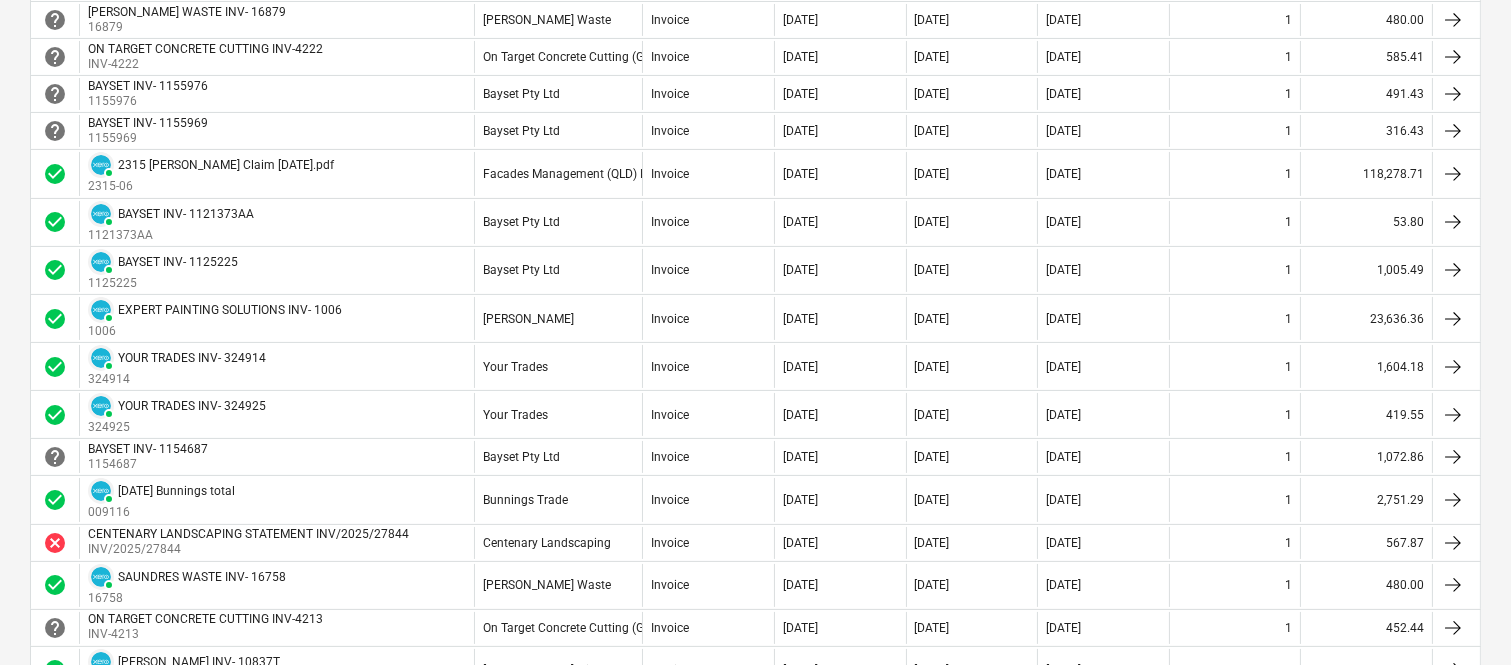 scroll, scrollTop: 586, scrollLeft: 0, axis: vertical 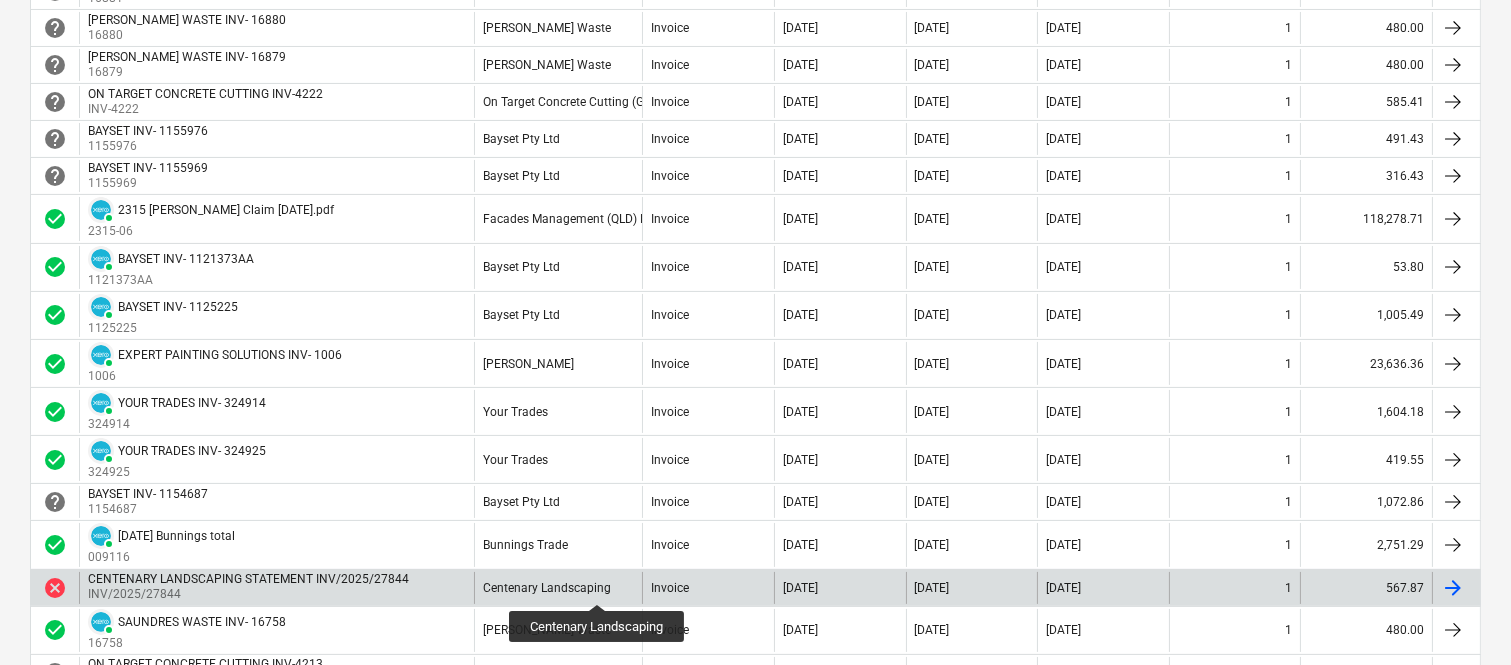 click on "Centenary Landscaping" at bounding box center [547, 588] 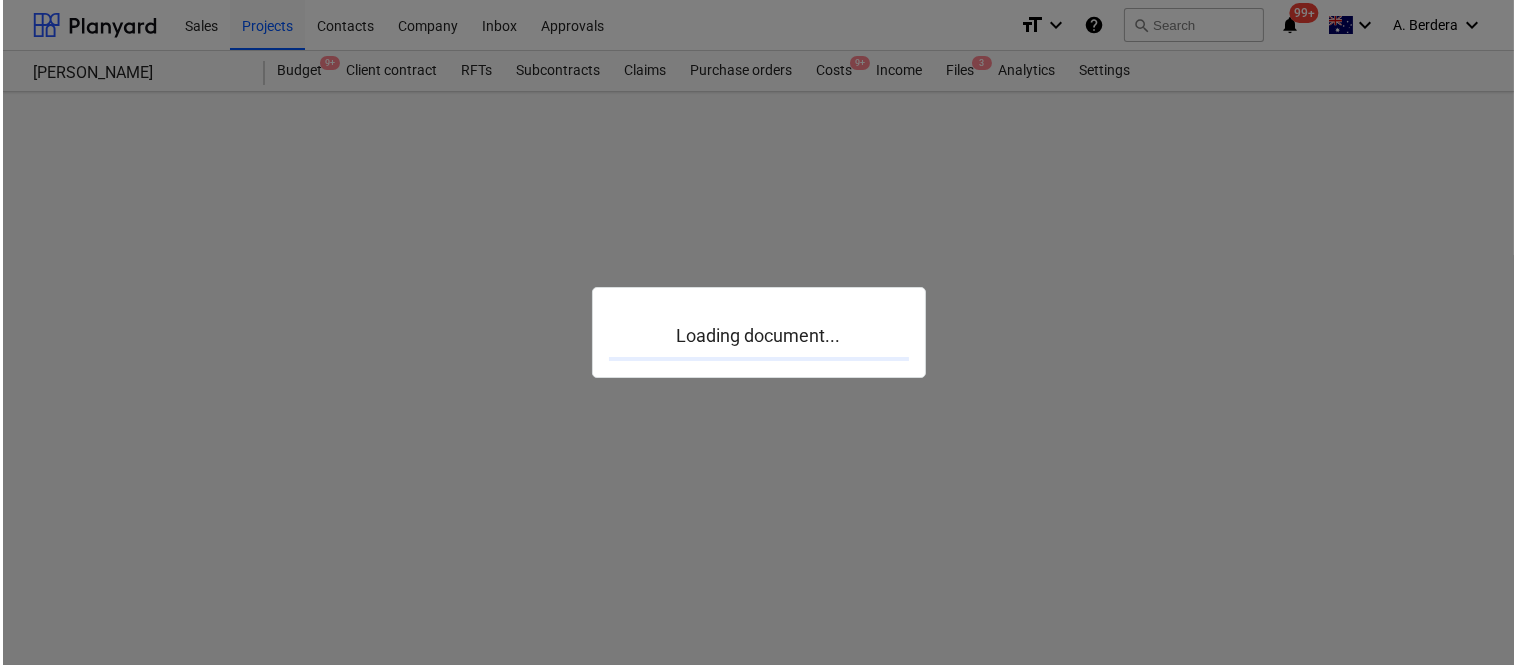 scroll, scrollTop: 0, scrollLeft: 0, axis: both 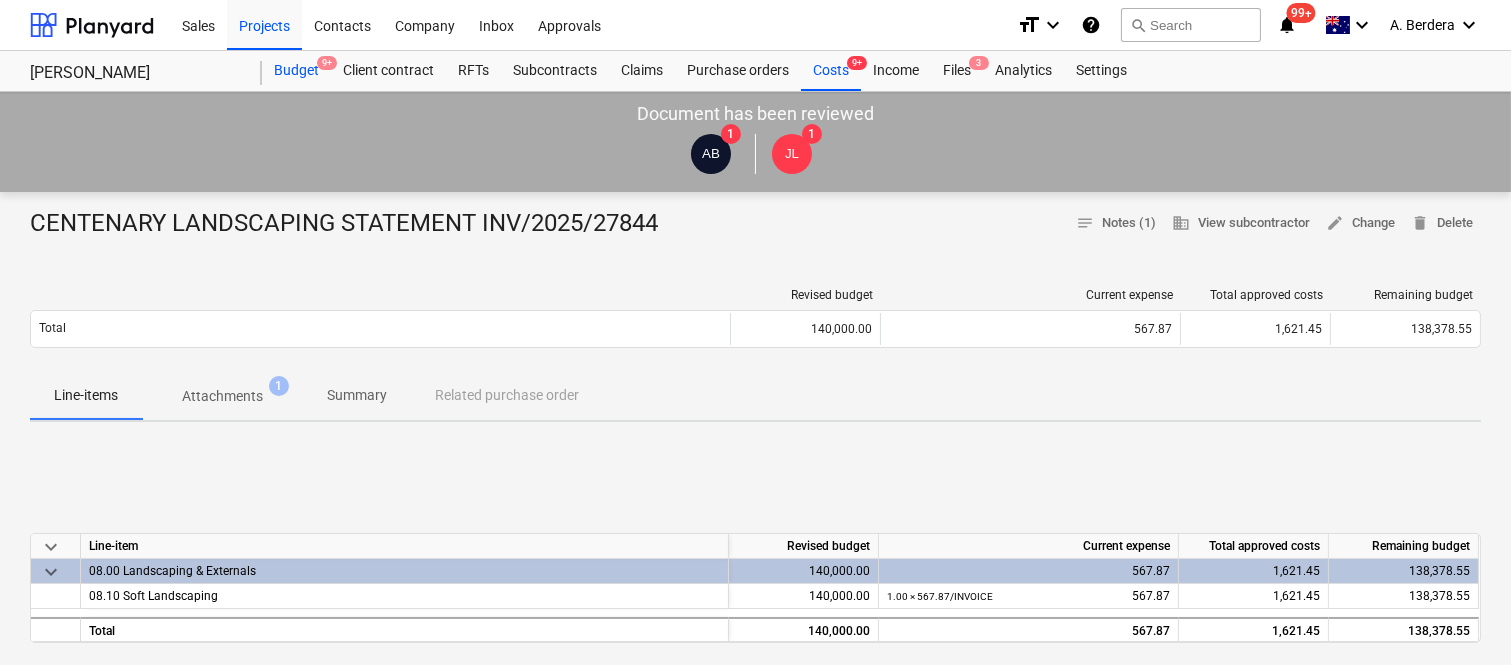 click on "Budget 9+" at bounding box center [296, 71] 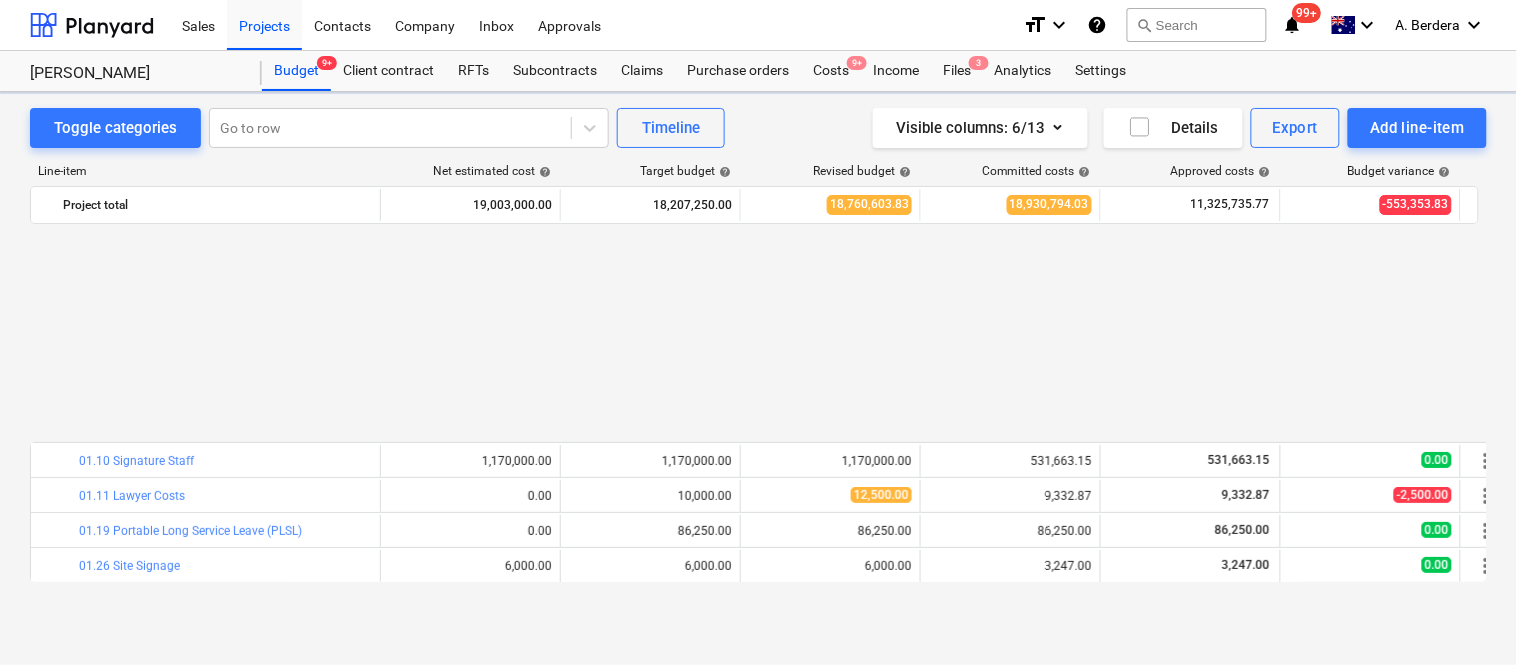scroll, scrollTop: 918, scrollLeft: 0, axis: vertical 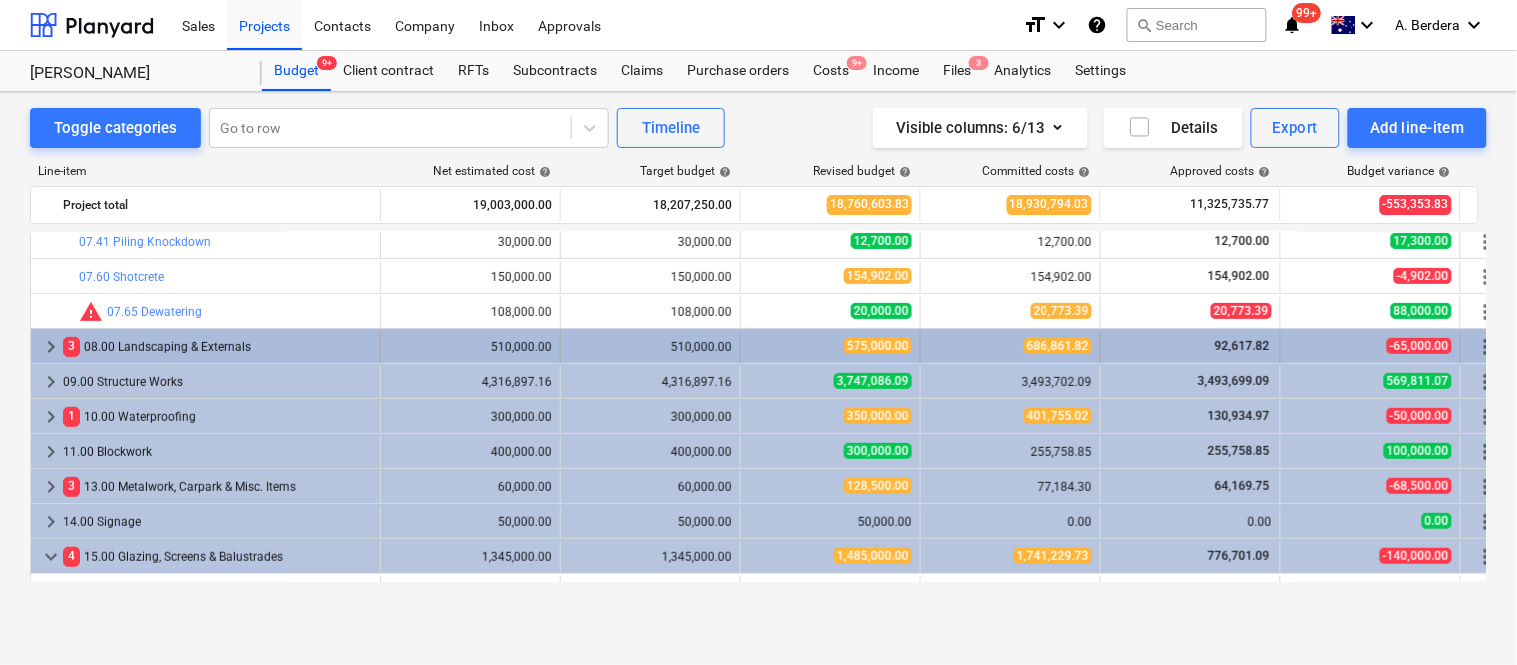 click on "3 08.00 Landscaping & Externals" at bounding box center (217, 347) 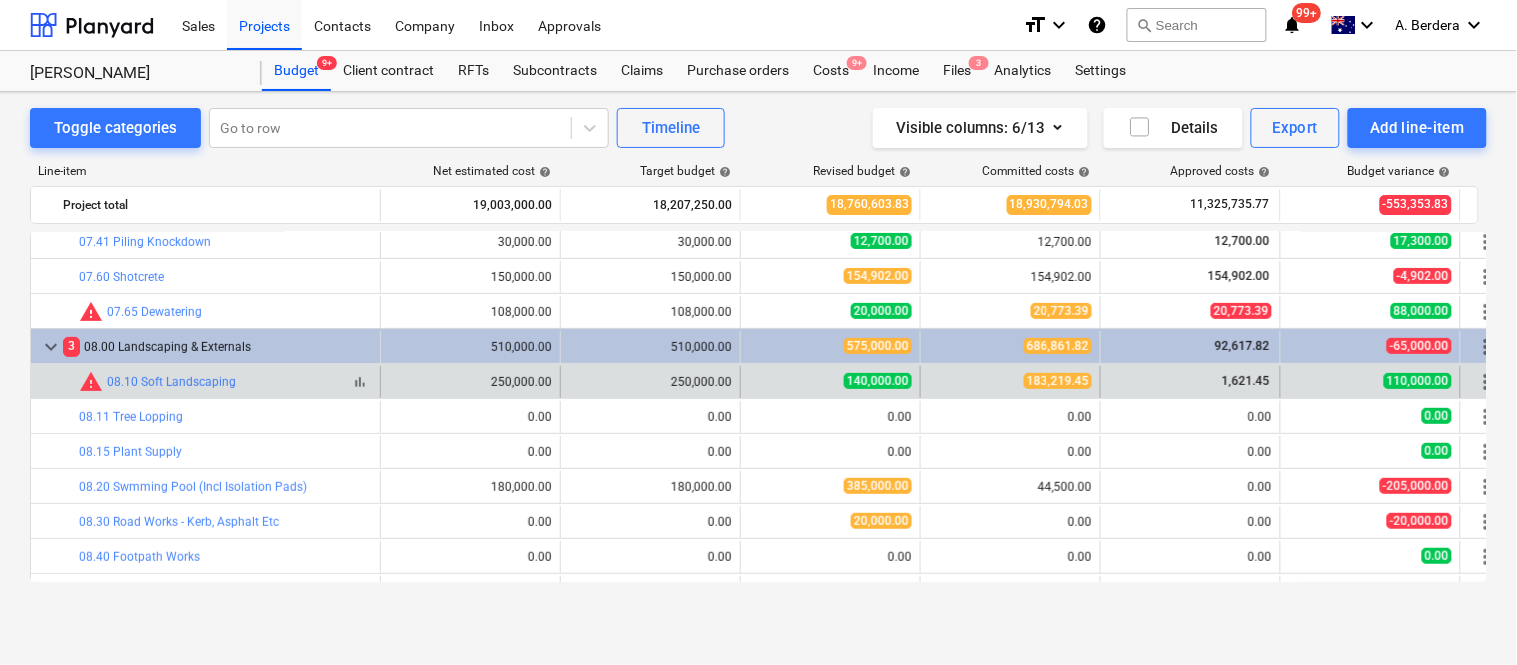 click on "bar_chart" at bounding box center (360, 382) 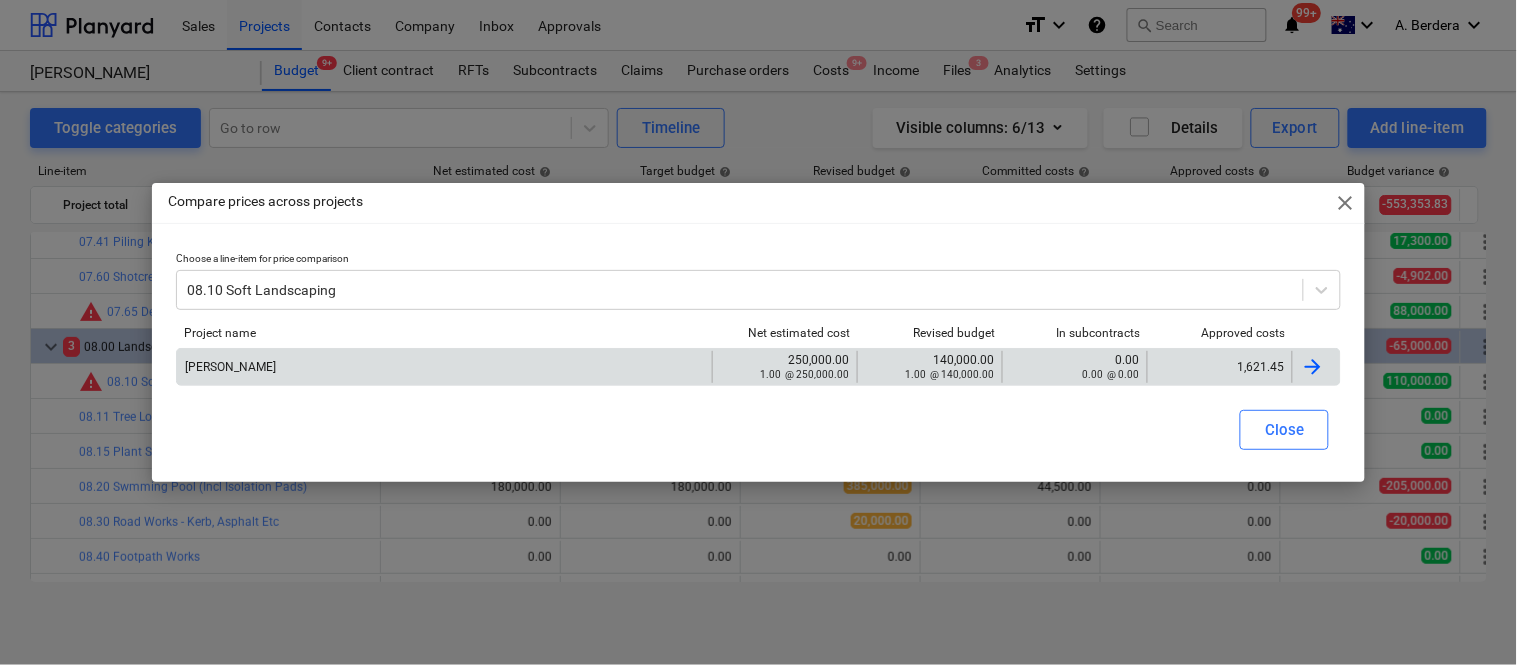 click on "1,621.45" at bounding box center (1220, 367) 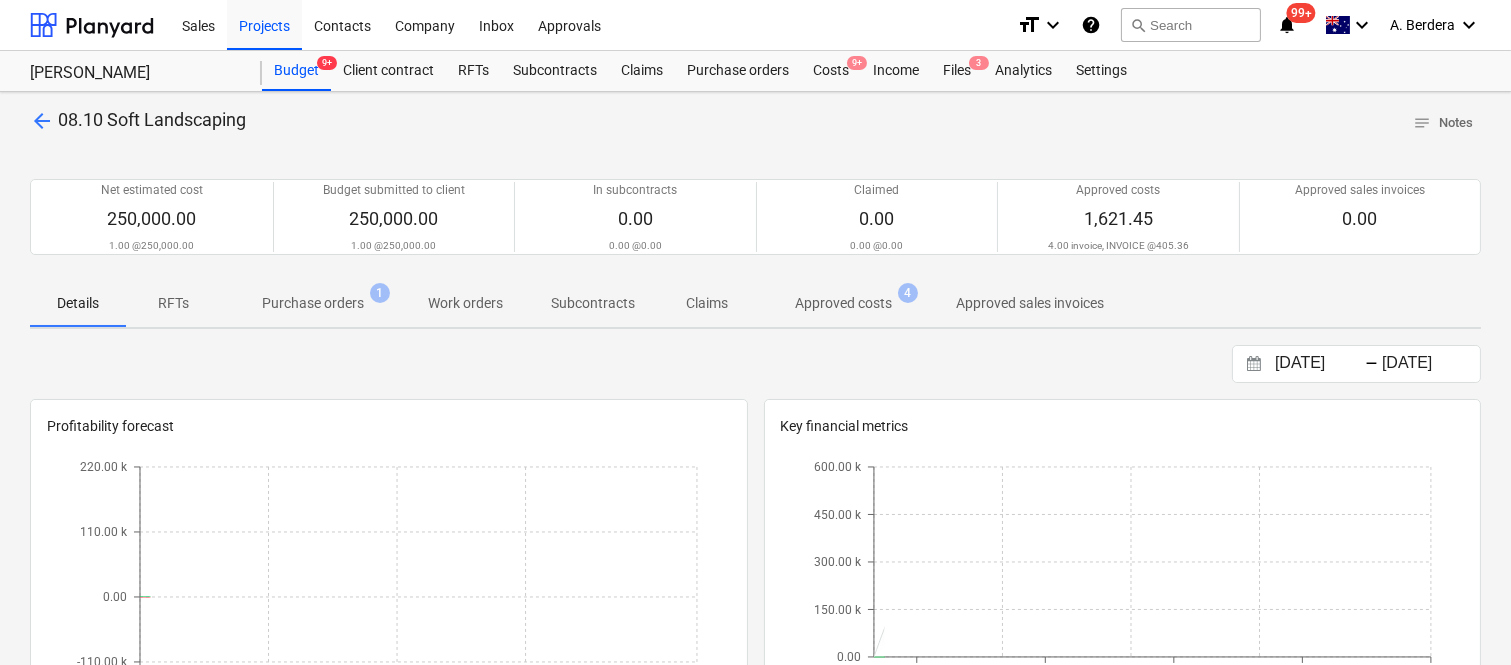 click on "Approved costs" at bounding box center (843, 303) 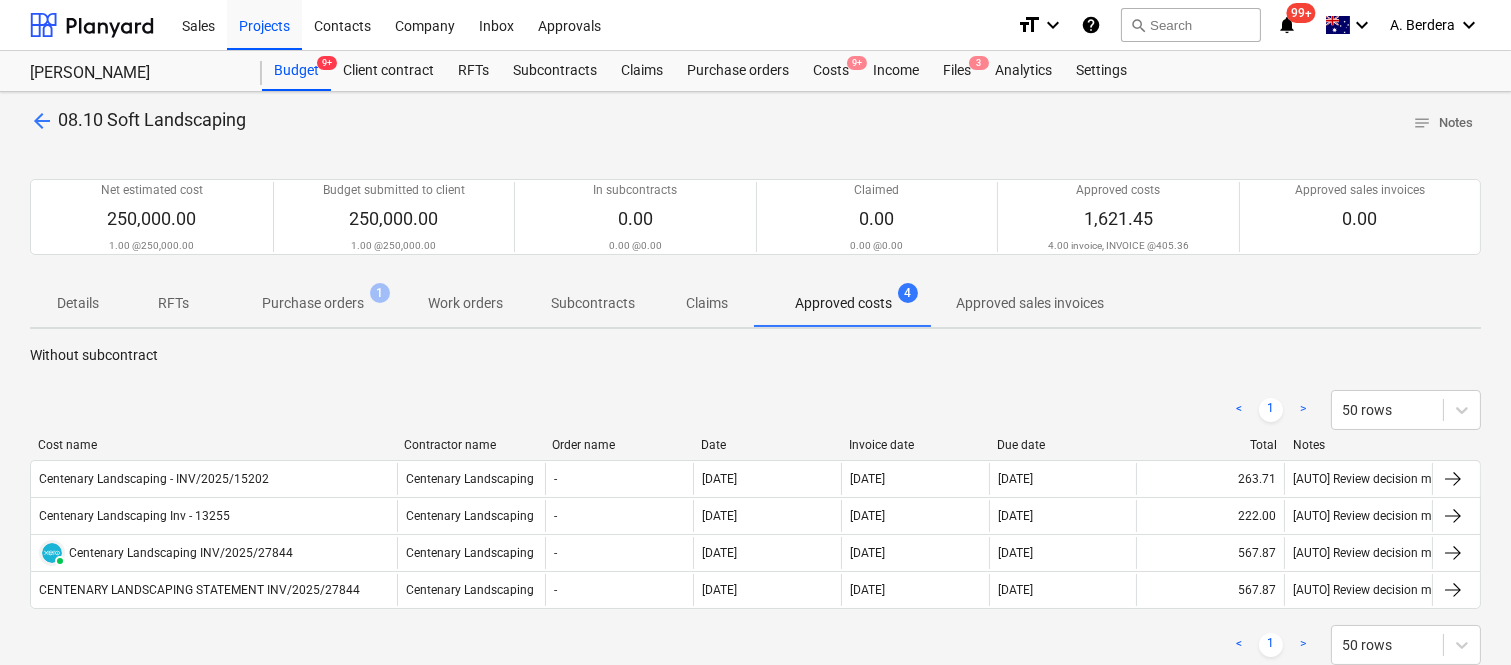 drag, startPoint x: 204, startPoint y: 448, endPoint x: 395, endPoint y: 434, distance: 191.5124 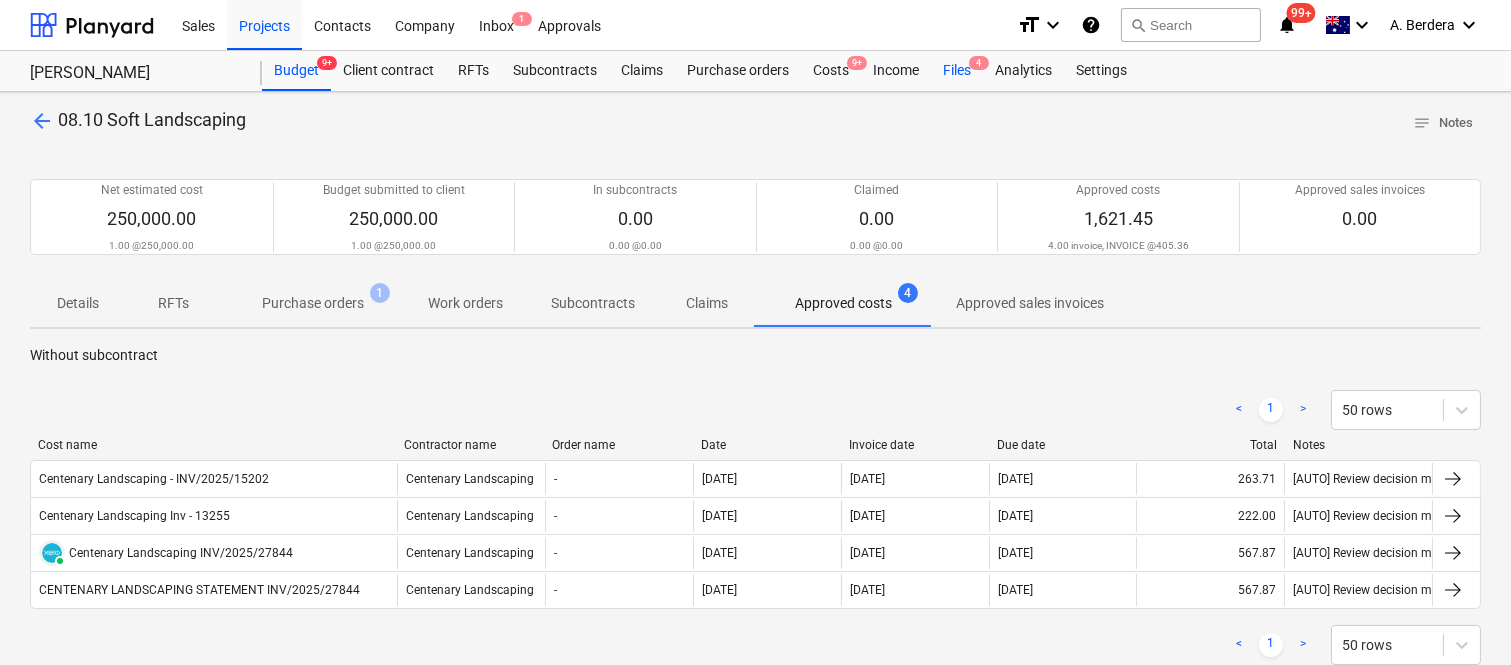 click on "Files 4" at bounding box center (957, 71) 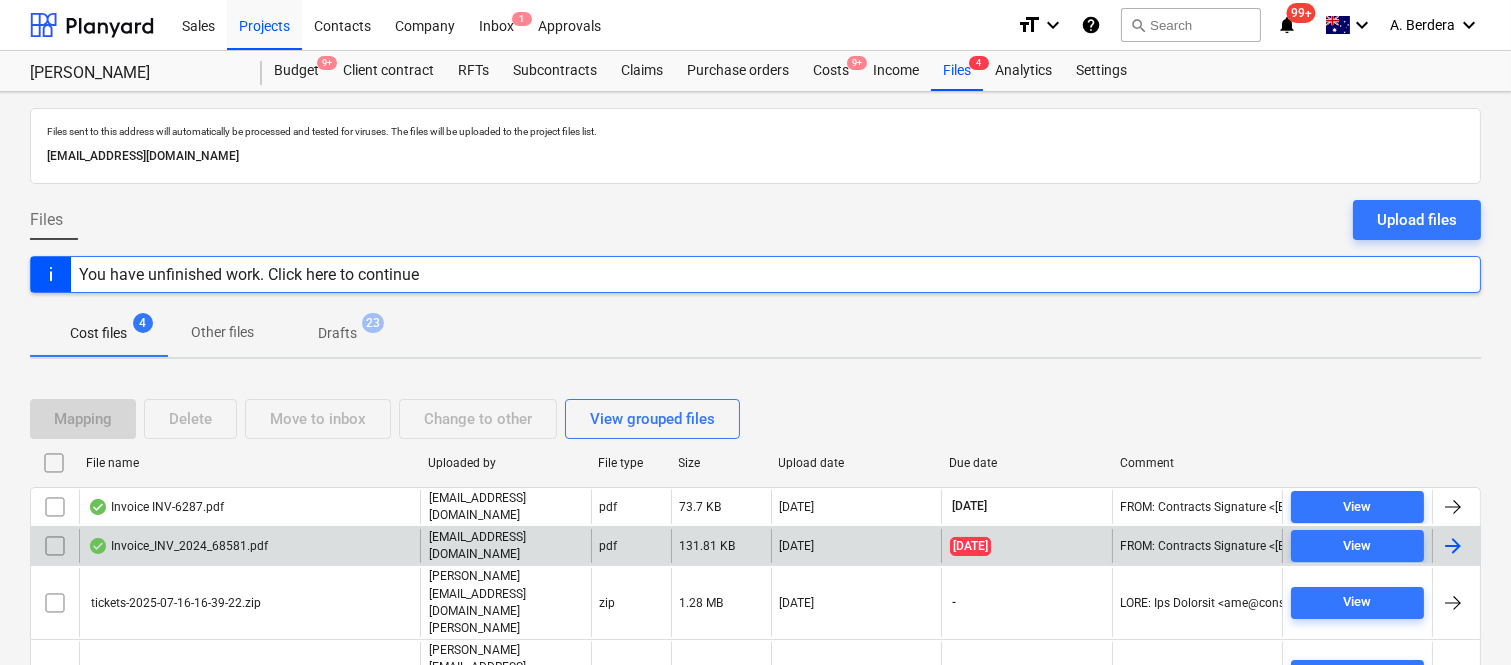 click on "Invoice_INV_2024_68581.pdf" at bounding box center (249, 546) 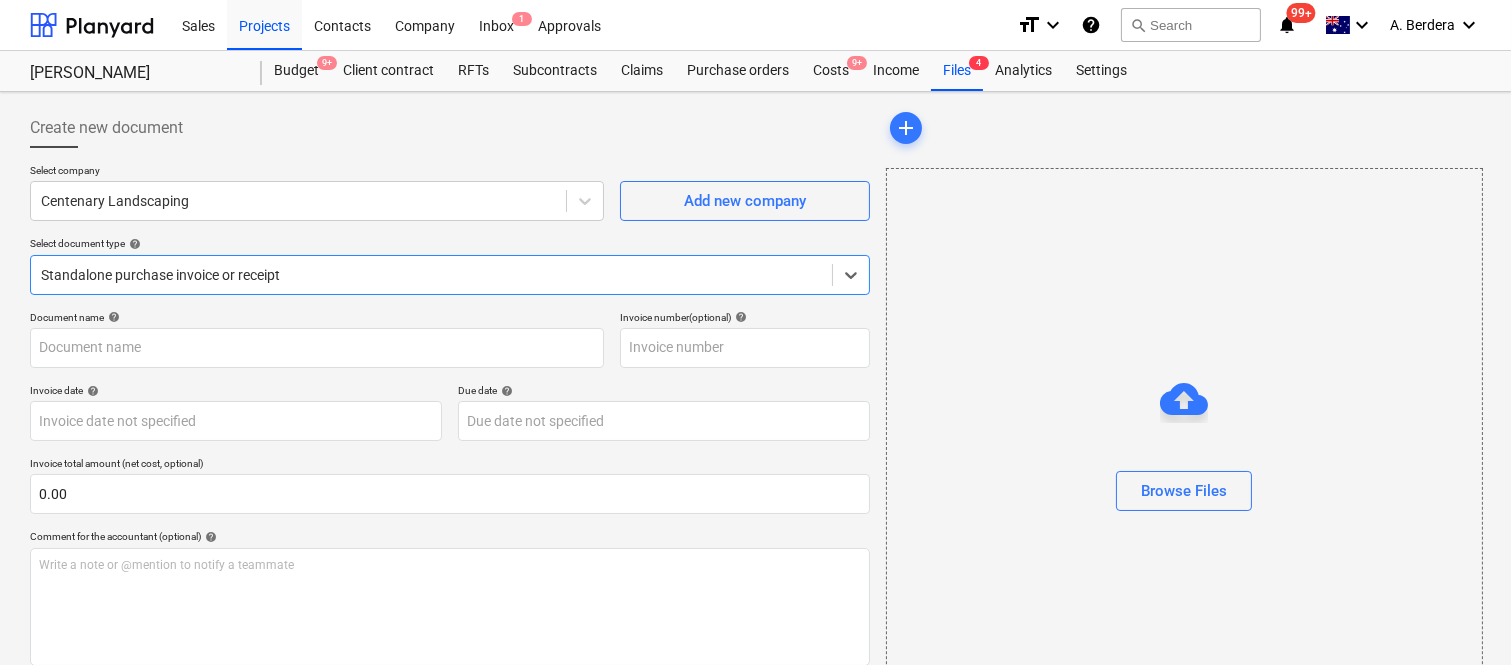 type on "838158506" 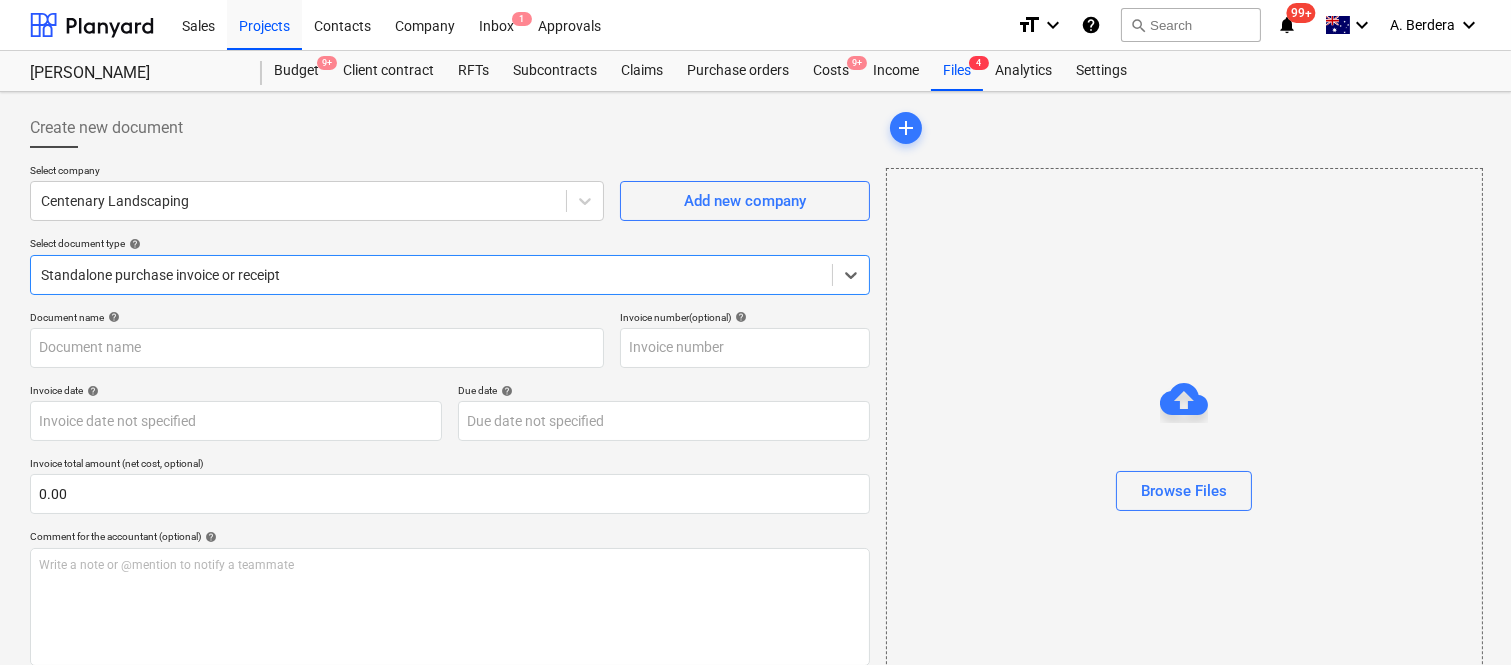 type on "838158506" 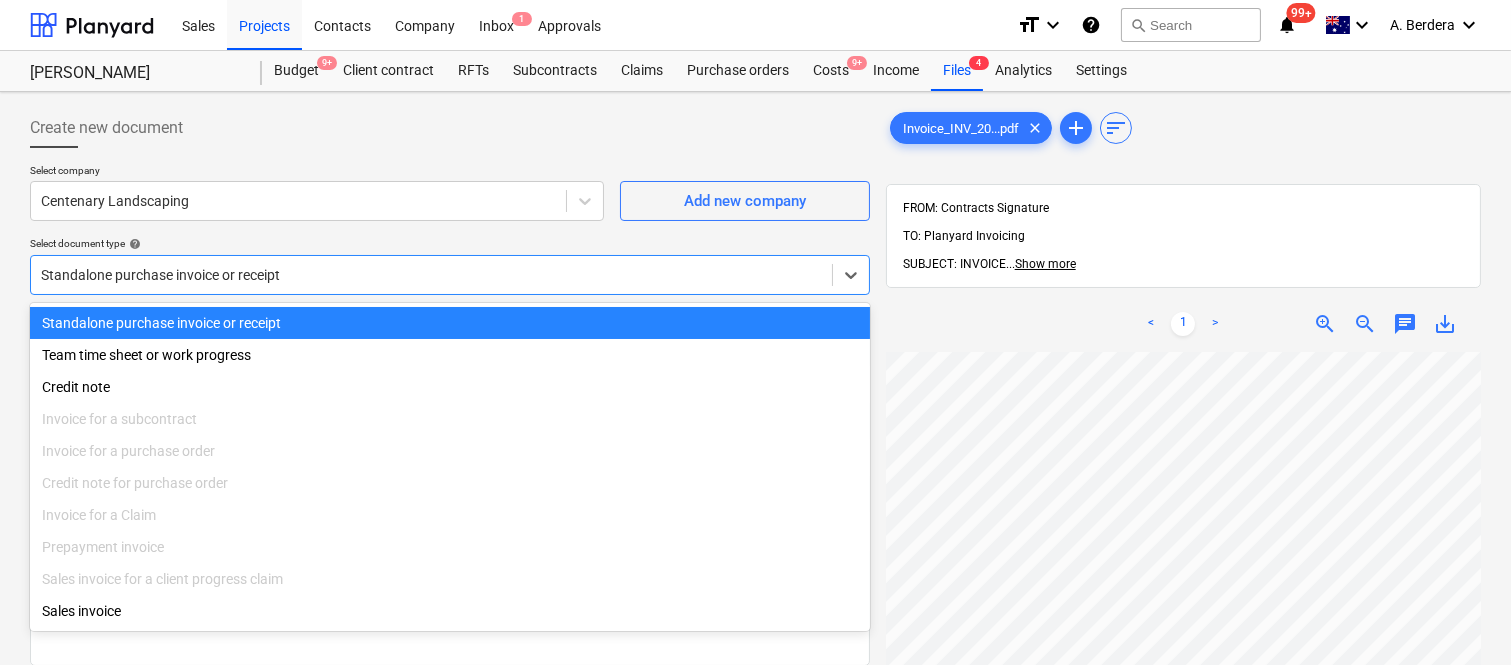 click at bounding box center (431, 275) 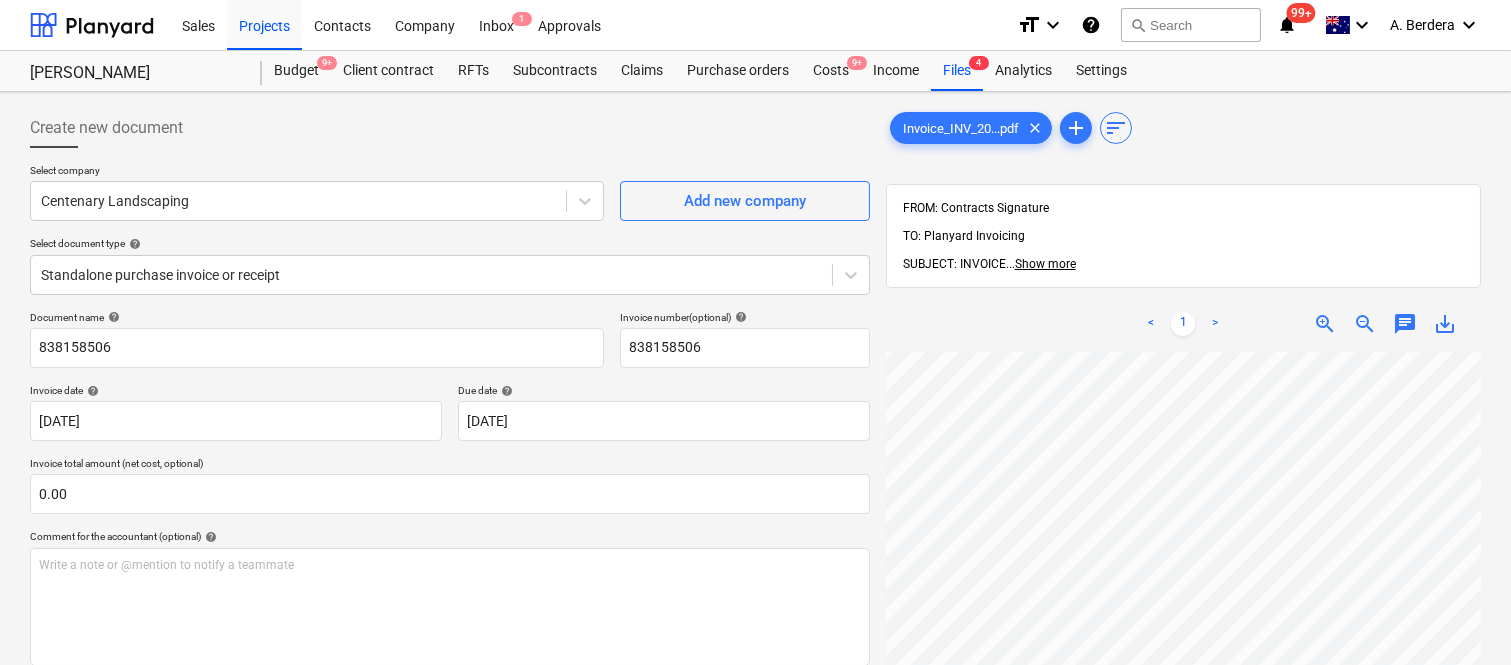 scroll, scrollTop: 95, scrollLeft: 0, axis: vertical 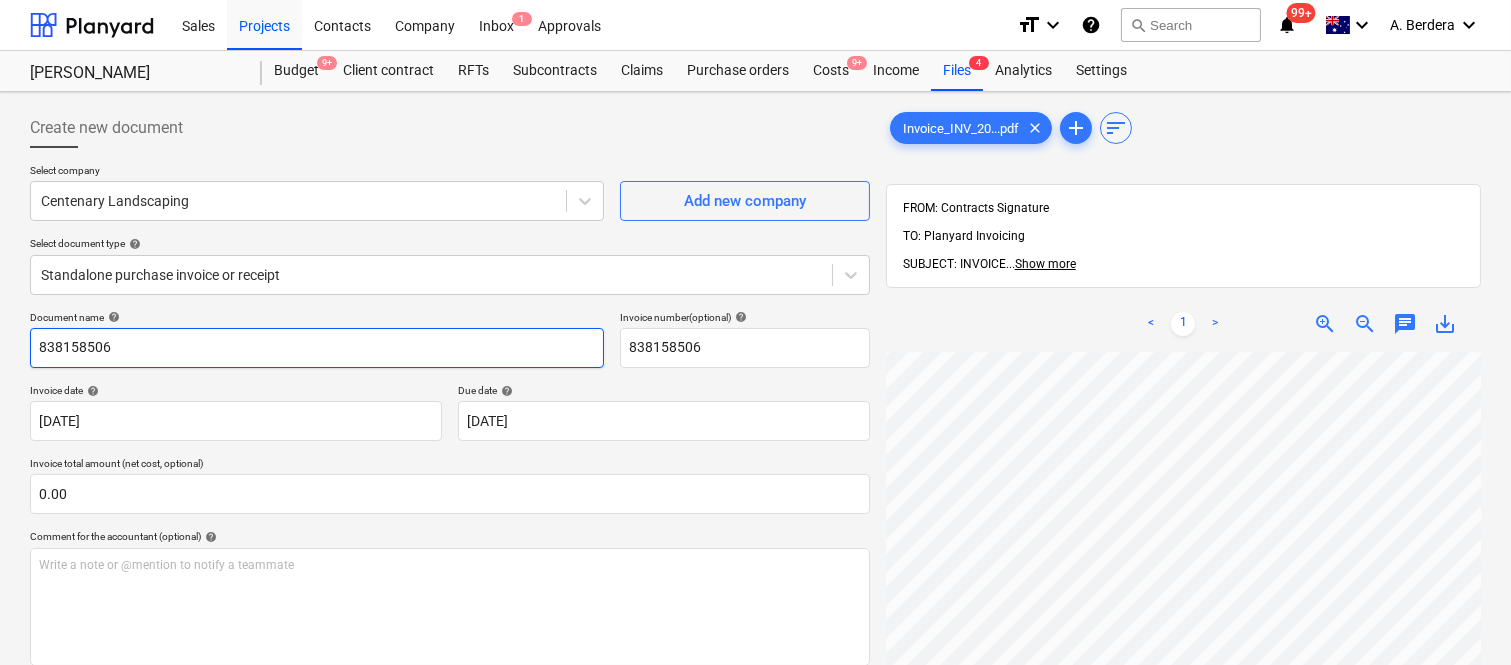 click on "838158506" at bounding box center [317, 348] 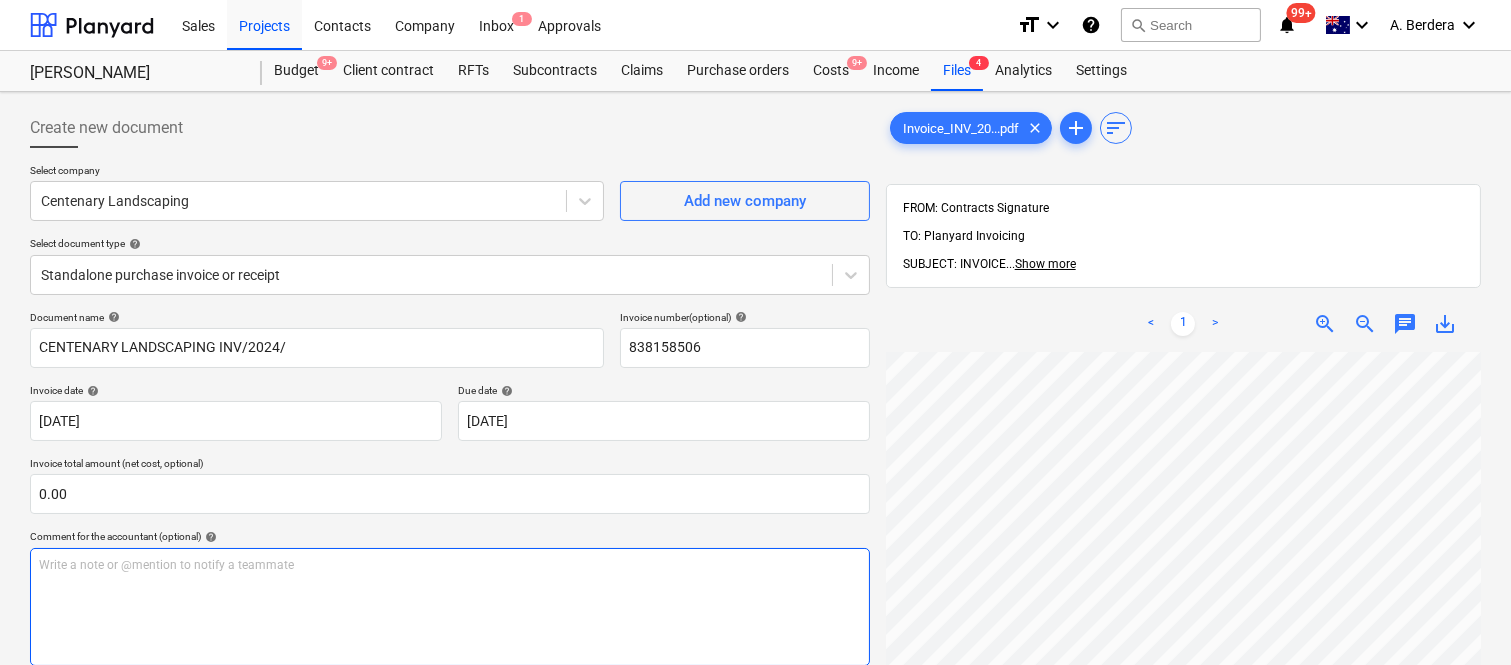 scroll, scrollTop: 111, scrollLeft: 248, axis: both 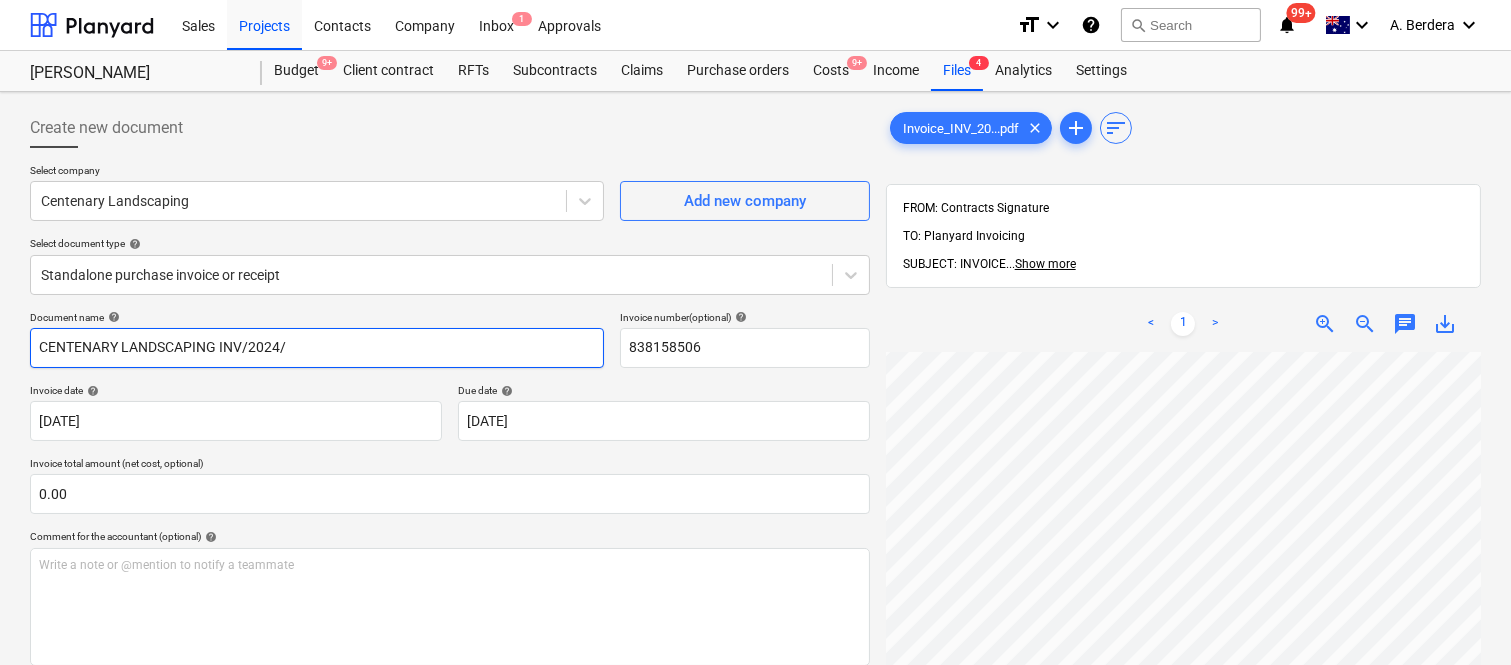 click on "CENTENARY LANDSCAPING INV/2024/" at bounding box center [317, 348] 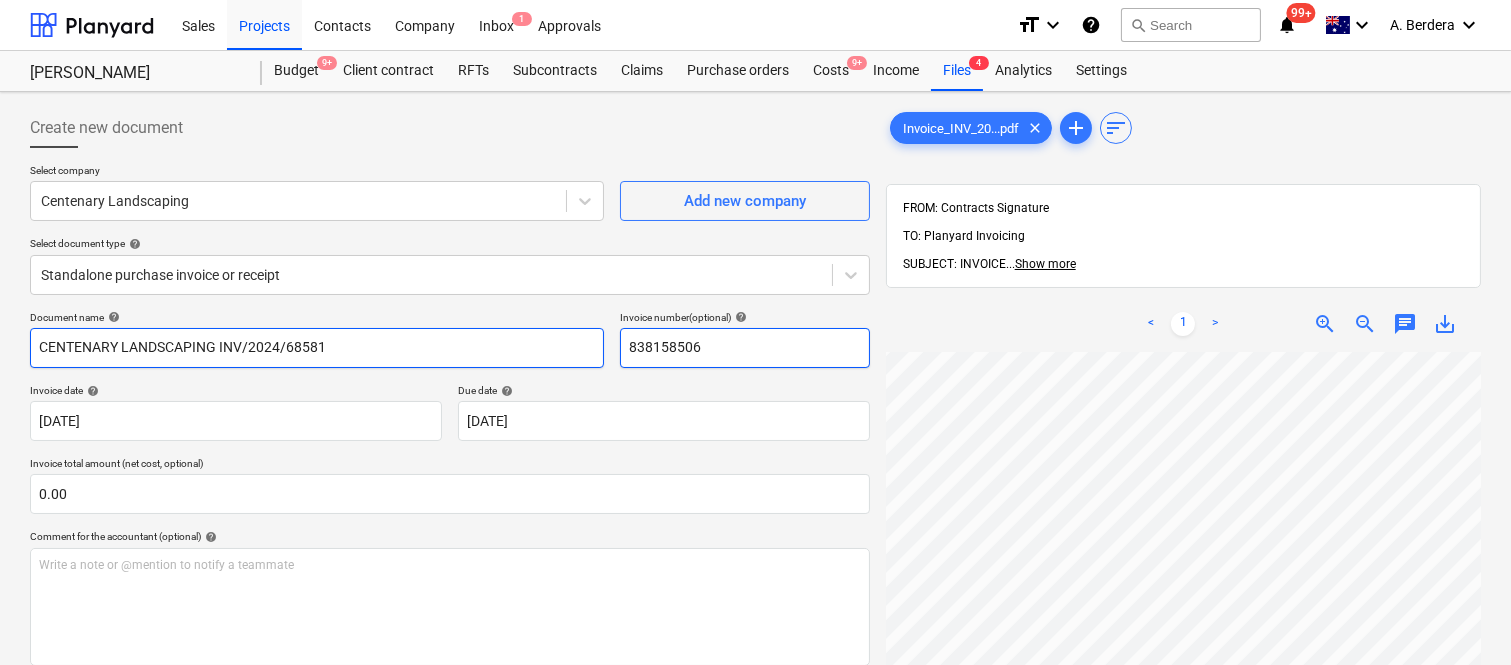 type on "CENTENARY LANDSCAPING INV/2024/68581" 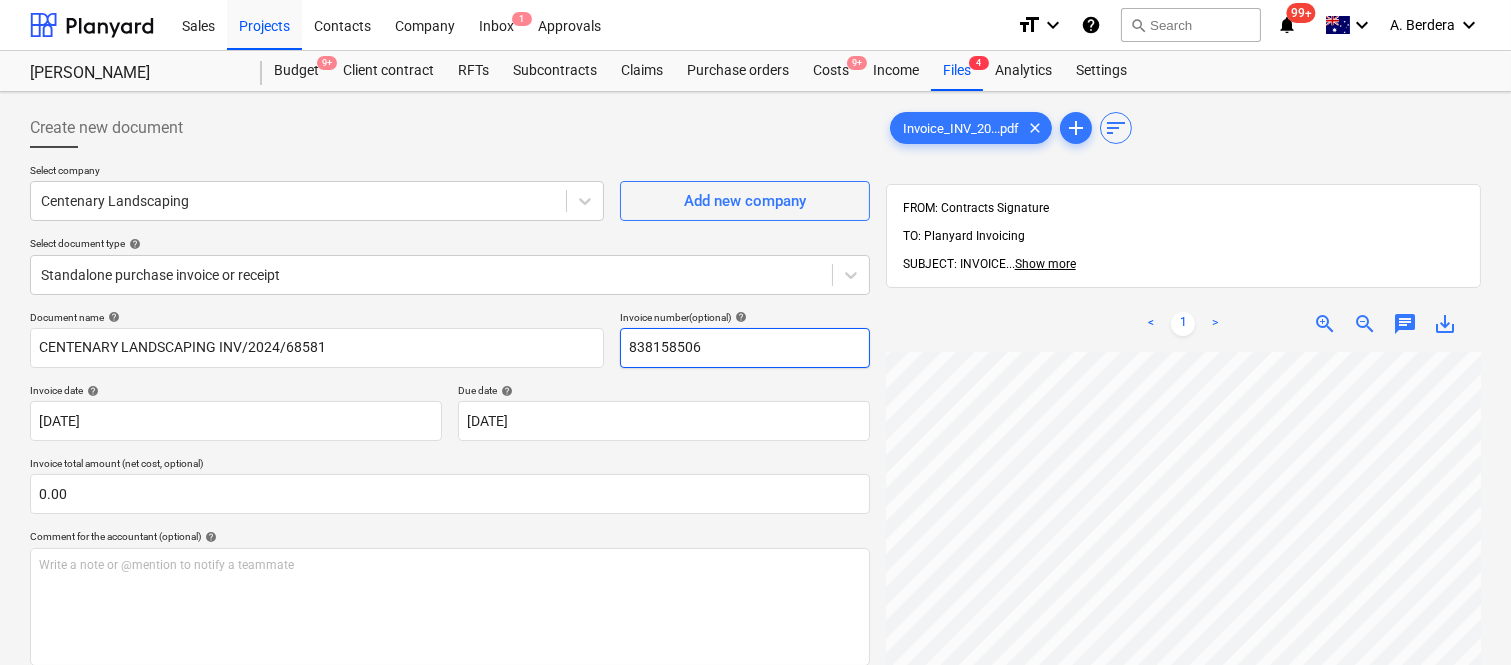 click on "838158506" at bounding box center [745, 348] 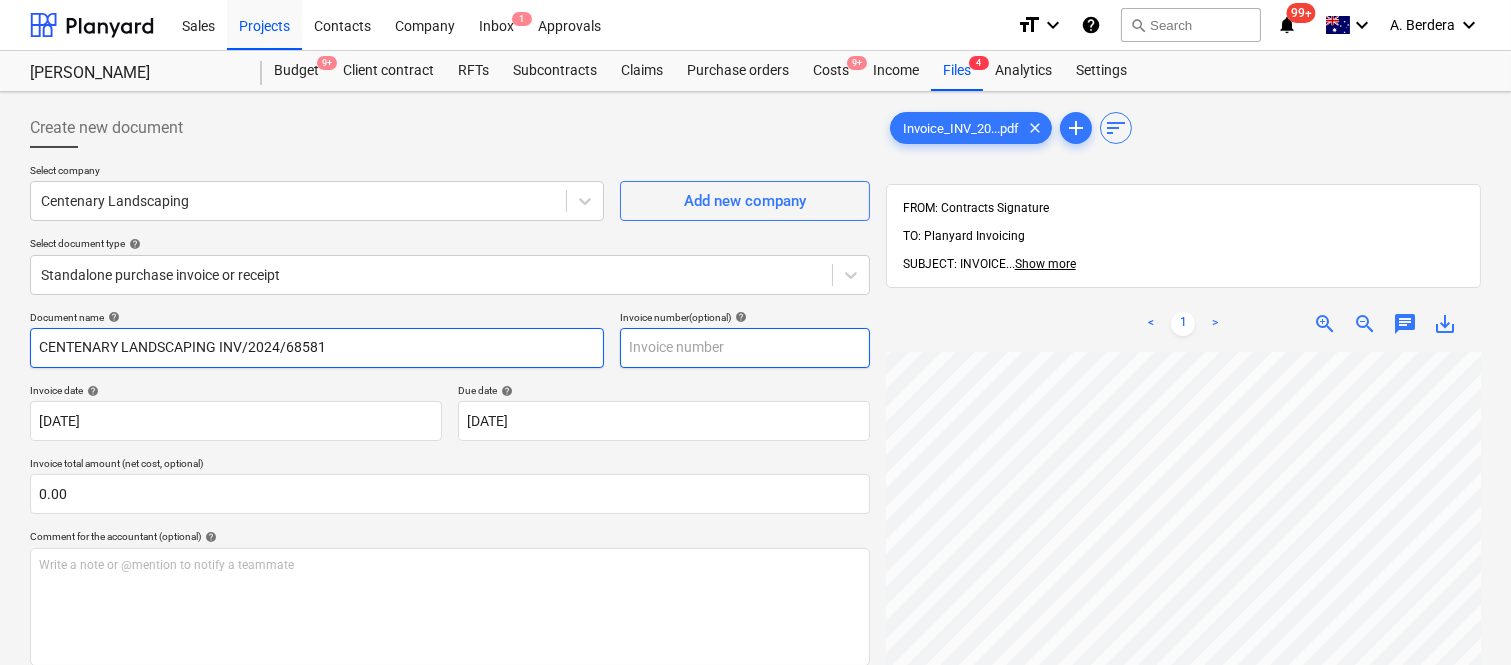type 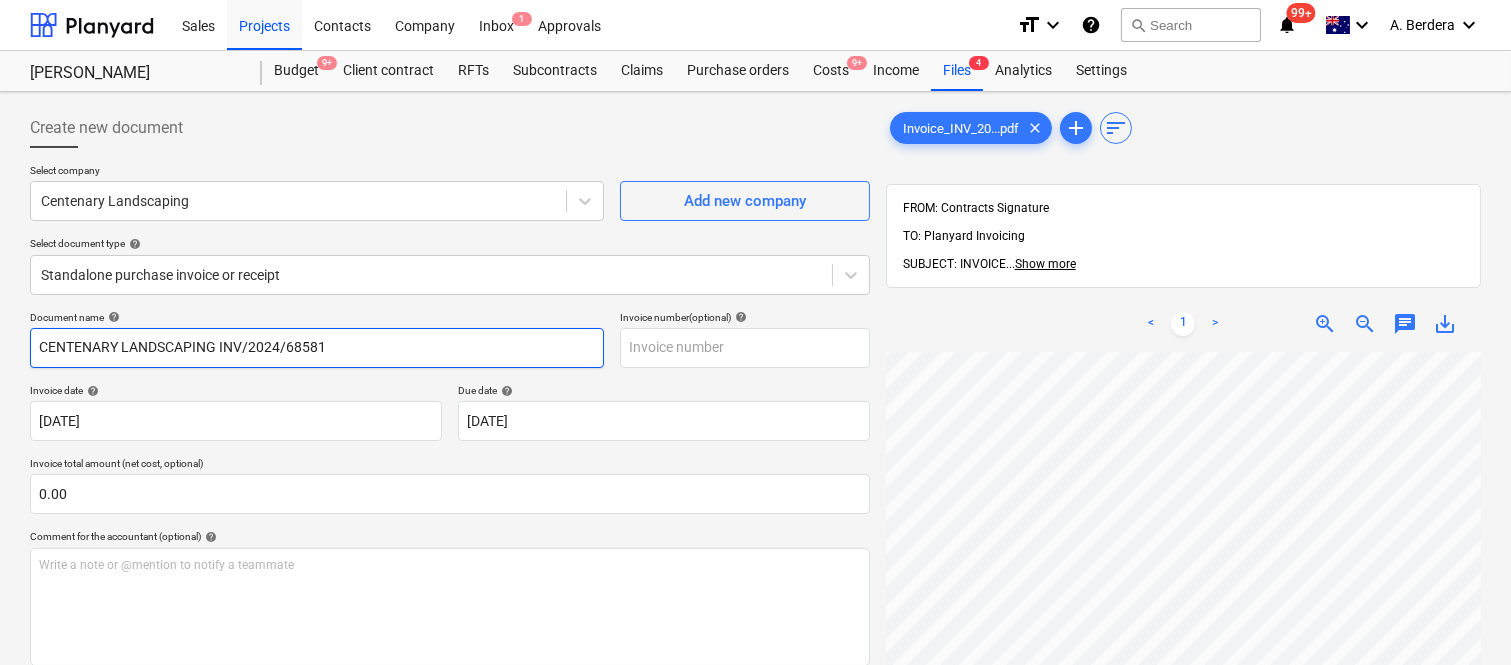drag, startPoint x: 221, startPoint y: 343, endPoint x: 344, endPoint y: 354, distance: 123.49089 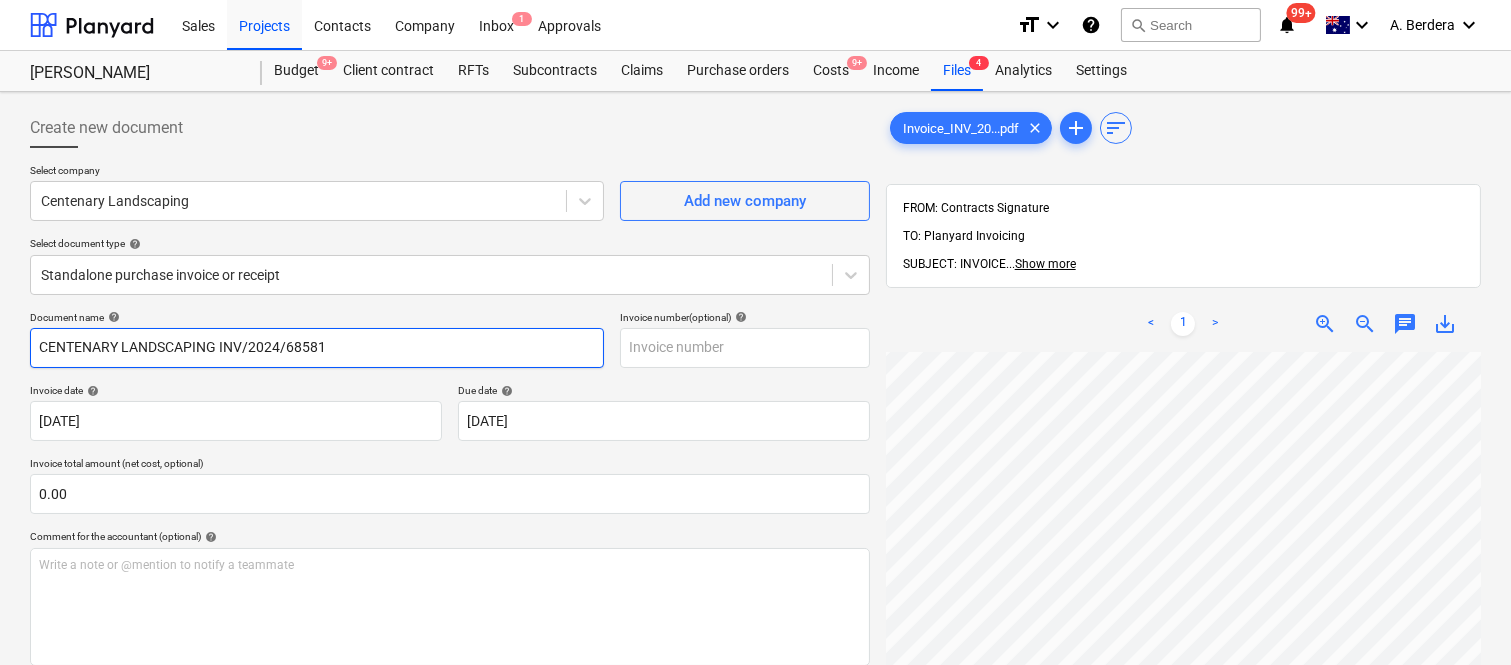 paste on "’ve finished processing it, Kate." 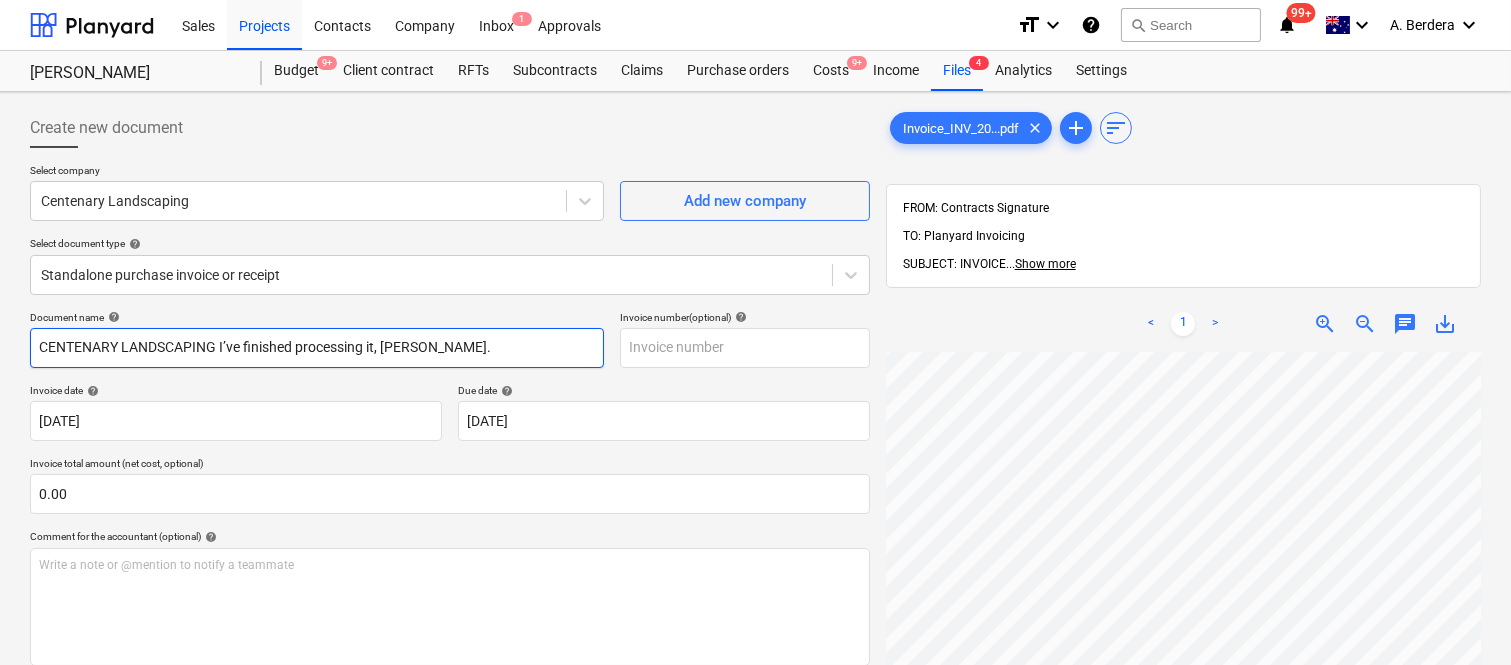 click on "CENTENARY LANDSCAPING I’ve finished processing it, Kate." at bounding box center [317, 348] 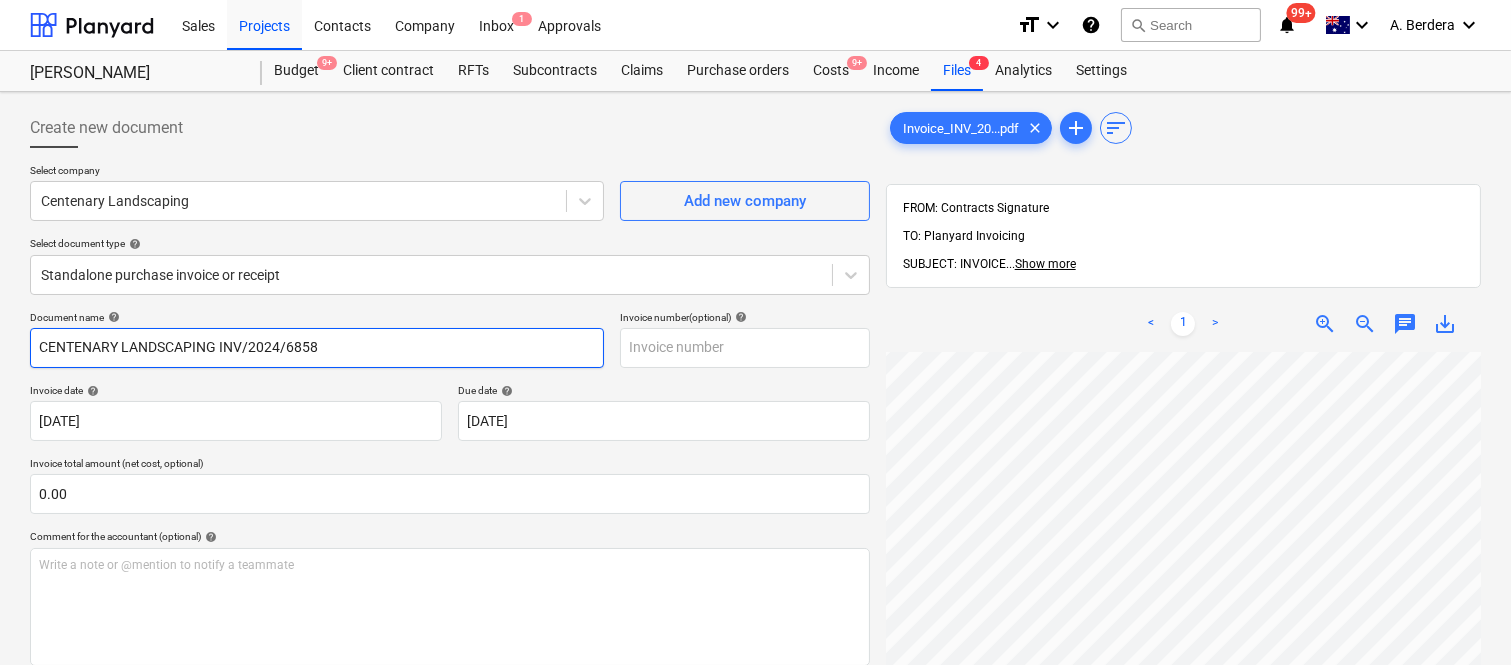 type on "CENTENARY LANDSCAPING INV/2024/68581" 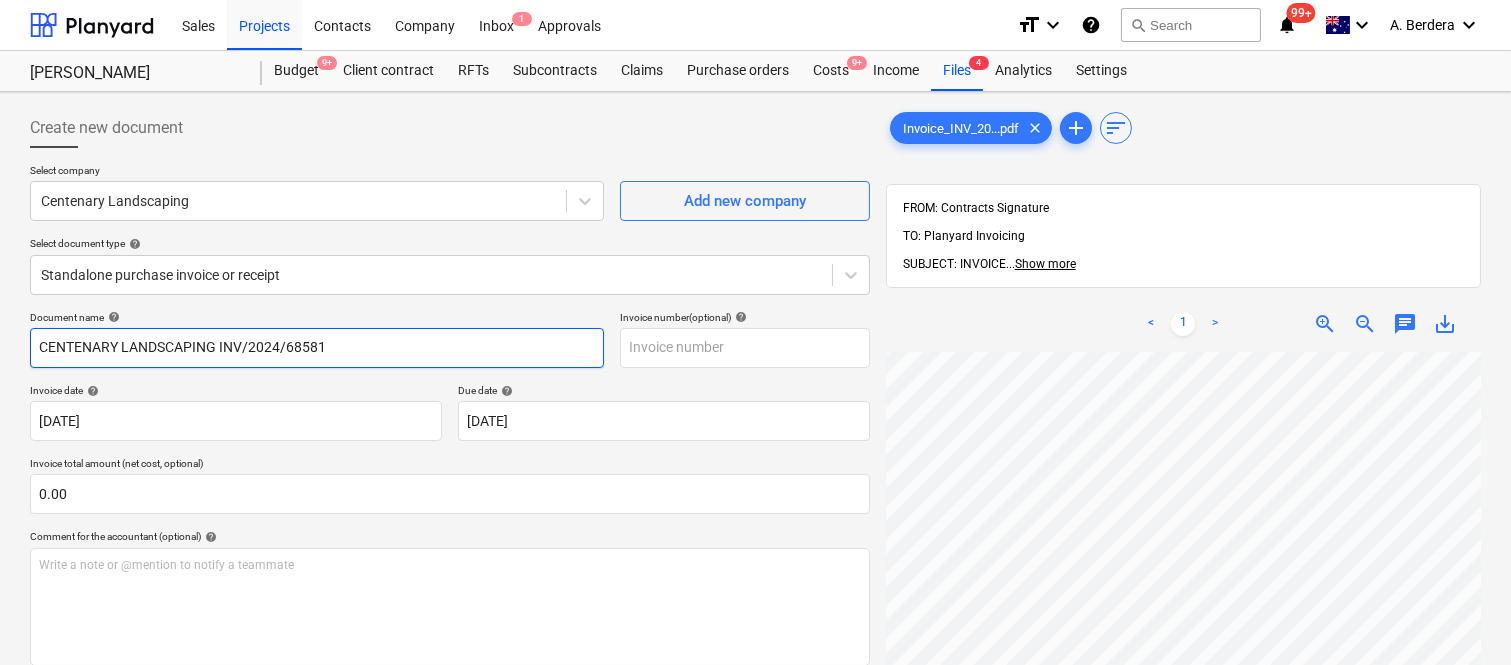 drag, startPoint x: 218, startPoint y: 344, endPoint x: 345, endPoint y: 343, distance: 127.00394 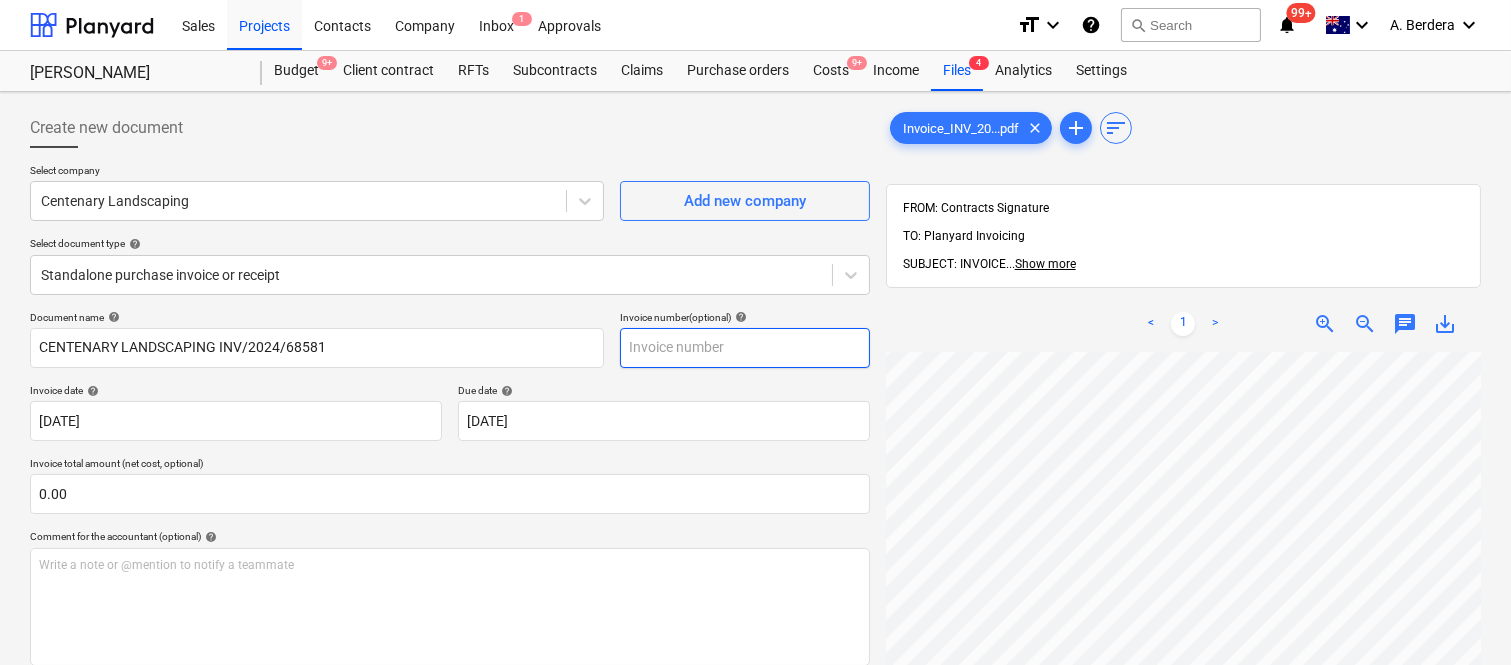 click at bounding box center [745, 348] 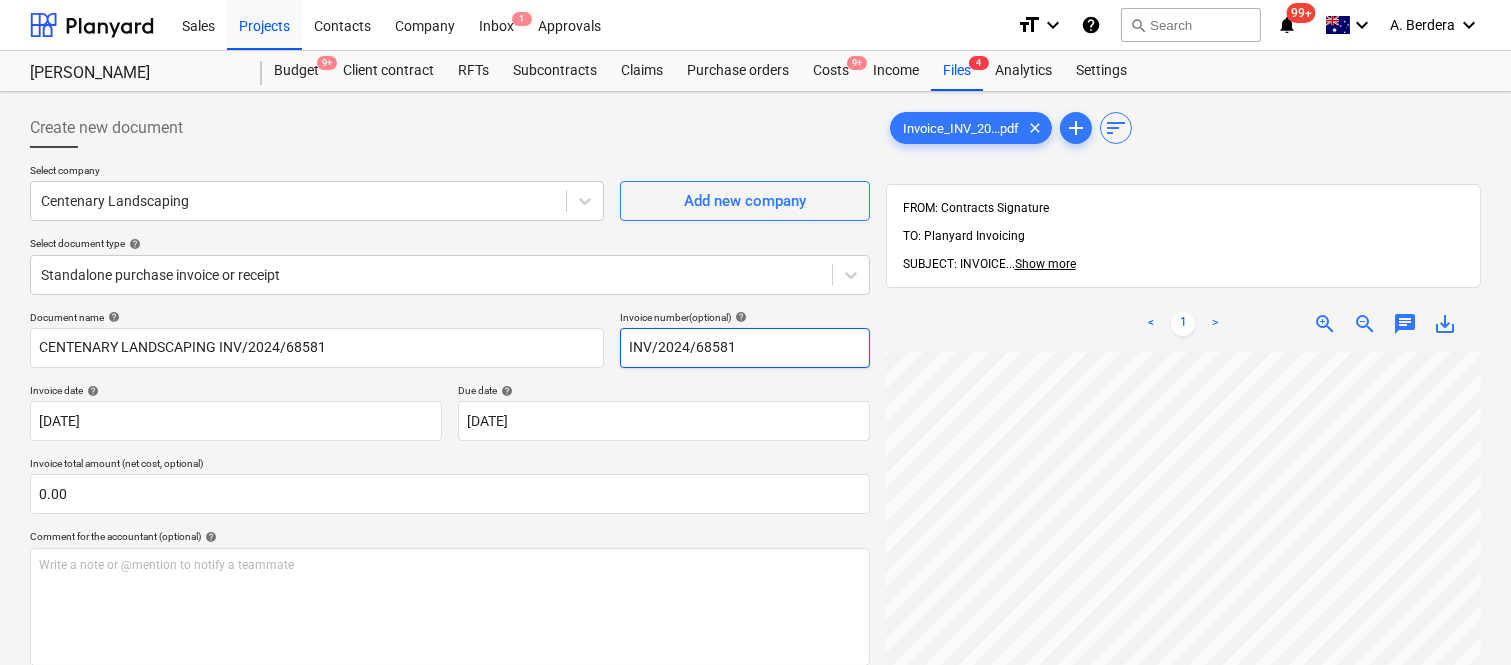 type on "INV/2024/68581" 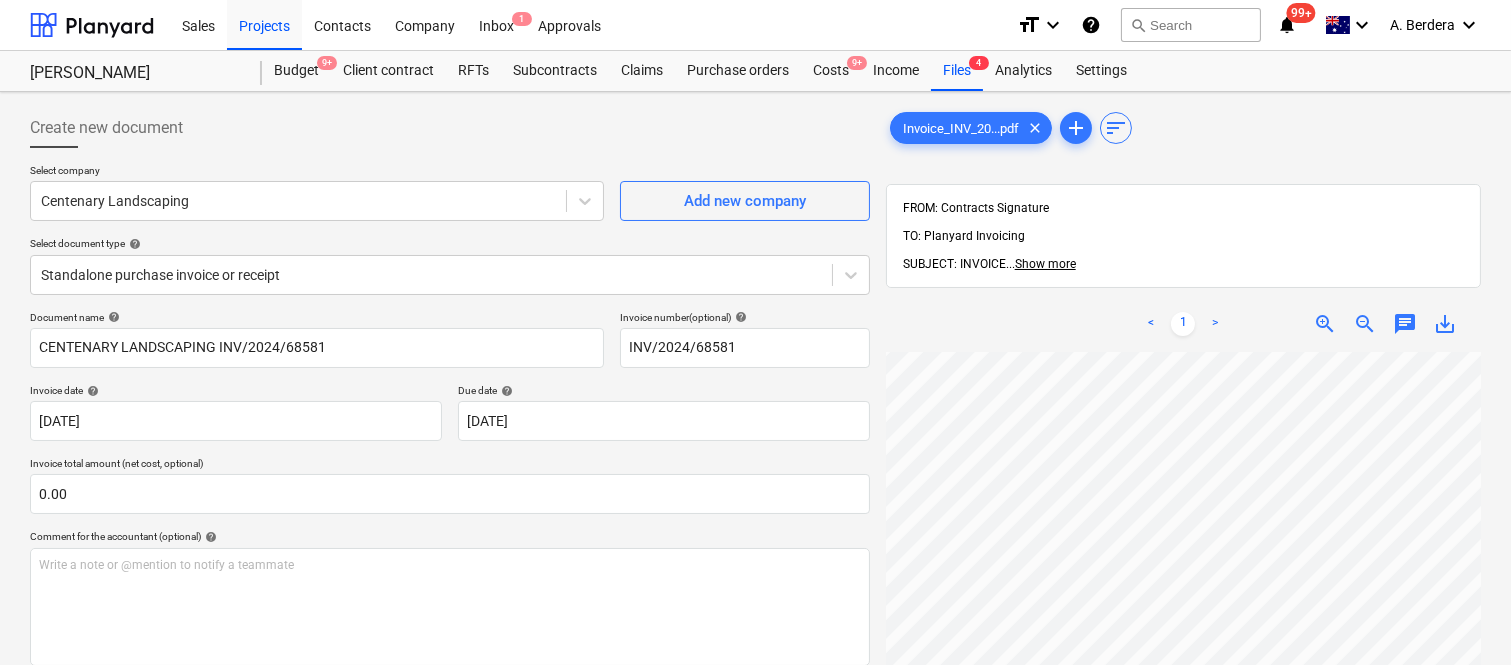scroll, scrollTop: 233, scrollLeft: 0, axis: vertical 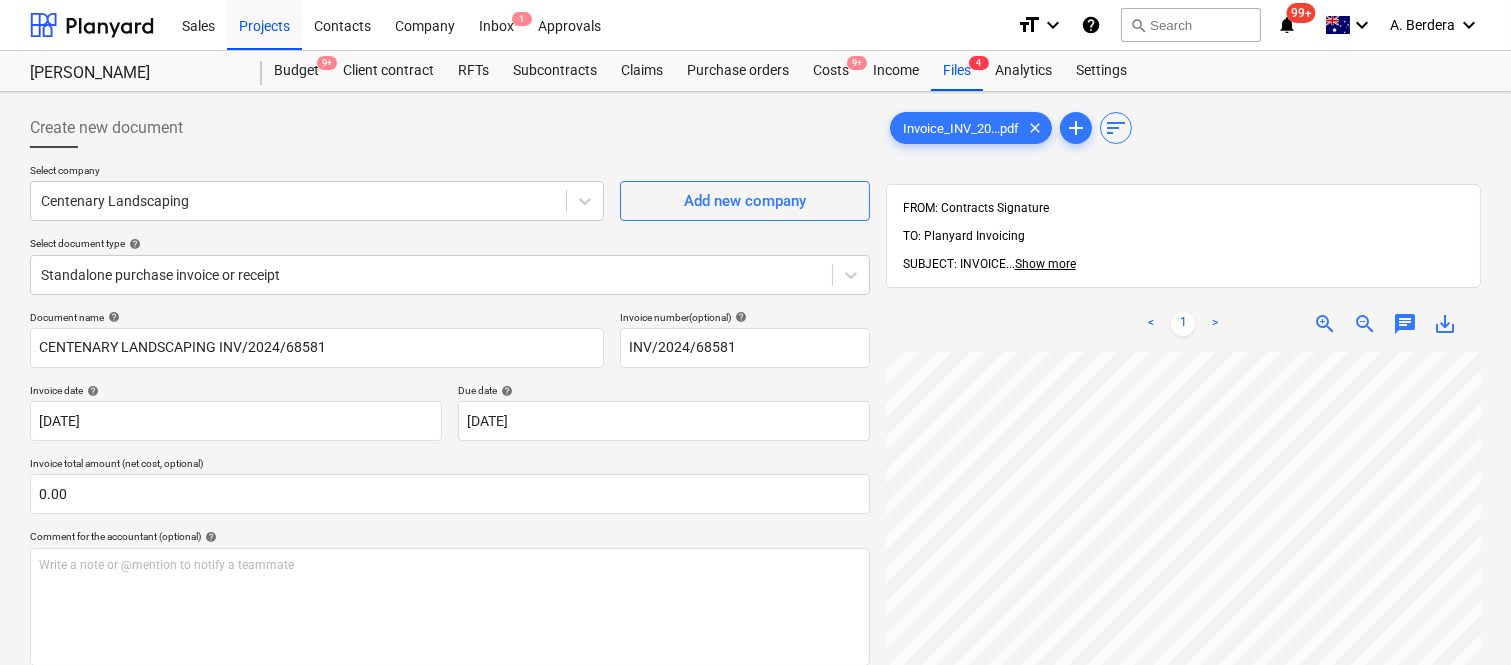 click on "< 1 > zoom_in zoom_out chat 0 save_alt" at bounding box center (1183, 628) 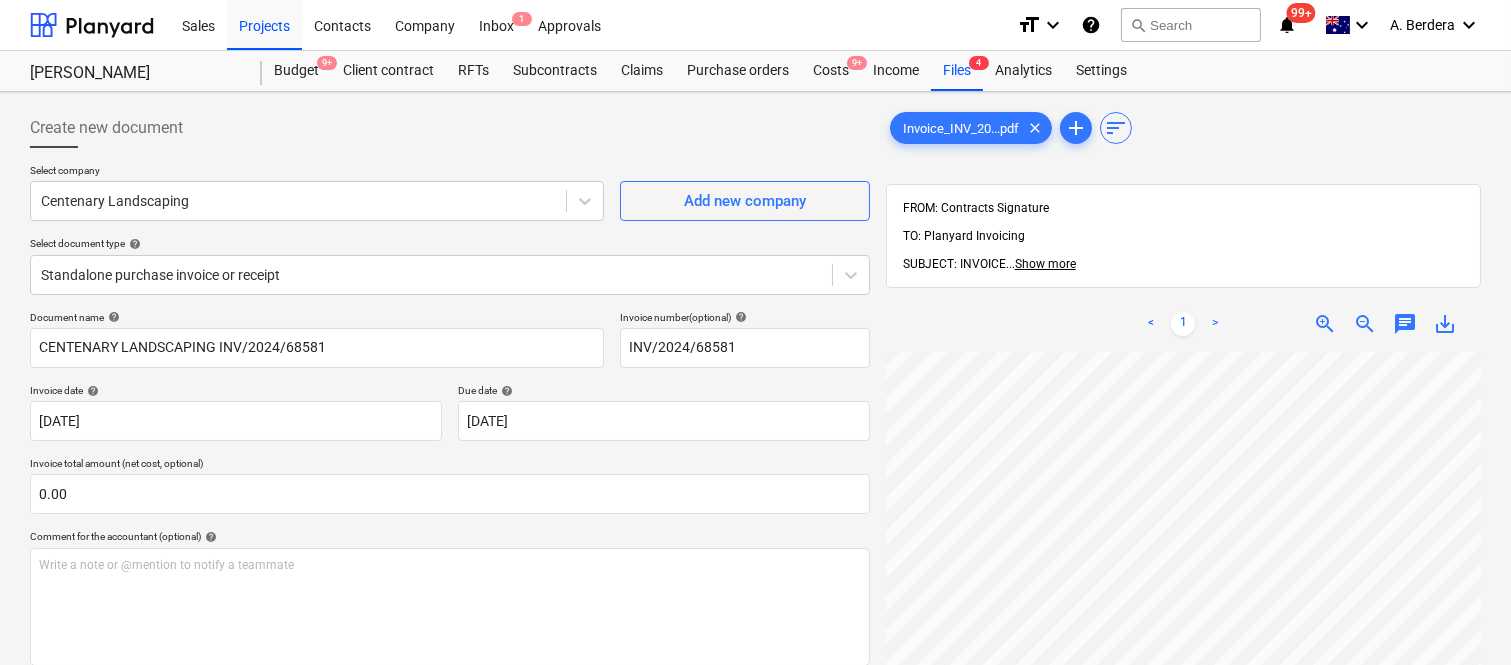 scroll, scrollTop: 691, scrollLeft: 415, axis: both 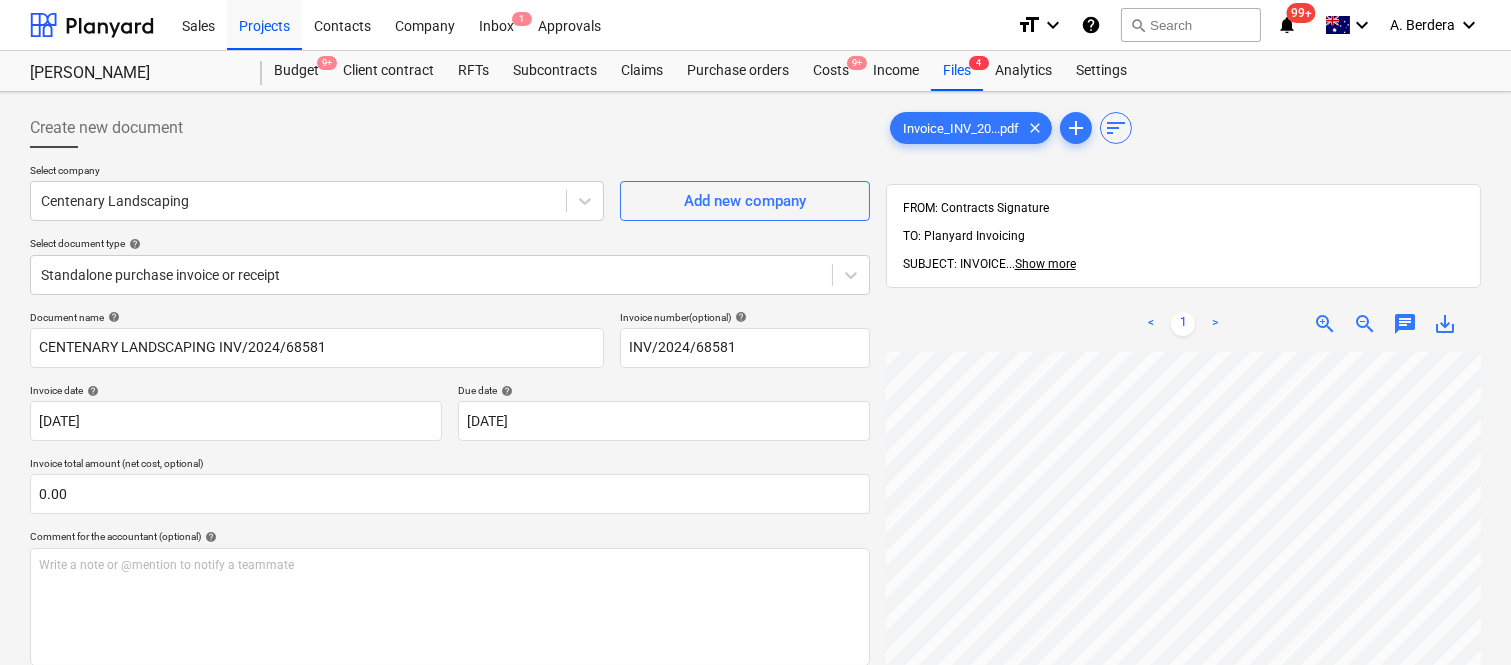 click on "zoom_out" at bounding box center [1365, 324] 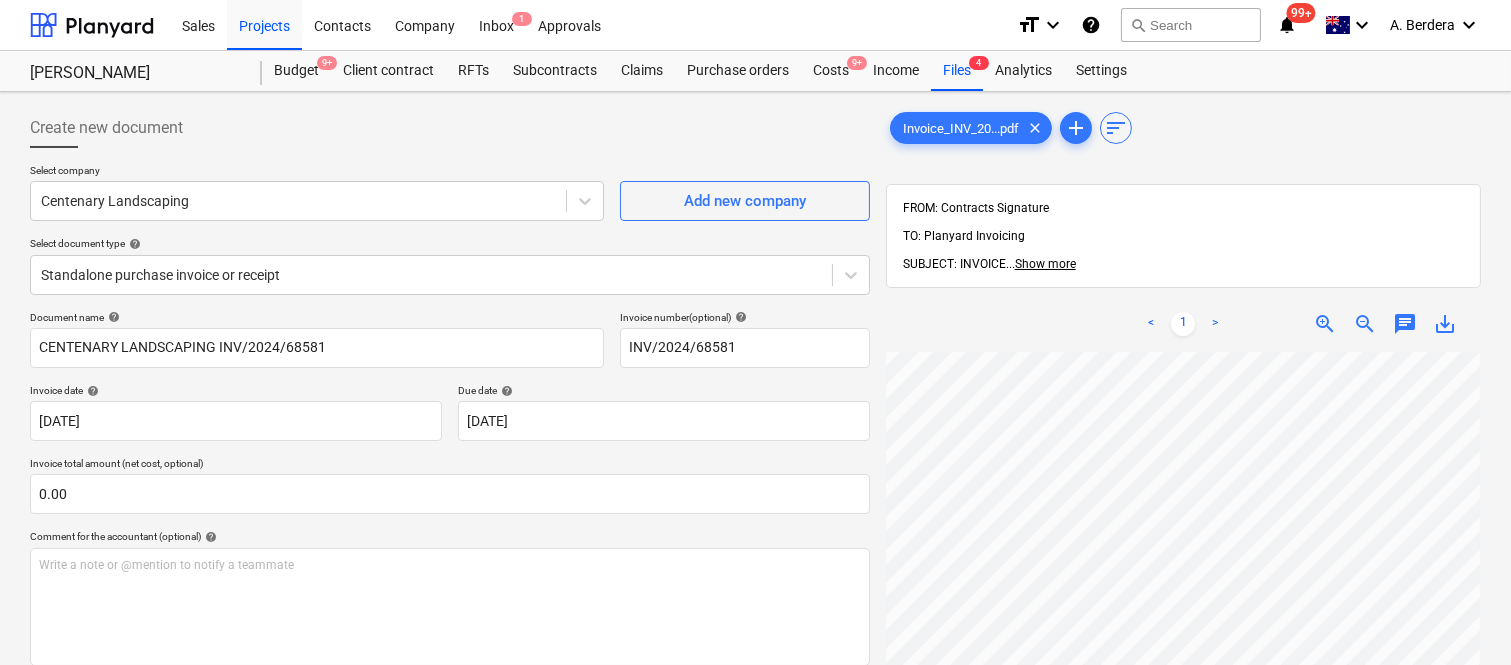 scroll, scrollTop: 481, scrollLeft: 306, axis: both 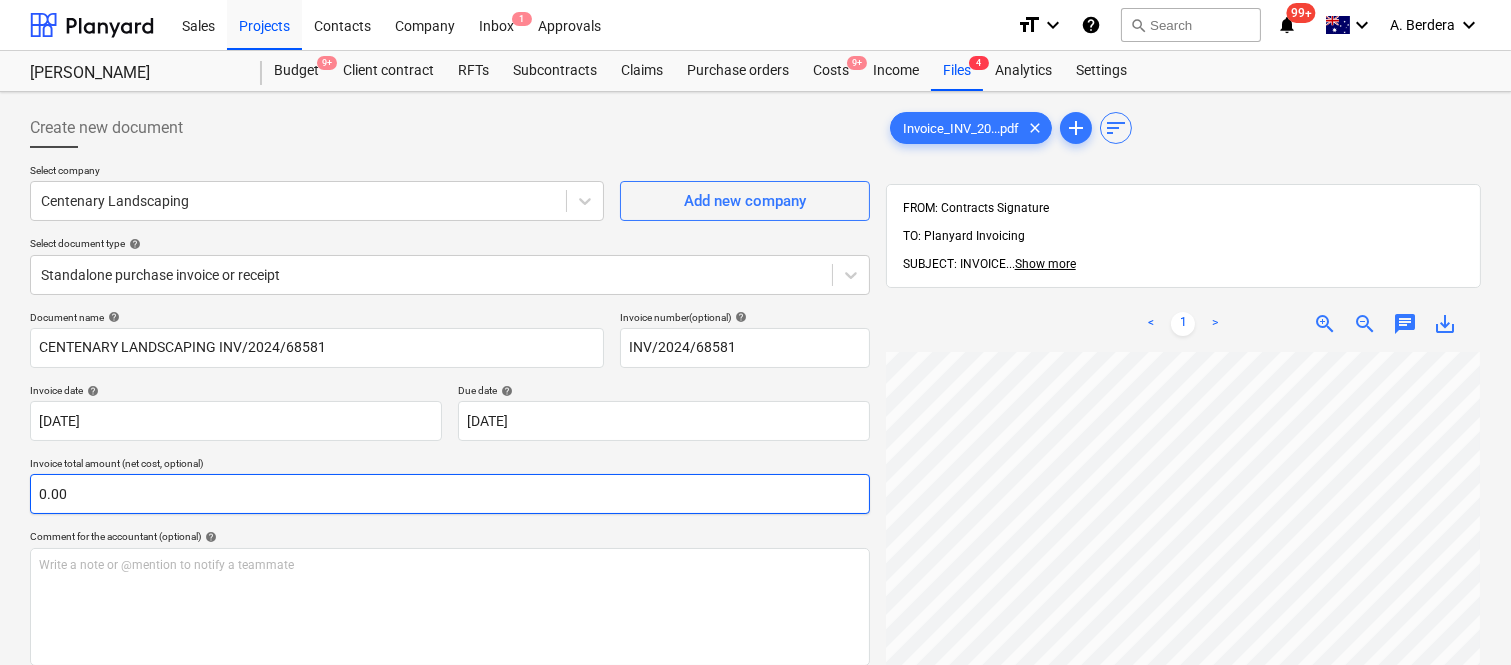 click on "0.00" at bounding box center [450, 494] 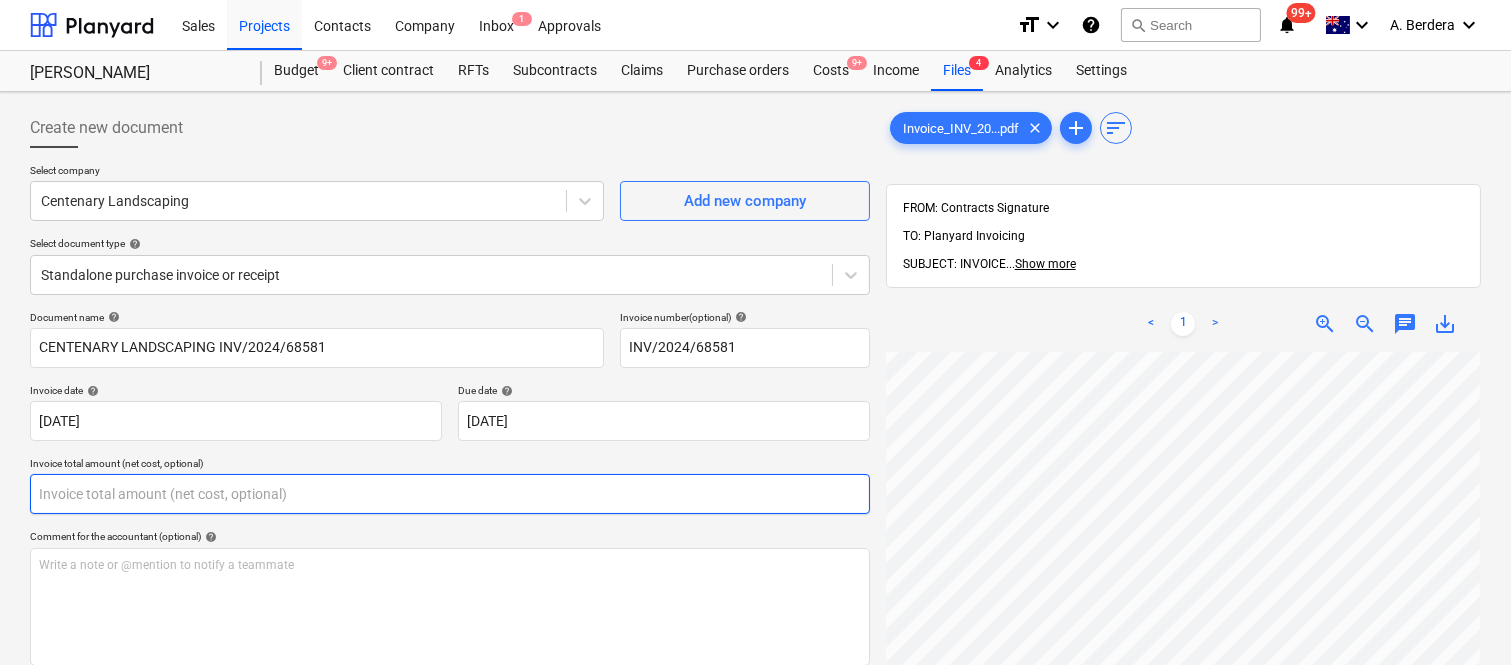 paste on "972.71" 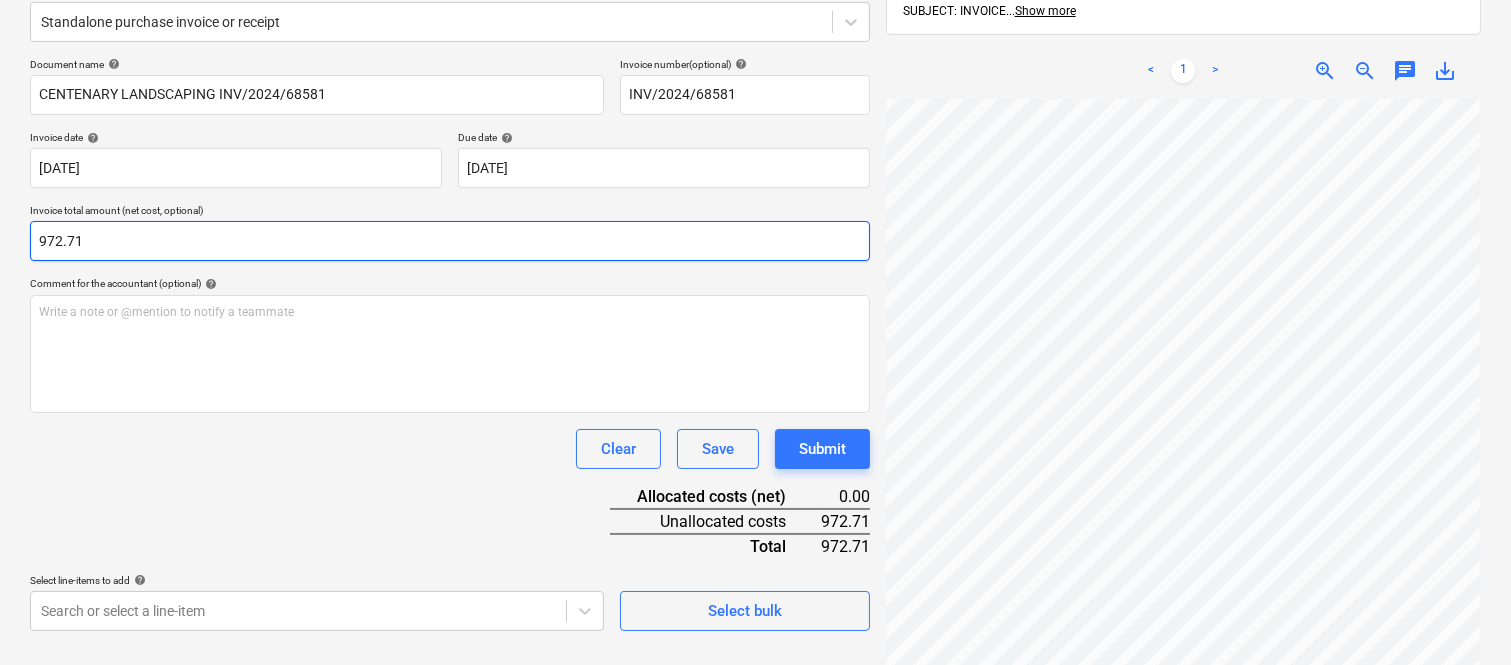 scroll, scrollTop: 285, scrollLeft: 0, axis: vertical 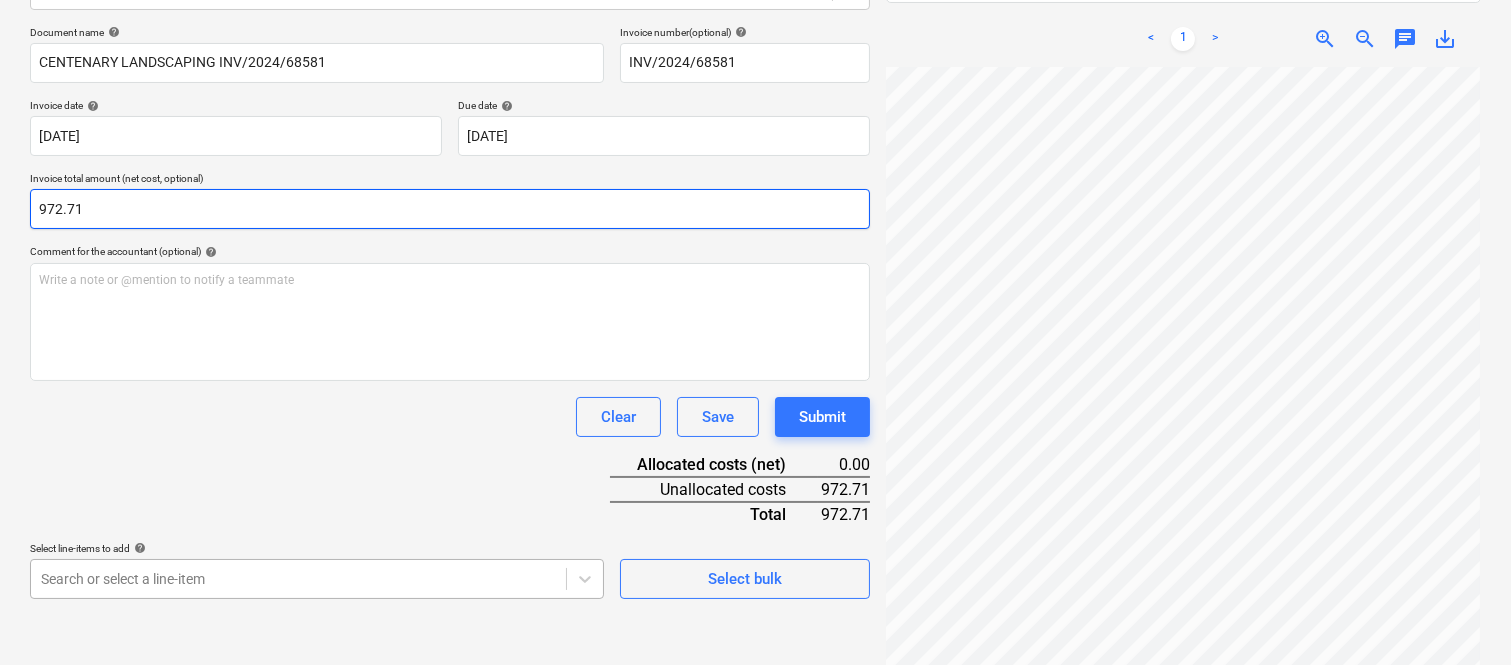type on "972.71" 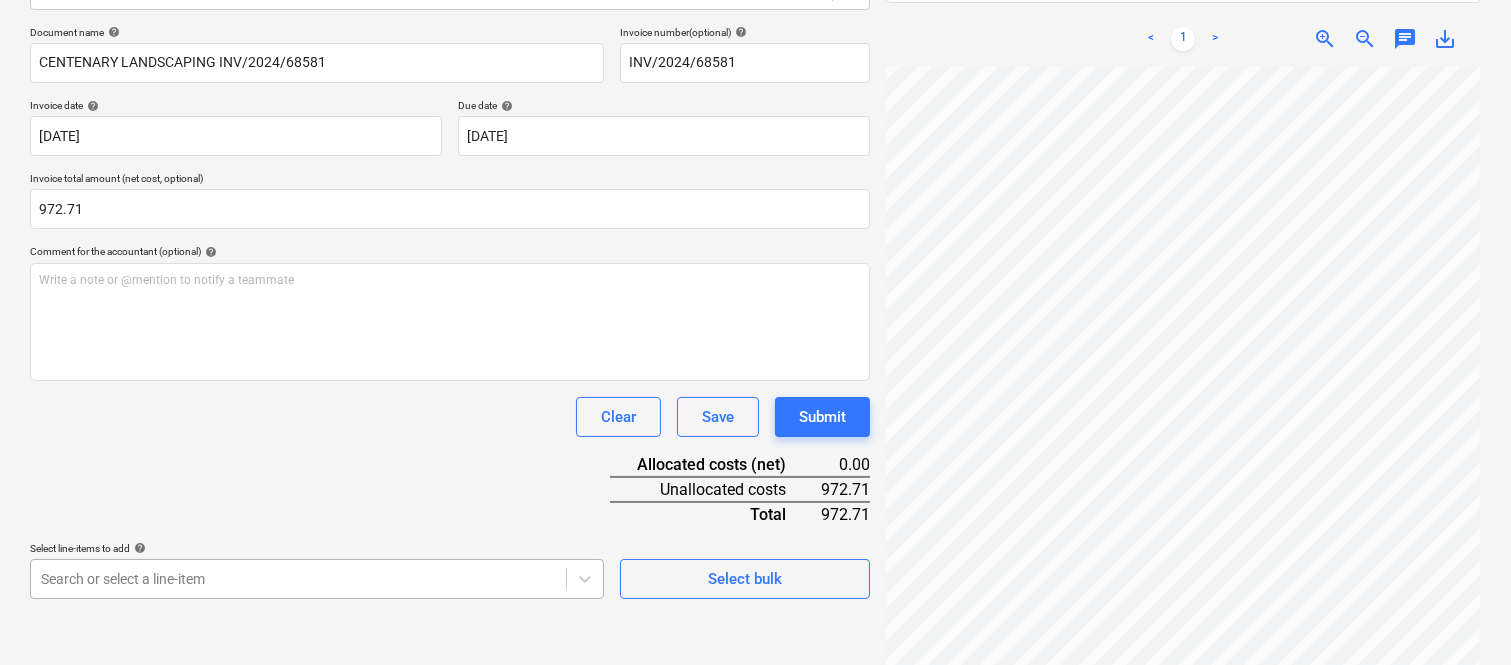 click on "Sales Projects Contacts Company Inbox 1 Approvals format_size keyboard_arrow_down help search Search notifications 99+ keyboard_arrow_down A. Berdera keyboard_arrow_down Della Rosa Della Rosa Budget 9+ Client contract RFTs Subcontracts Claims Purchase orders Costs 9+ Income Files 4 Analytics Settings Create new document Select company Centenary Landscaping   Add new company Select document type help Standalone purchase invoice or receipt Document name help CENTENARY LANDSCAPING INV/2024/68581 Invoice number  (optional) help INV/2024/68581 Invoice date help 28 Nov 2024 28.11.2024 Press the down arrow key to interact with the calendar and
select a date. Press the question mark key to get the keyboard shortcuts for changing dates. Due date help 03 Dec 2024 03.12.2024 Press the down arrow key to interact with the calendar and
select a date. Press the question mark key to get the keyboard shortcuts for changing dates. Invoice total amount (net cost, optional) 972.71 Comment for the accountant (optional)" at bounding box center (755, 47) 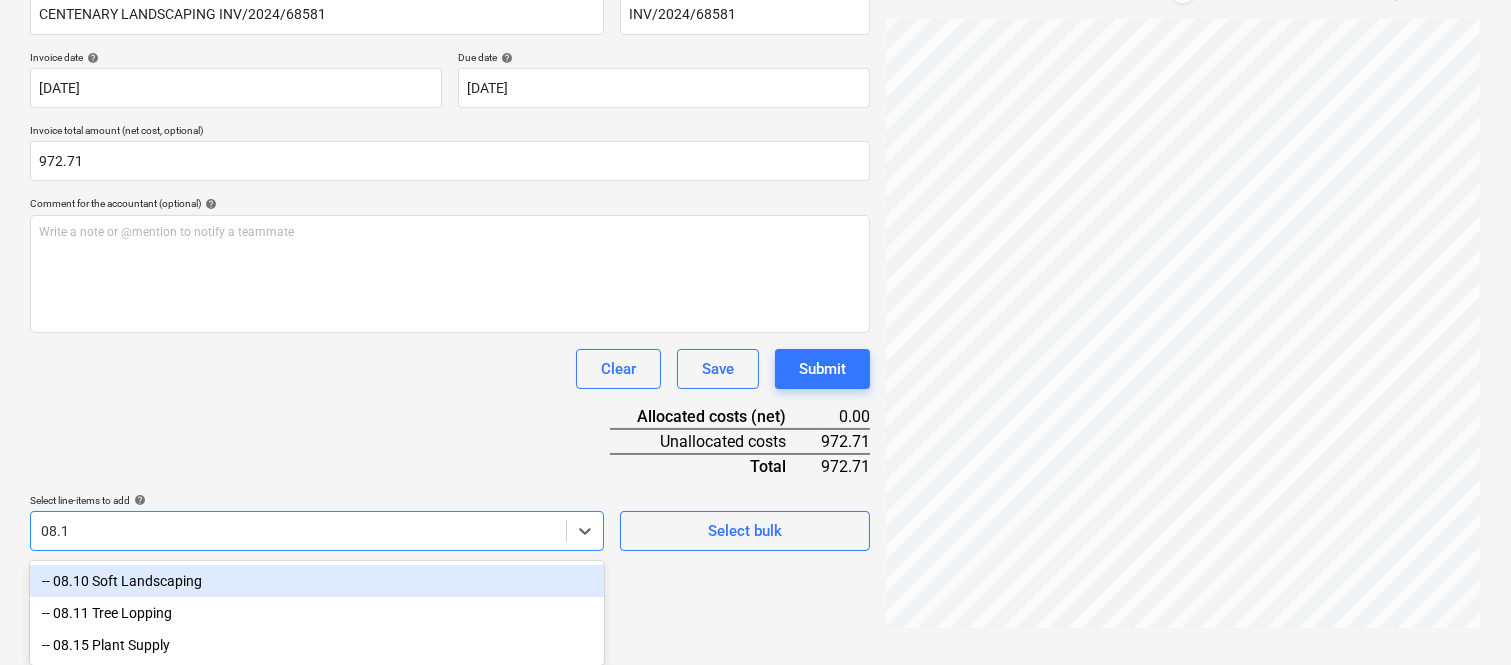 scroll, scrollTop: 333, scrollLeft: 0, axis: vertical 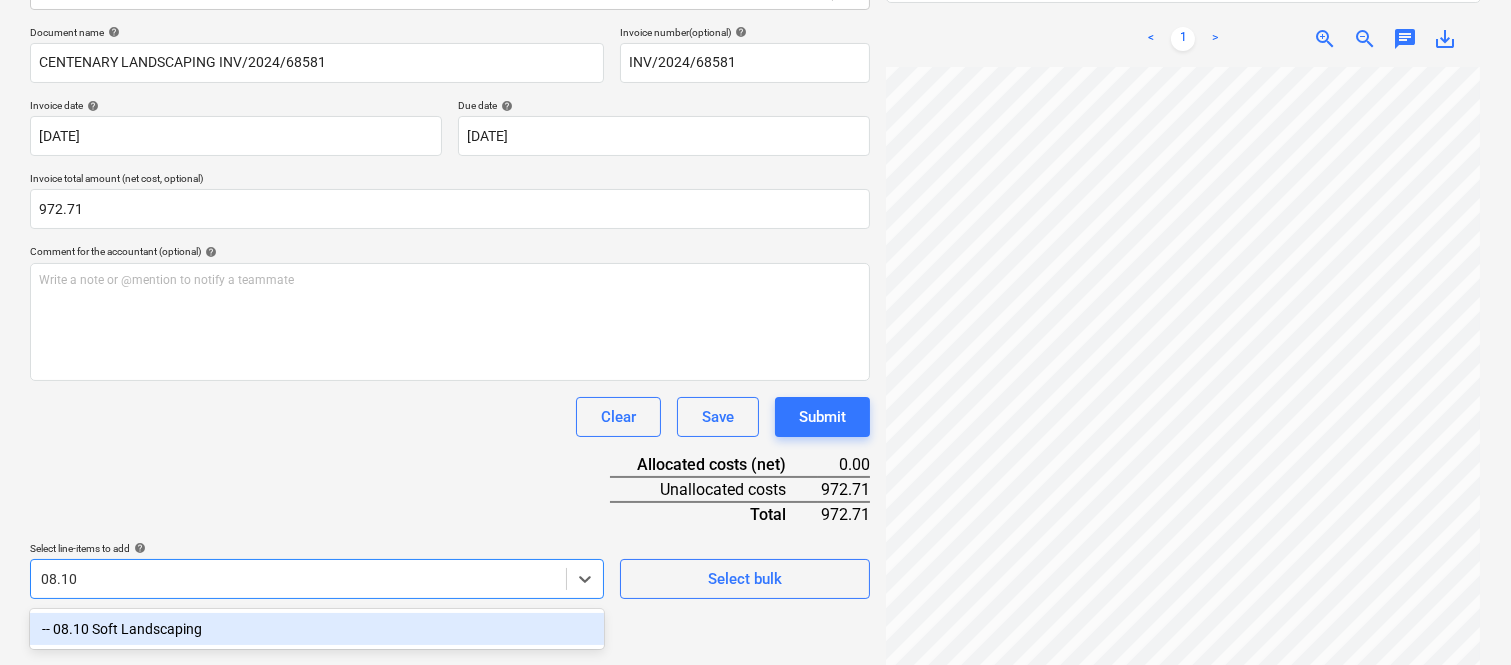 click on "--  08.10 Soft Landscaping" at bounding box center (317, 629) 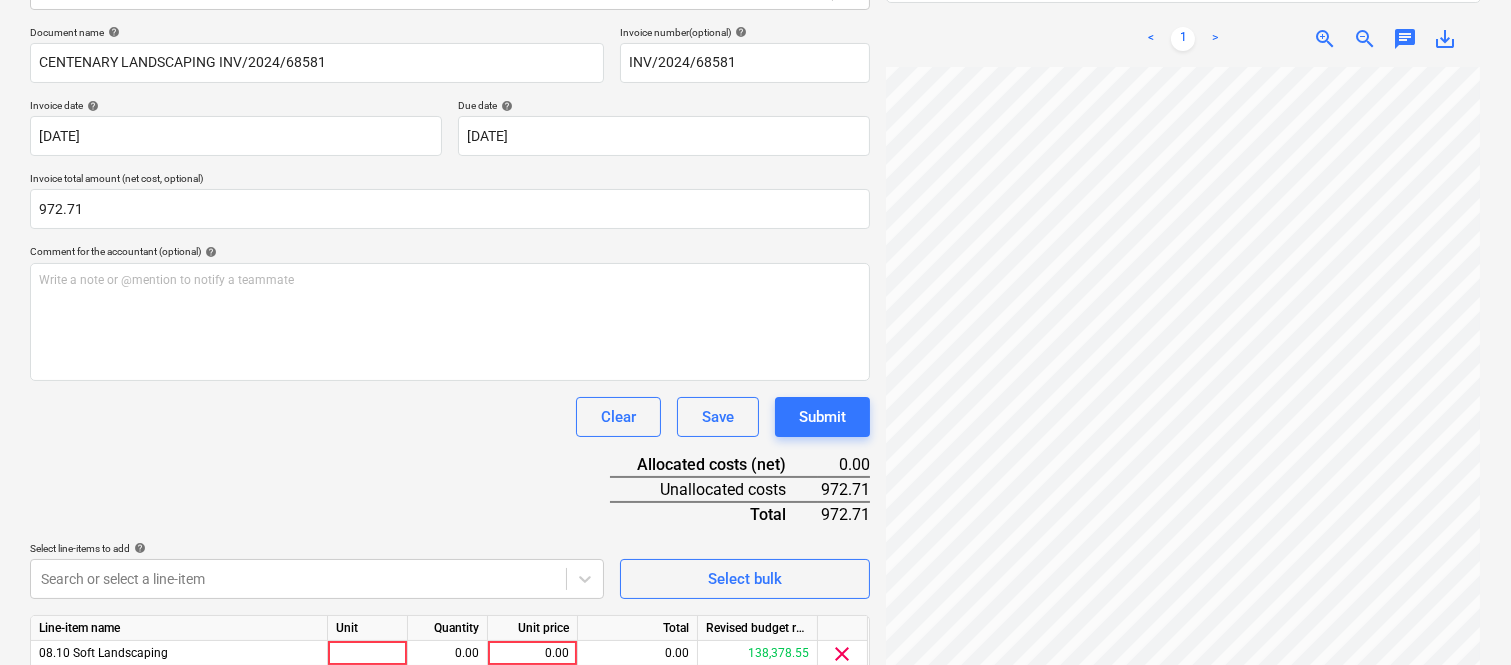 click on "Document name help CENTENARY LANDSCAPING INV/2024/68581 Invoice number  (optional) help INV/2024/68581 Invoice date help 28 Nov 2024 28.11.2024 Press the down arrow key to interact with the calendar and
select a date. Press the question mark key to get the keyboard shortcuts for changing dates. Due date help 03 Dec 2024 03.12.2024 Press the down arrow key to interact with the calendar and
select a date. Press the question mark key to get the keyboard shortcuts for changing dates. Invoice total amount (net cost, optional) 972.71 Comment for the accountant (optional) help Write a note or @mention to notify a teammate ﻿ Clear Save Submit Allocated costs (net) 0.00 Unallocated costs 972.71 Total 972.71 Select line-items to add help Search or select a line-item Select bulk Line-item name Unit Quantity Unit price Total Revised budget remaining 08.10 Soft Landscaping 0.00 0.00 0.00 138,378.55 clear Clear Save Submit" at bounding box center (450, 378) 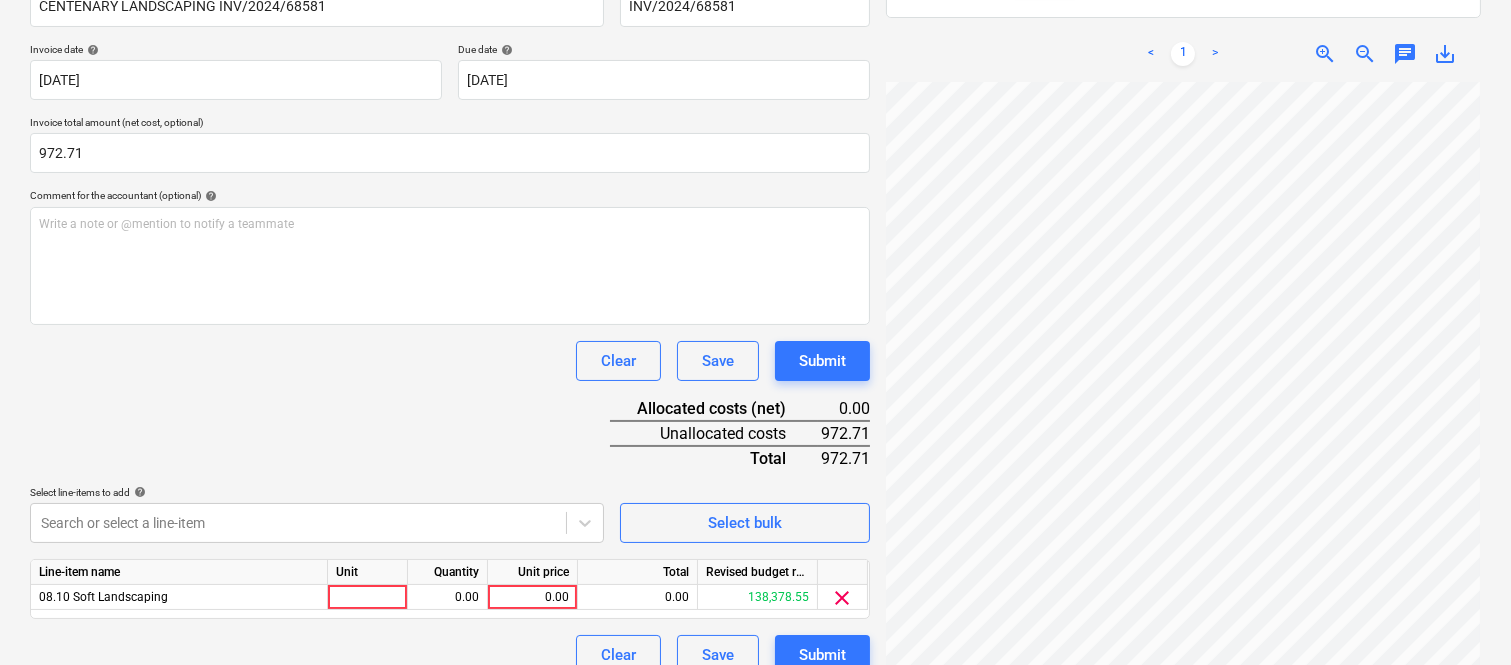scroll, scrollTop: 367, scrollLeft: 0, axis: vertical 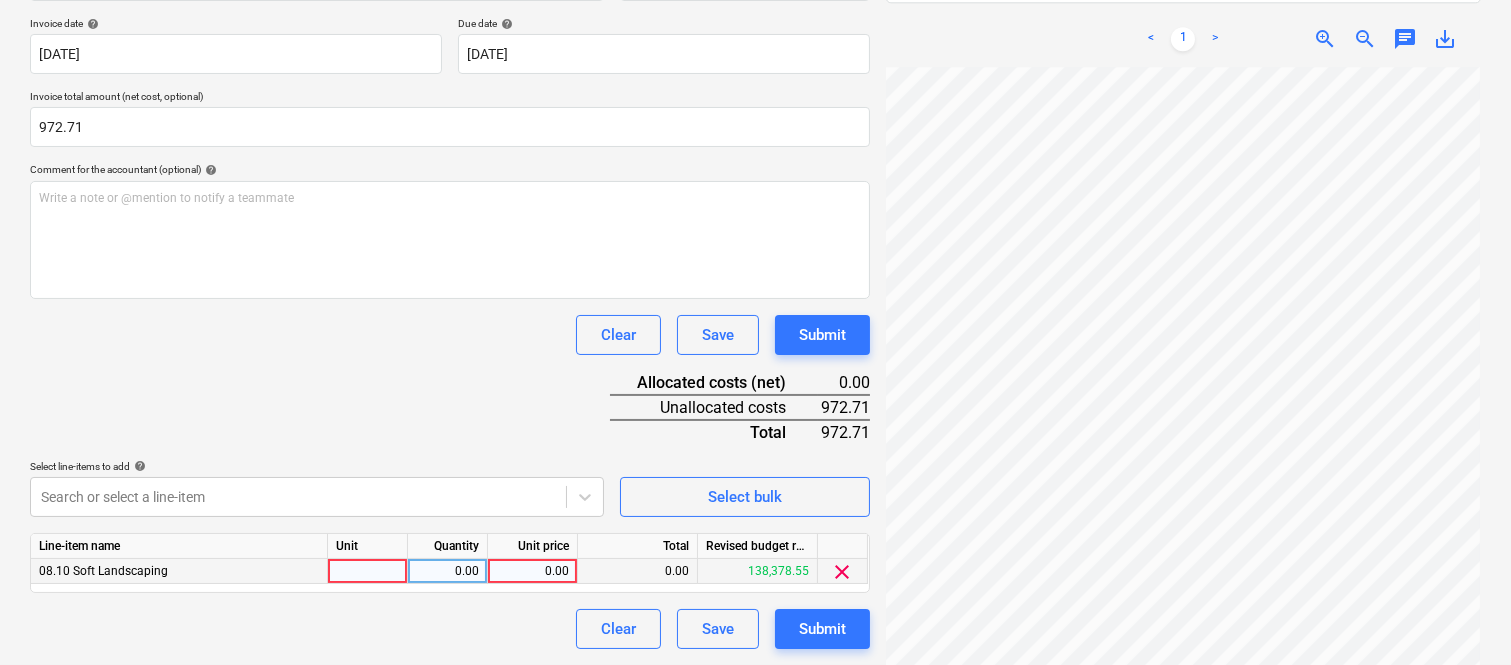 click at bounding box center [368, 571] 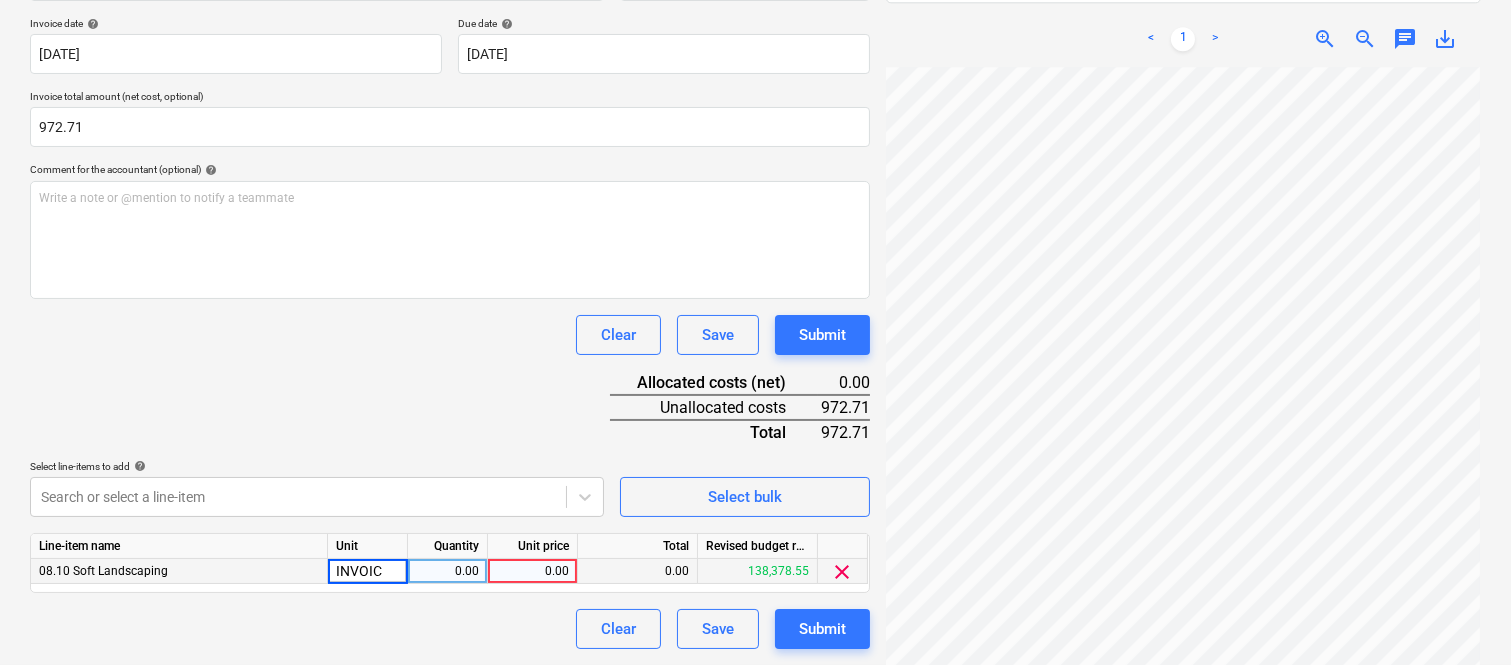 type on "INVOICE" 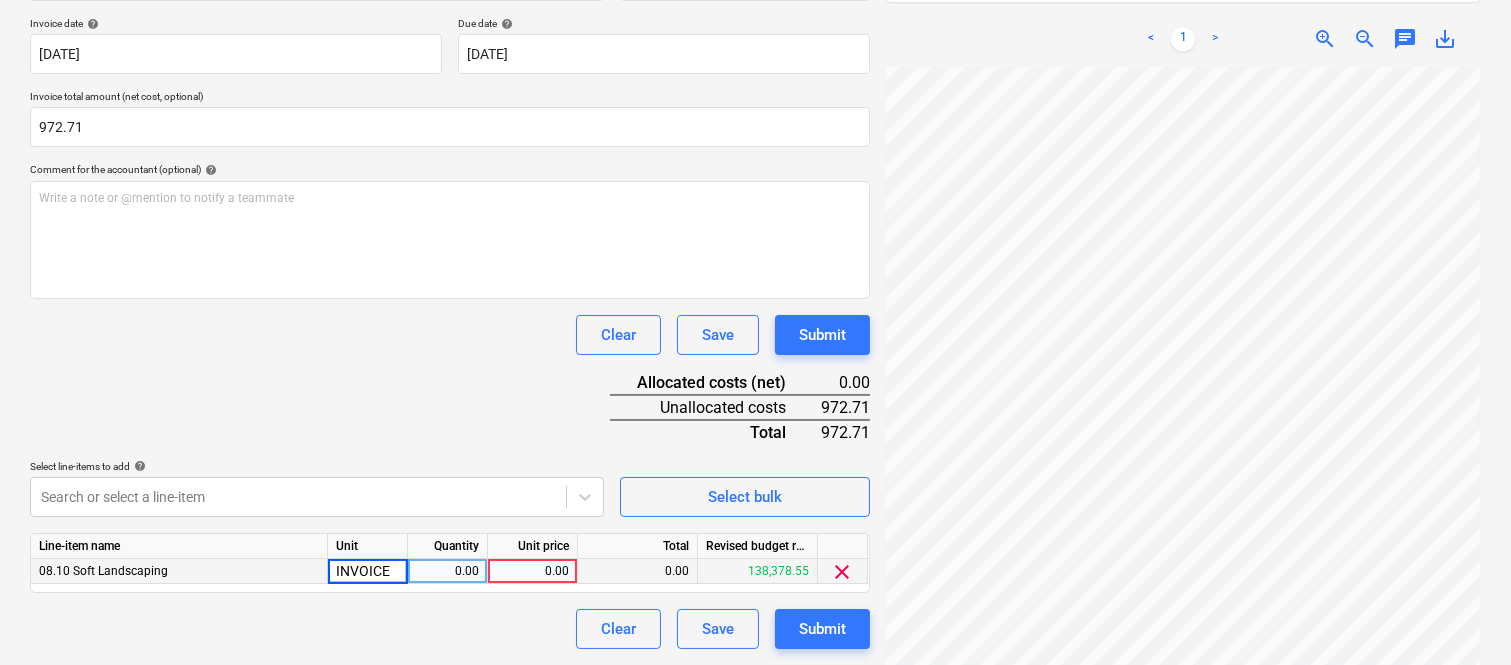 click on "0.00" at bounding box center (447, 571) 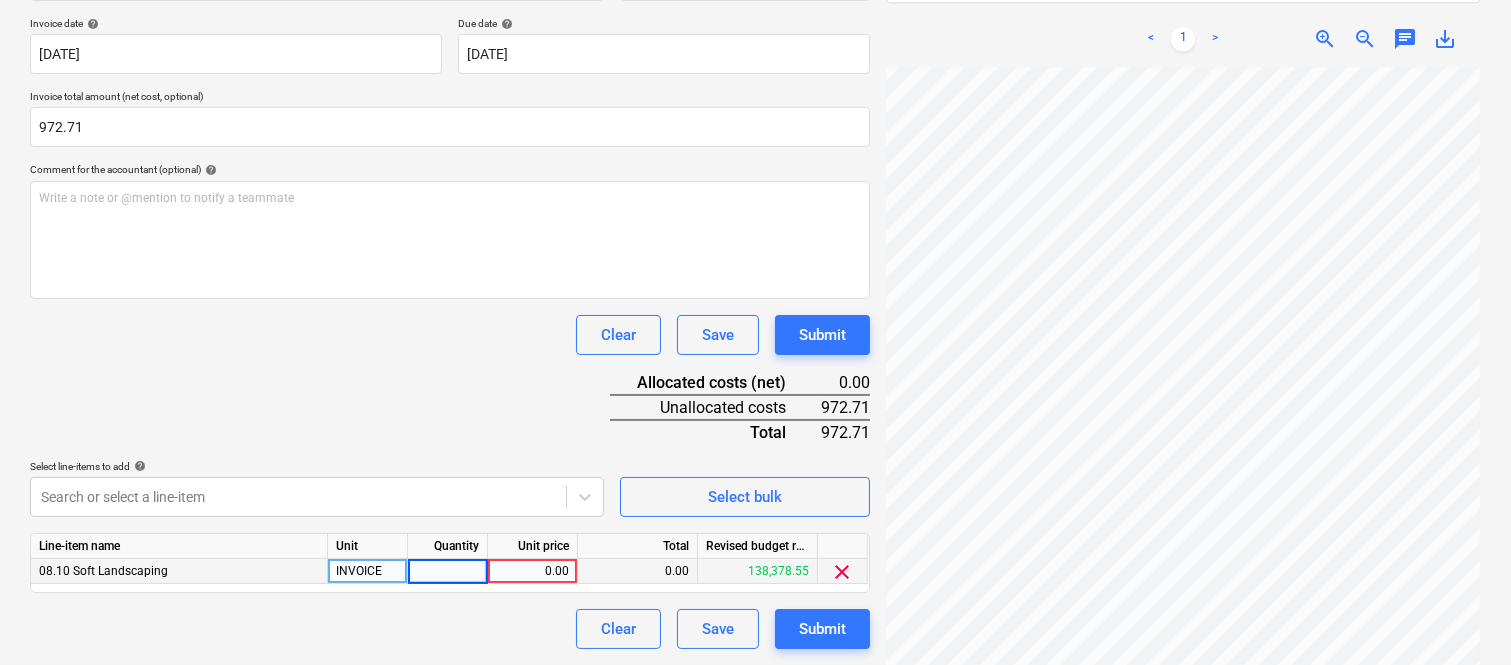 type on "1" 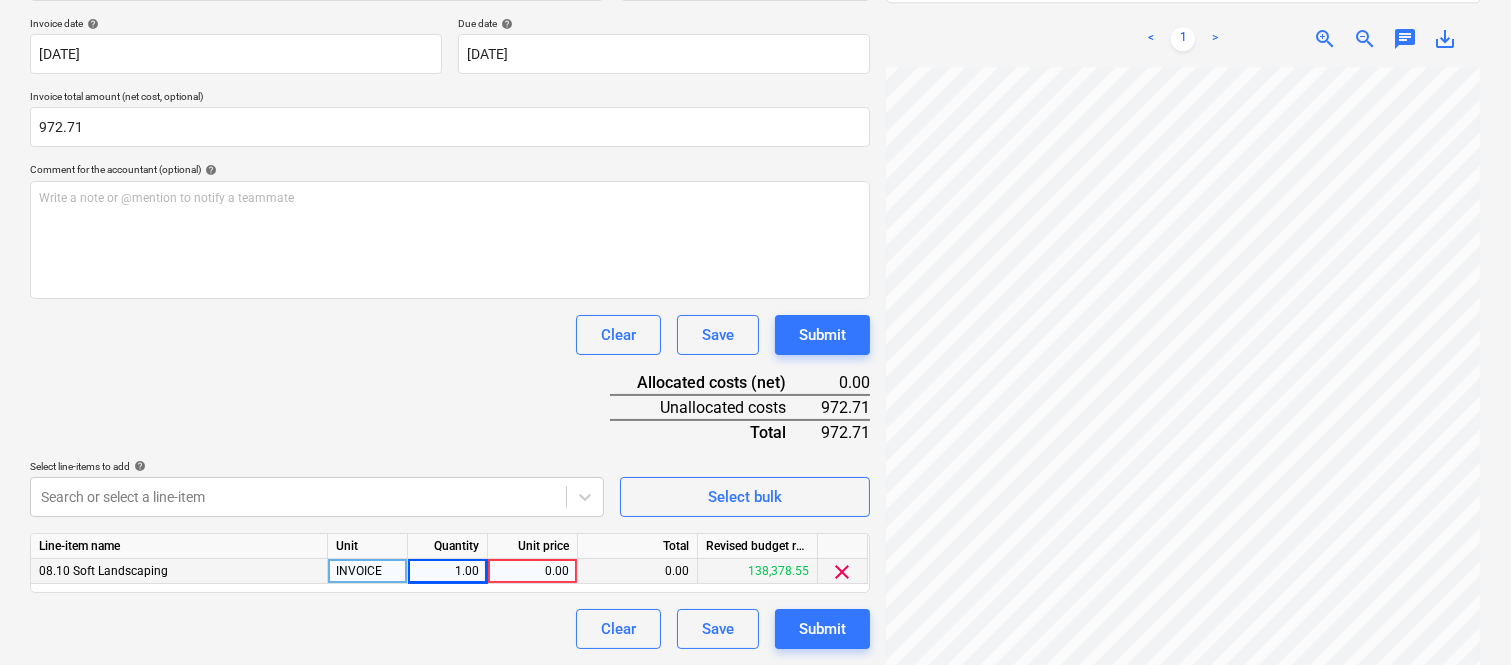 click on "0.00" at bounding box center [532, 571] 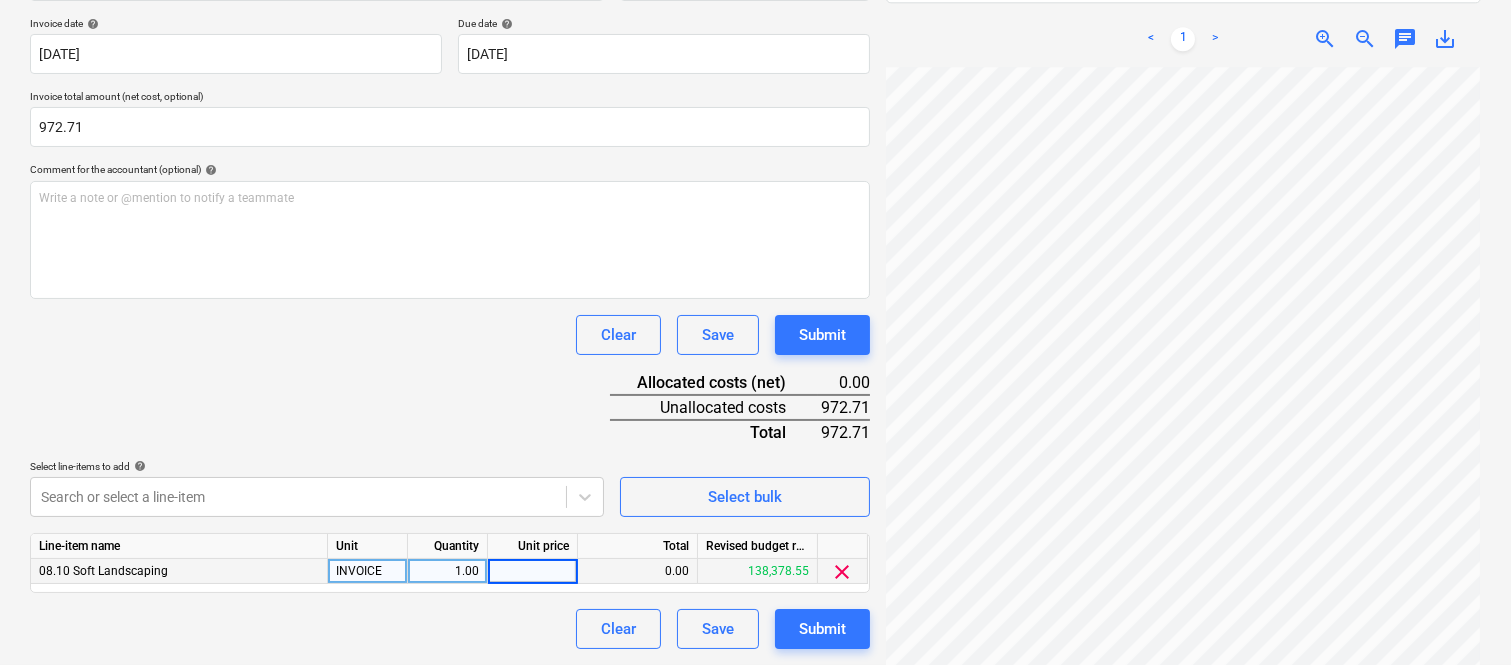 type on "972.71" 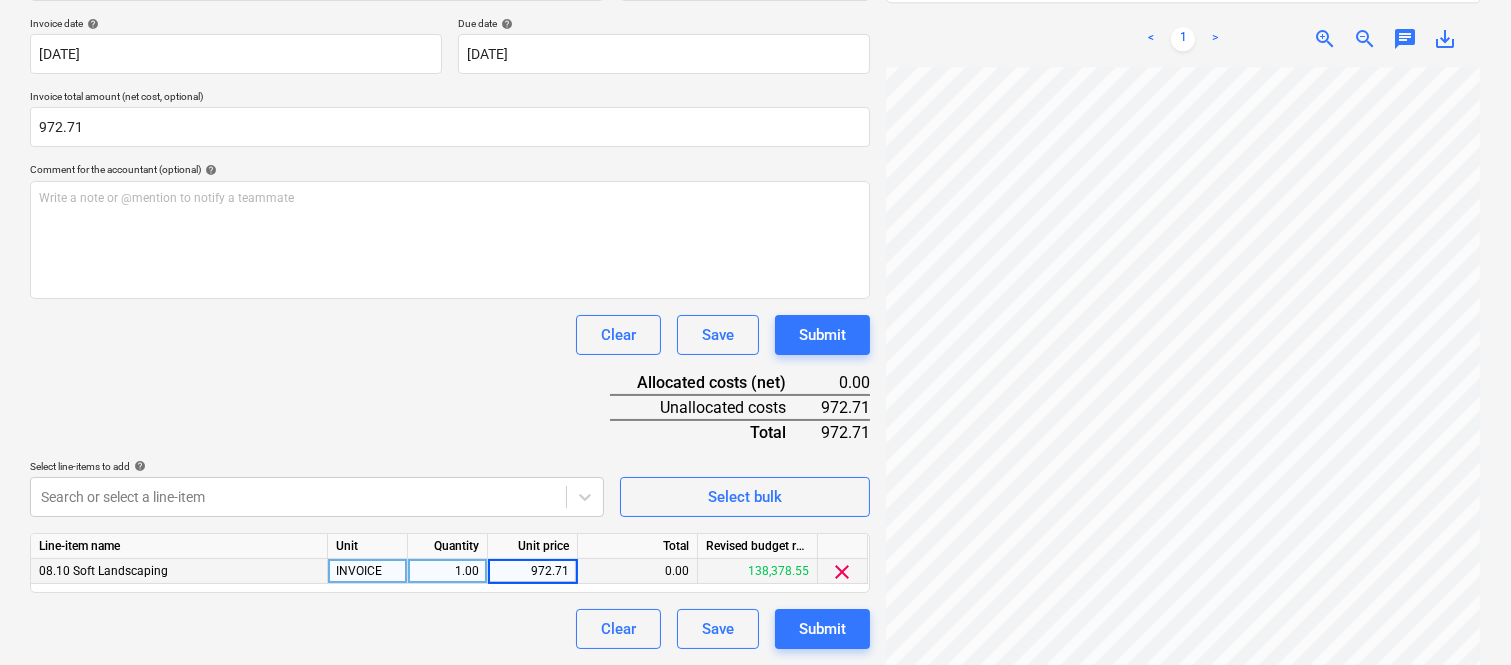 click on "Clear Save Submit" at bounding box center (450, 629) 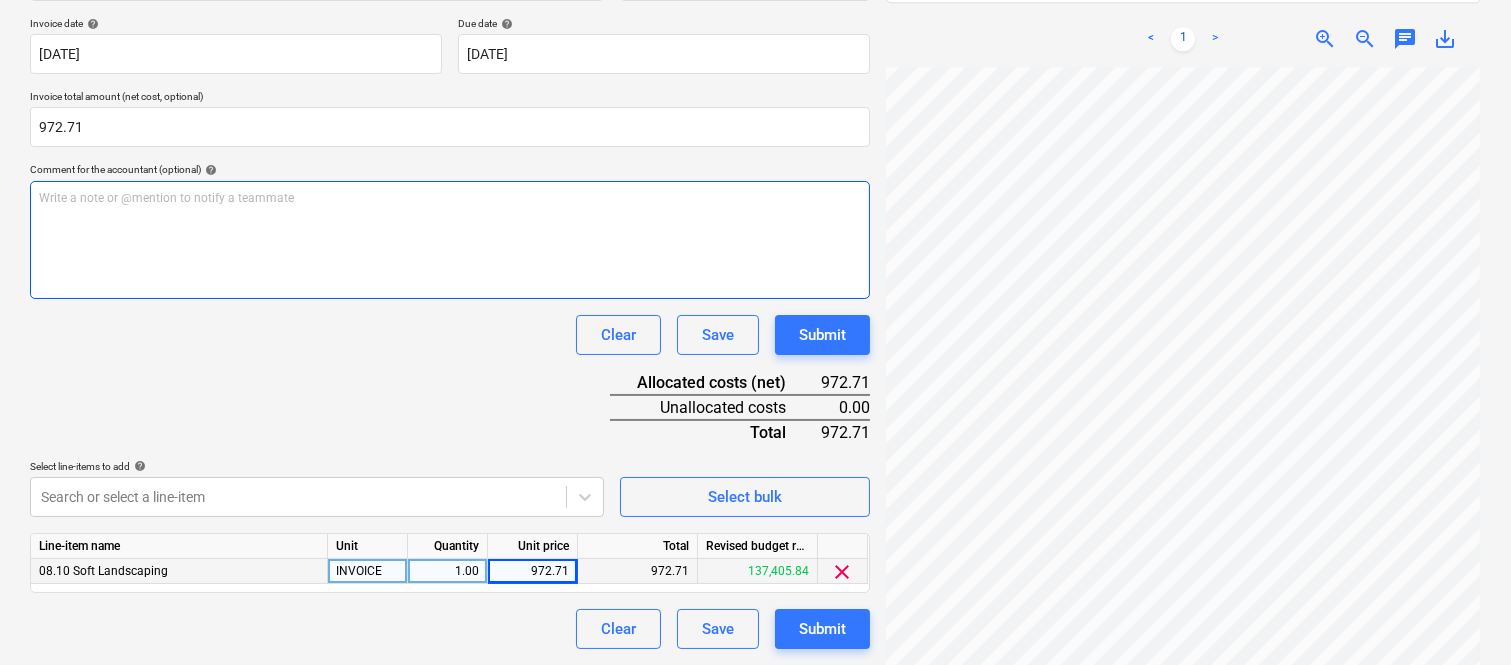 click on "Write a note or @mention to notify a teammate ﻿" at bounding box center (450, 240) 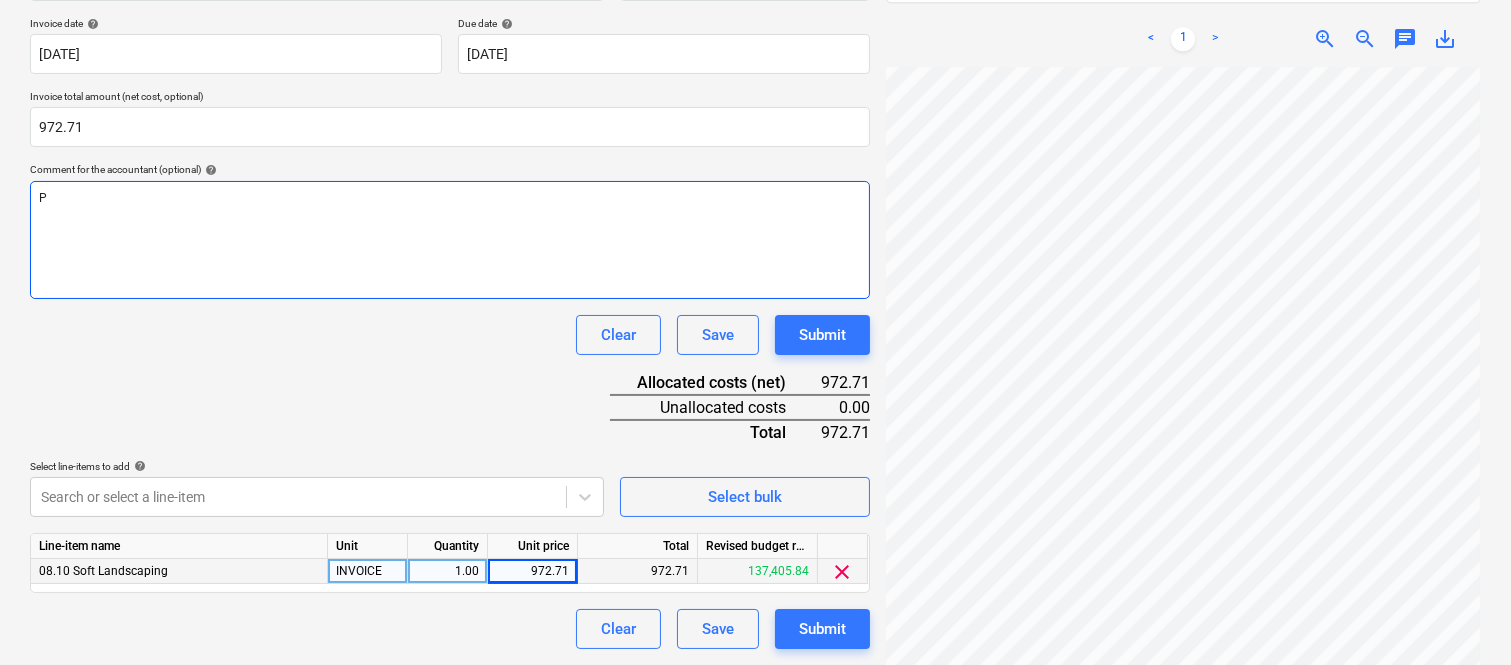 type 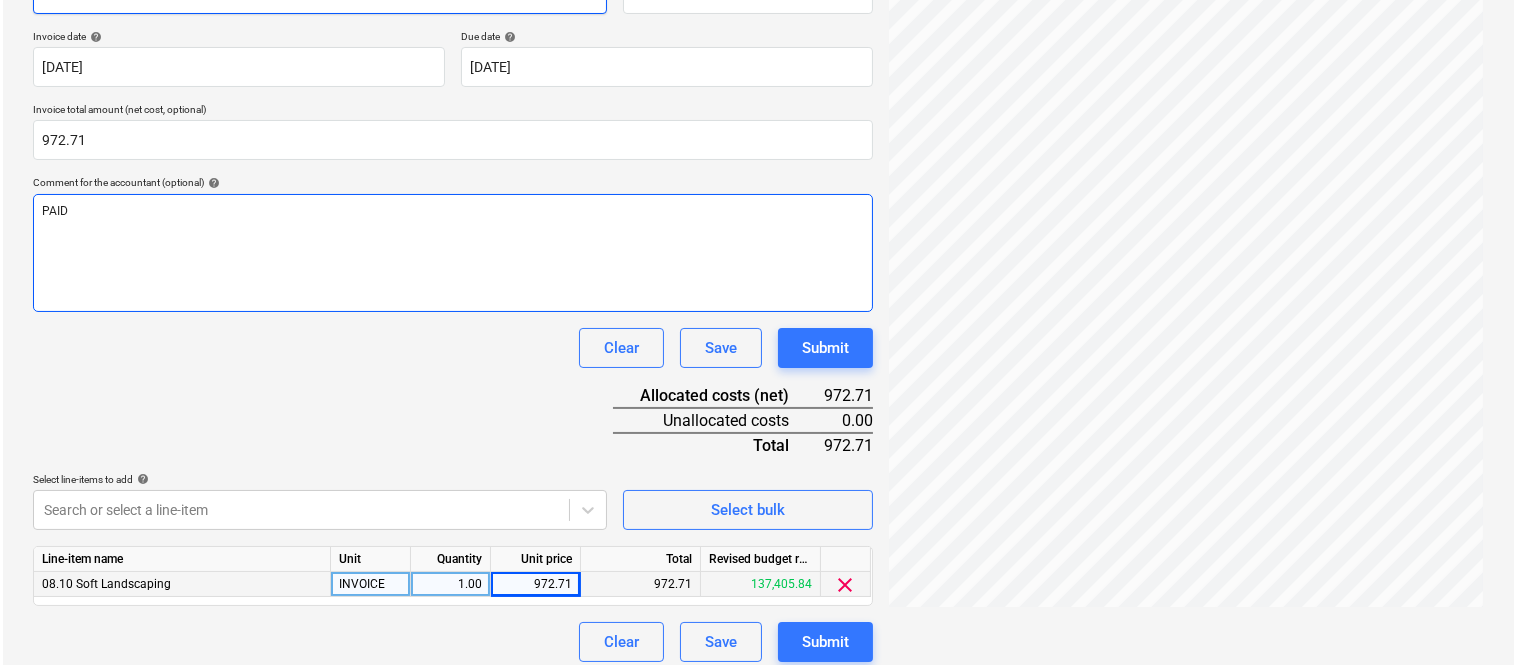scroll, scrollTop: 367, scrollLeft: 0, axis: vertical 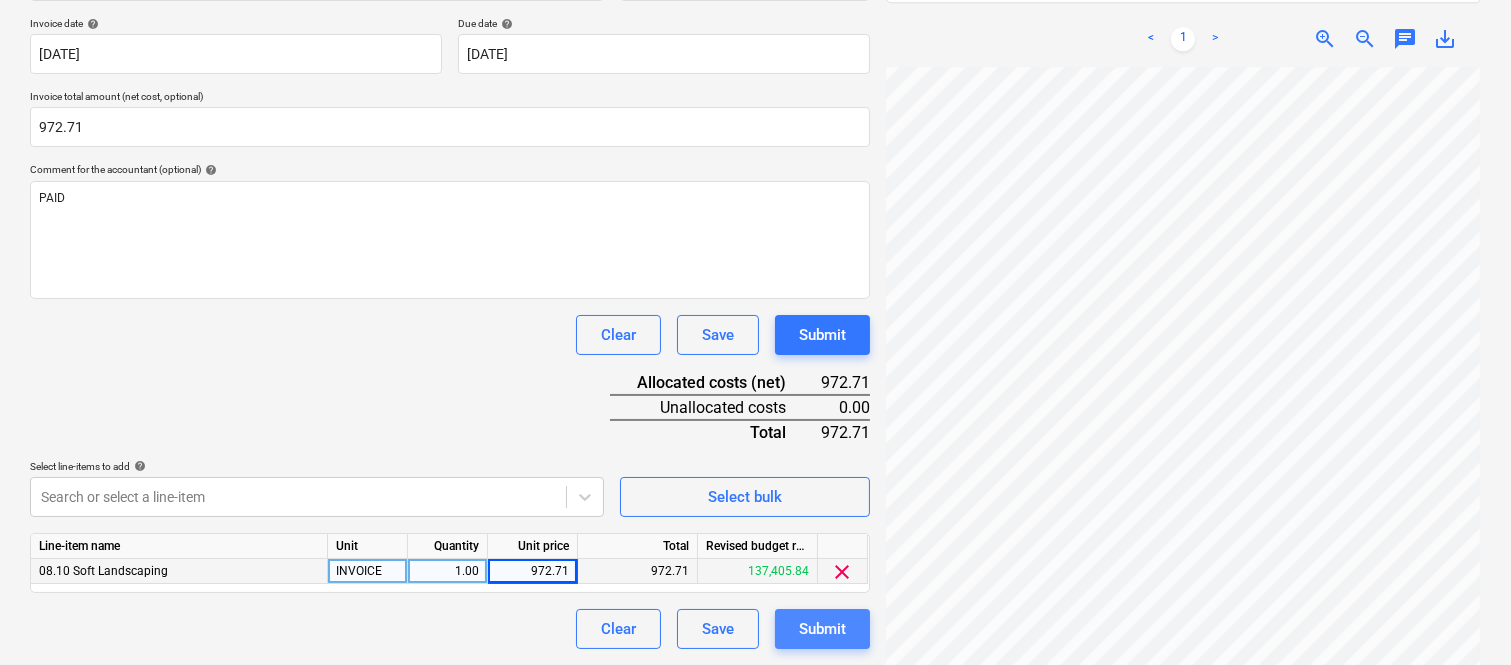 click on "Submit" at bounding box center [822, 629] 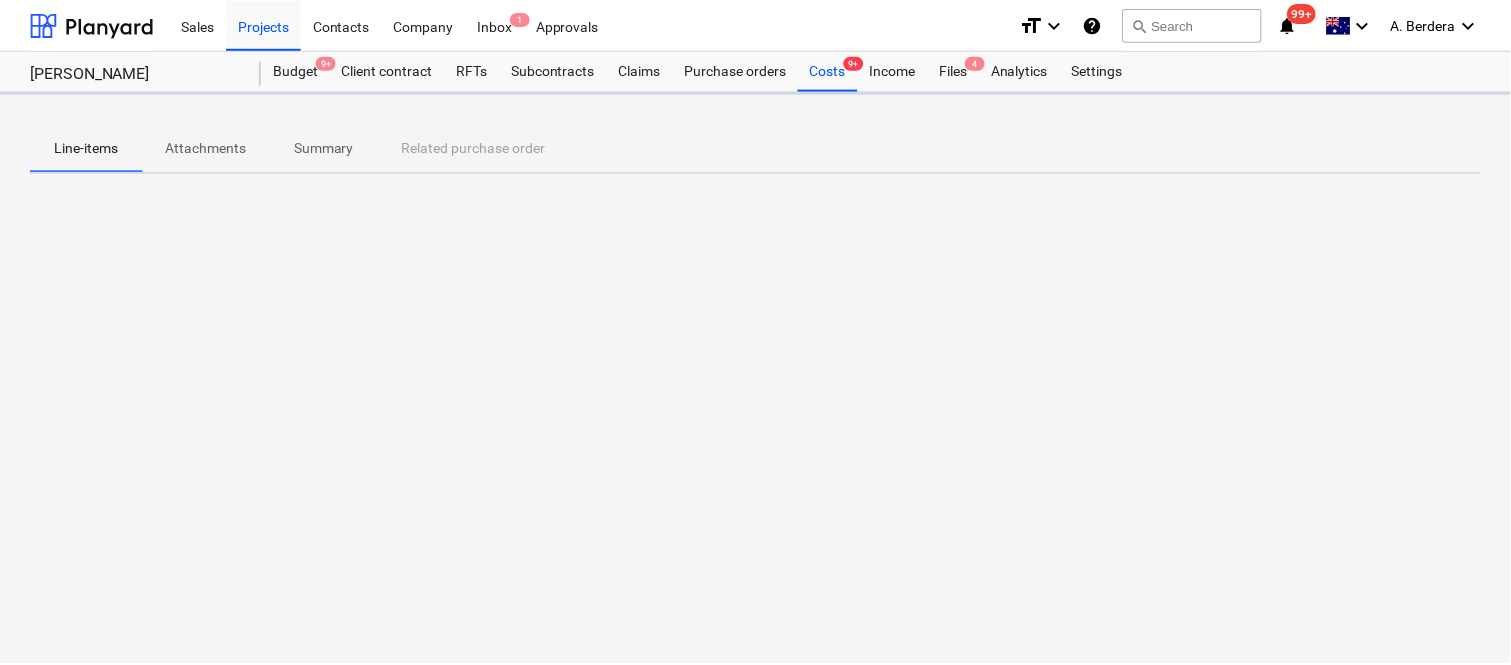 scroll, scrollTop: 0, scrollLeft: 0, axis: both 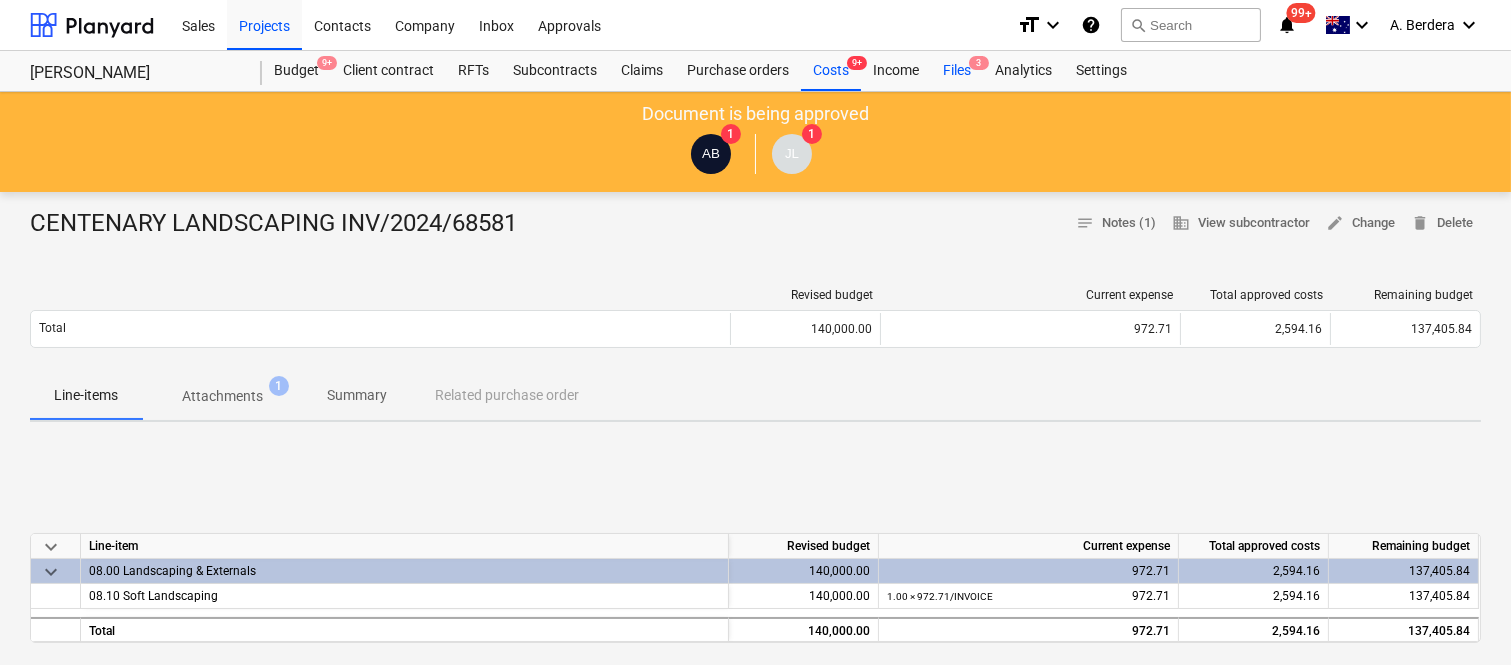 click on "Files 3" at bounding box center [957, 71] 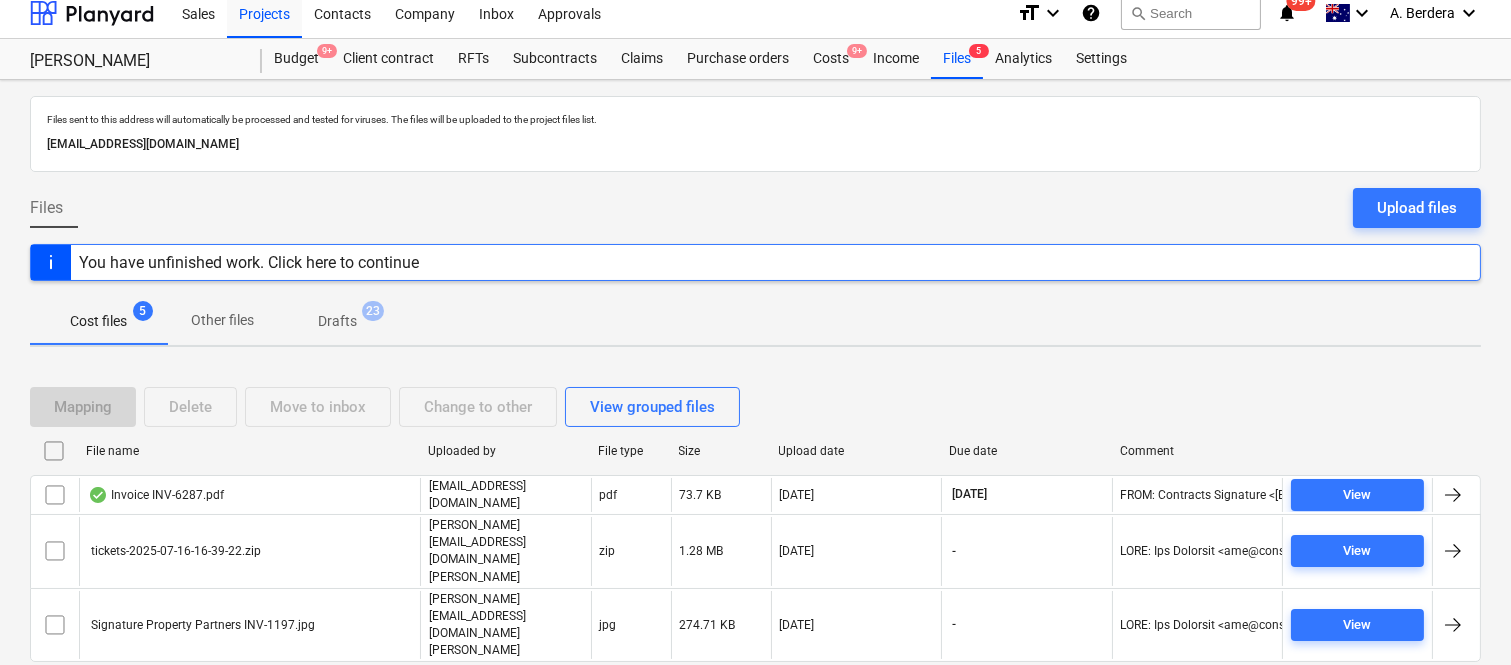 scroll, scrollTop: 0, scrollLeft: 0, axis: both 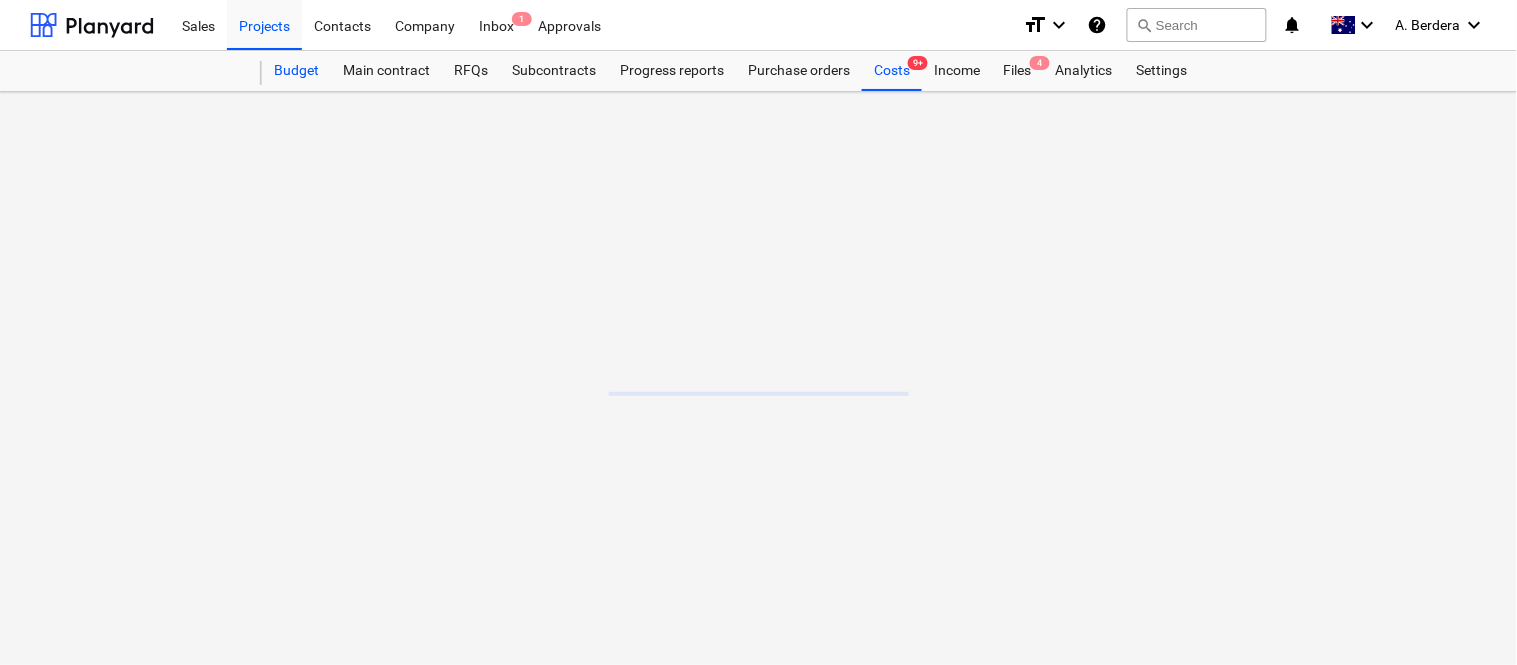 click on "Budget" at bounding box center (296, 71) 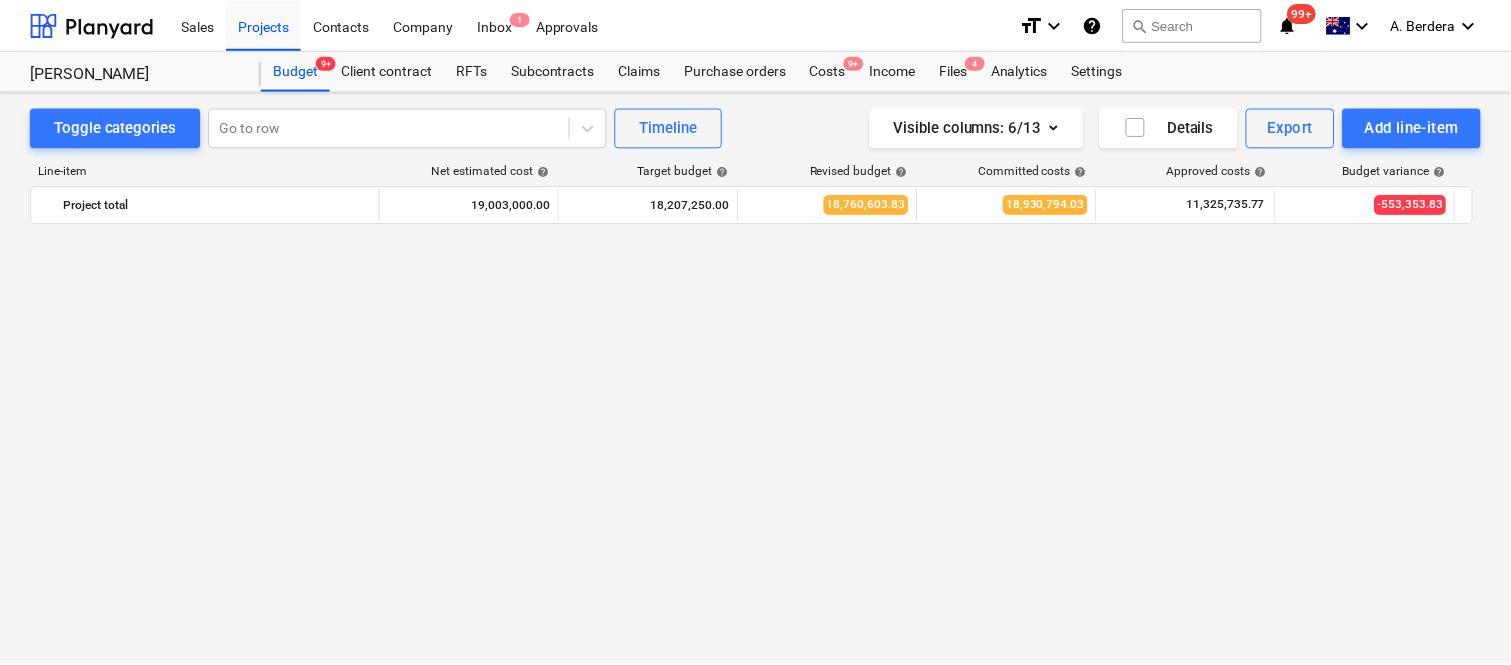 scroll, scrollTop: 2144, scrollLeft: 0, axis: vertical 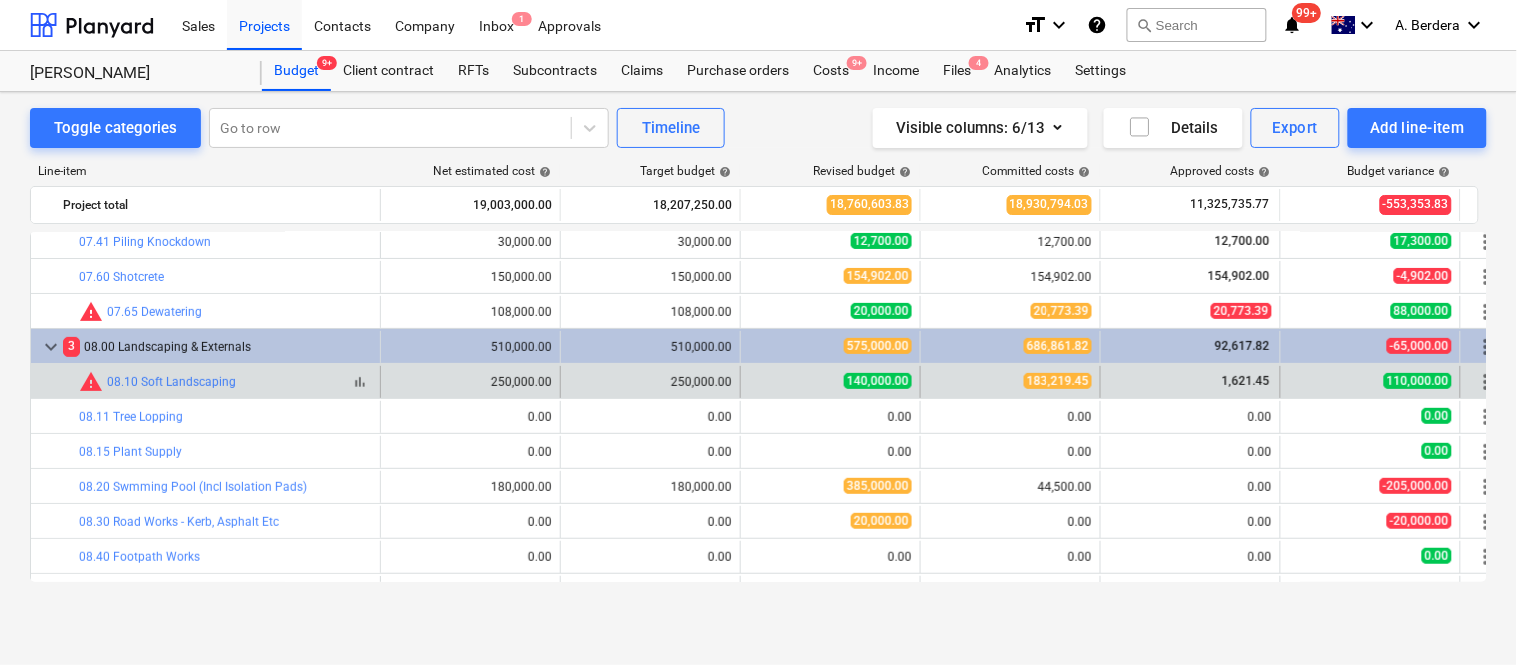 click on "bar_chart" at bounding box center (360, 382) 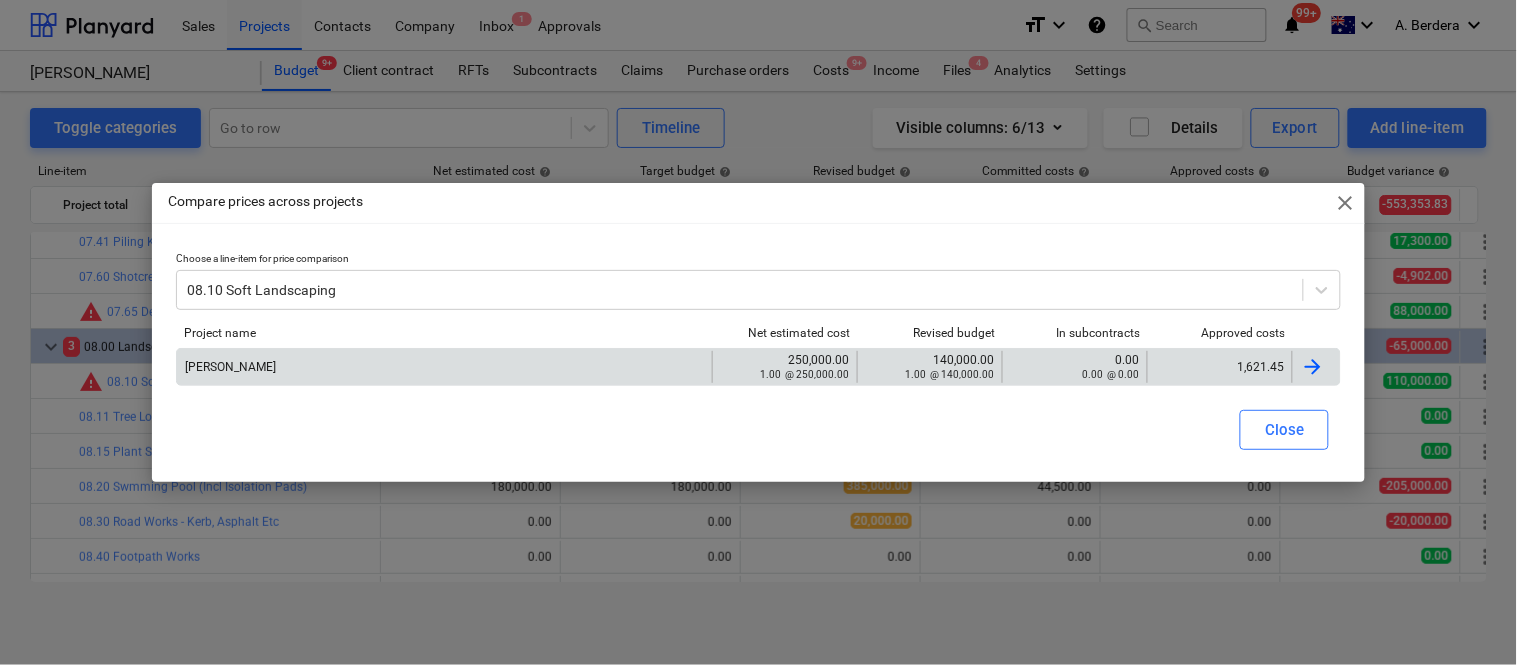click on "1,621.45" at bounding box center (1220, 367) 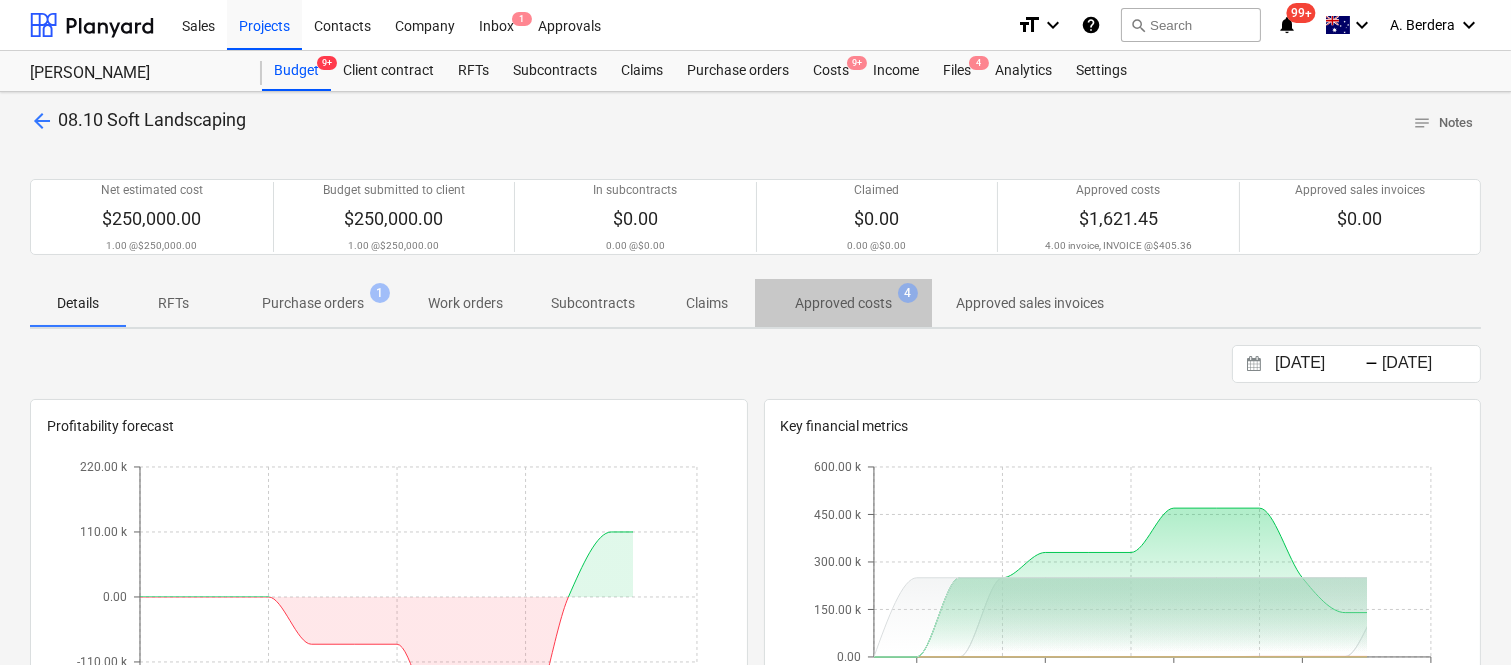 click on "Approved costs 4" at bounding box center [843, 303] 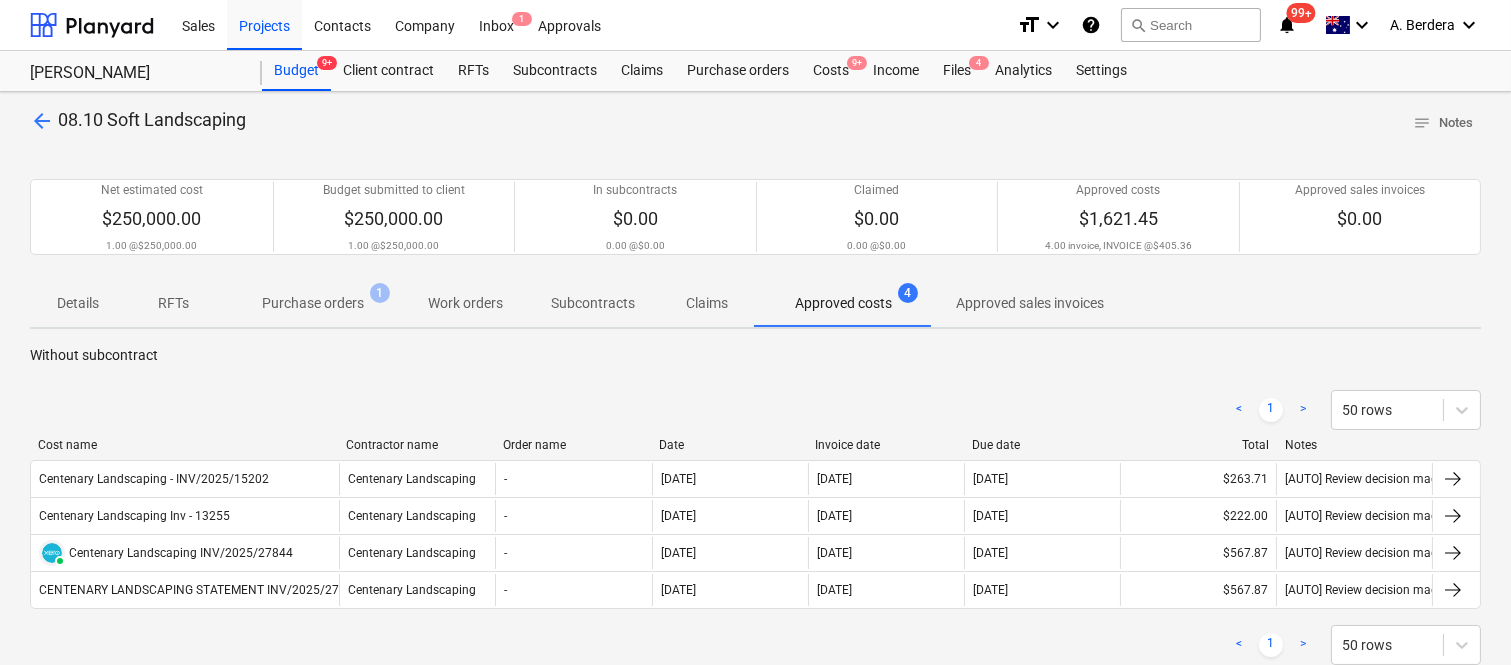 drag, startPoint x: 251, startPoint y: 437, endPoint x: 344, endPoint y: 443, distance: 93.193344 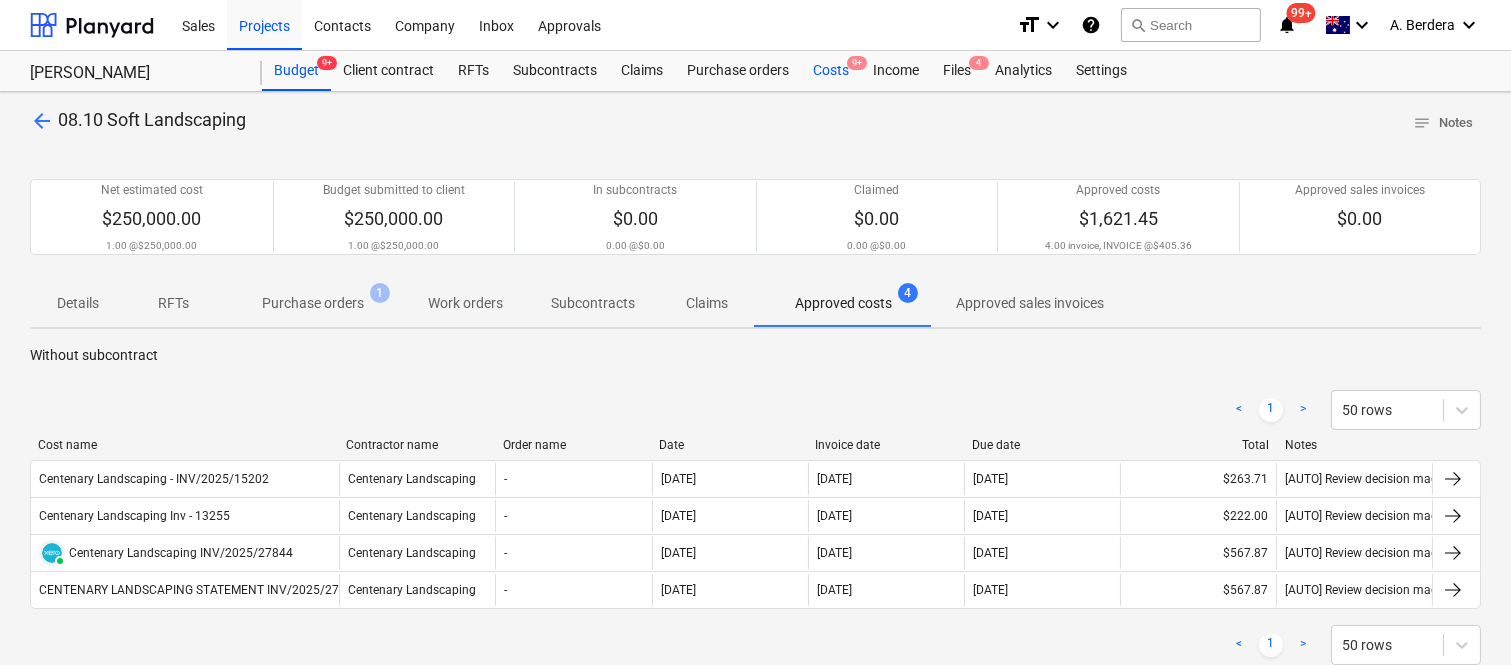 click on "Costs 9+" at bounding box center (831, 71) 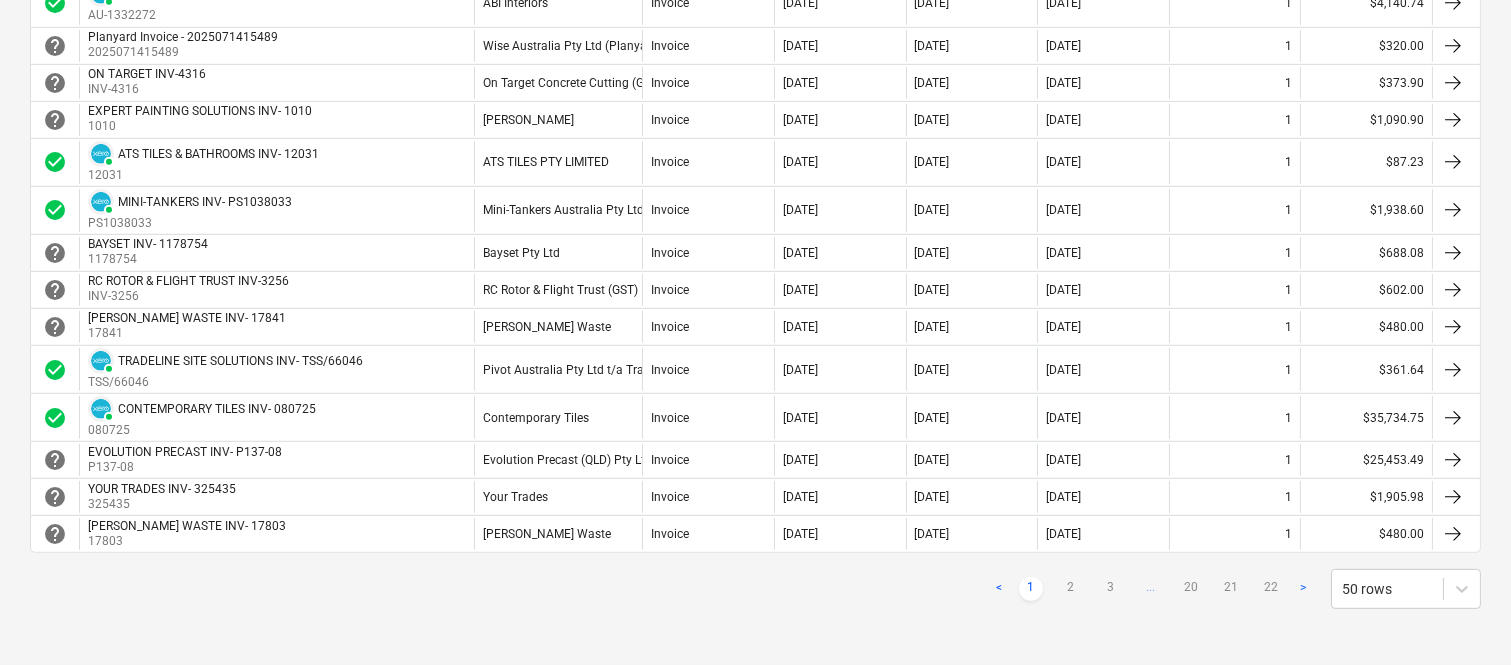 scroll, scrollTop: 1768, scrollLeft: 0, axis: vertical 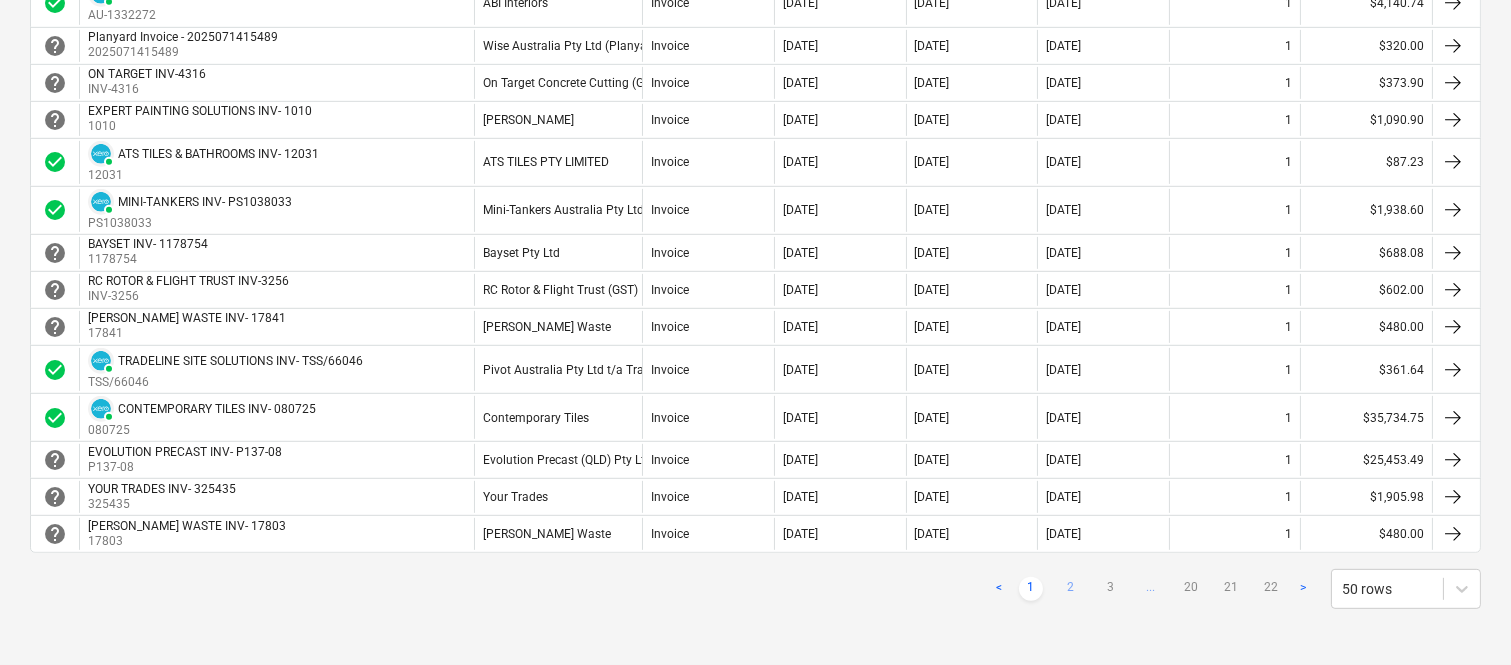 click on "2" at bounding box center (1071, 589) 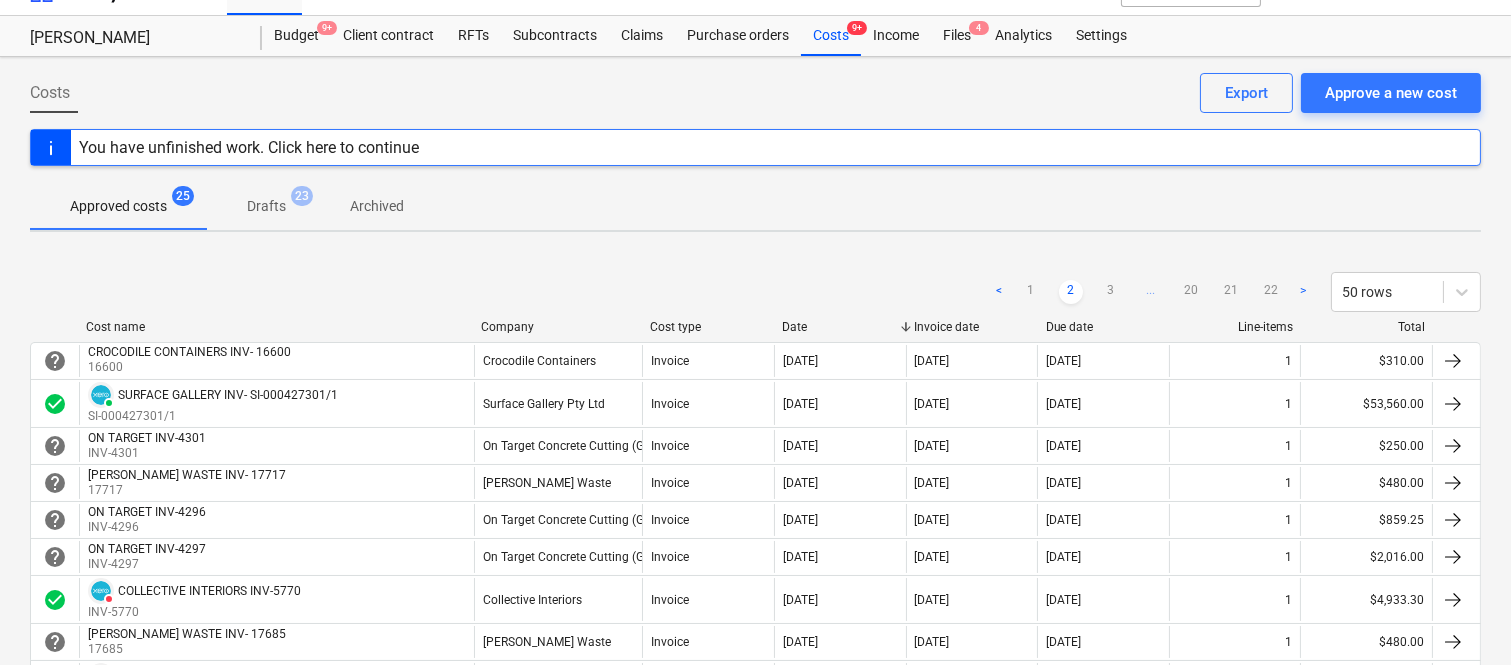 scroll, scrollTop: 0, scrollLeft: 0, axis: both 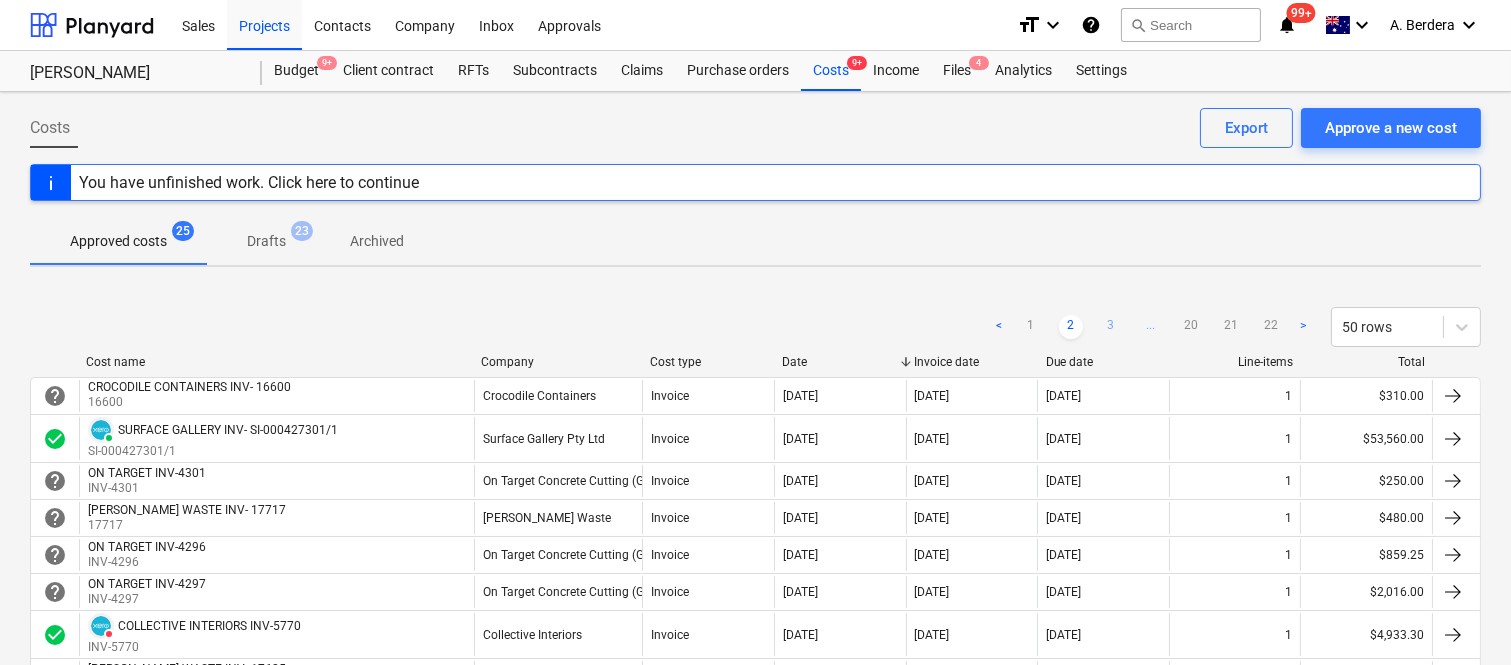click on "3" at bounding box center [1111, 327] 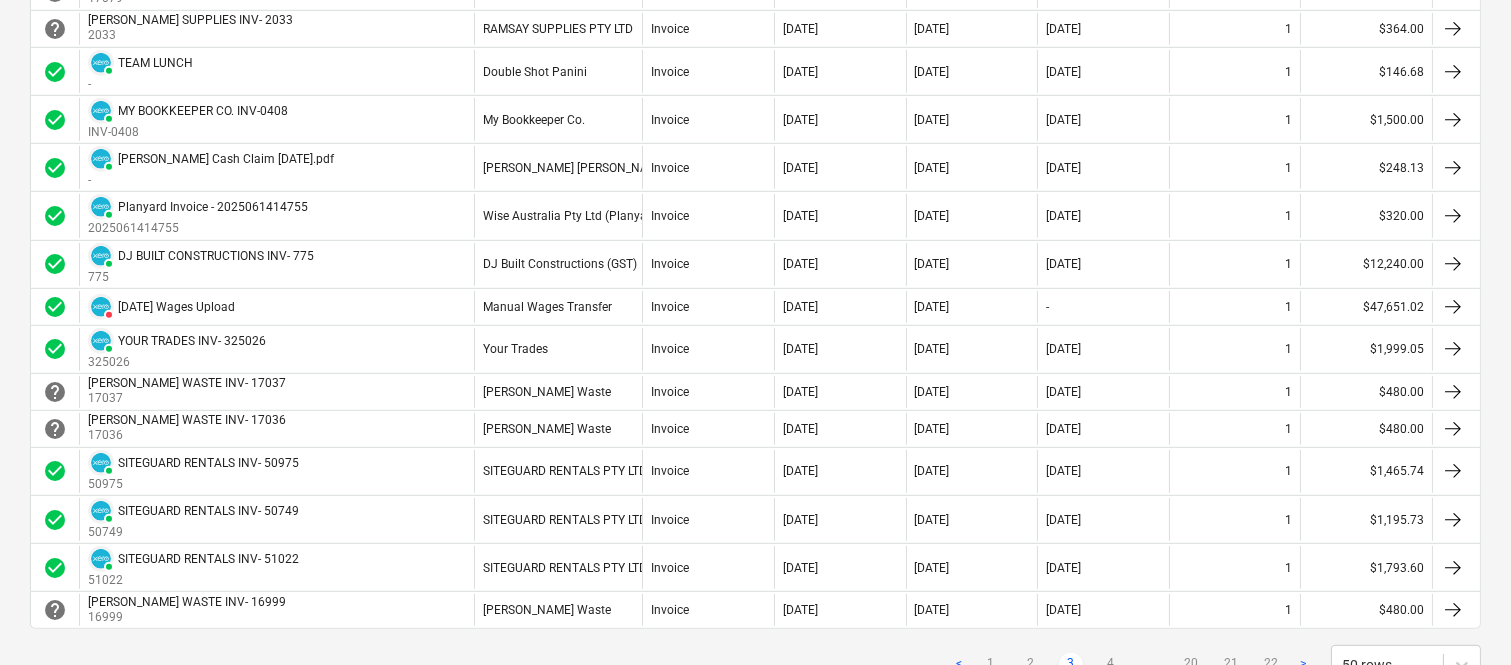 scroll, scrollTop: 1955, scrollLeft: 0, axis: vertical 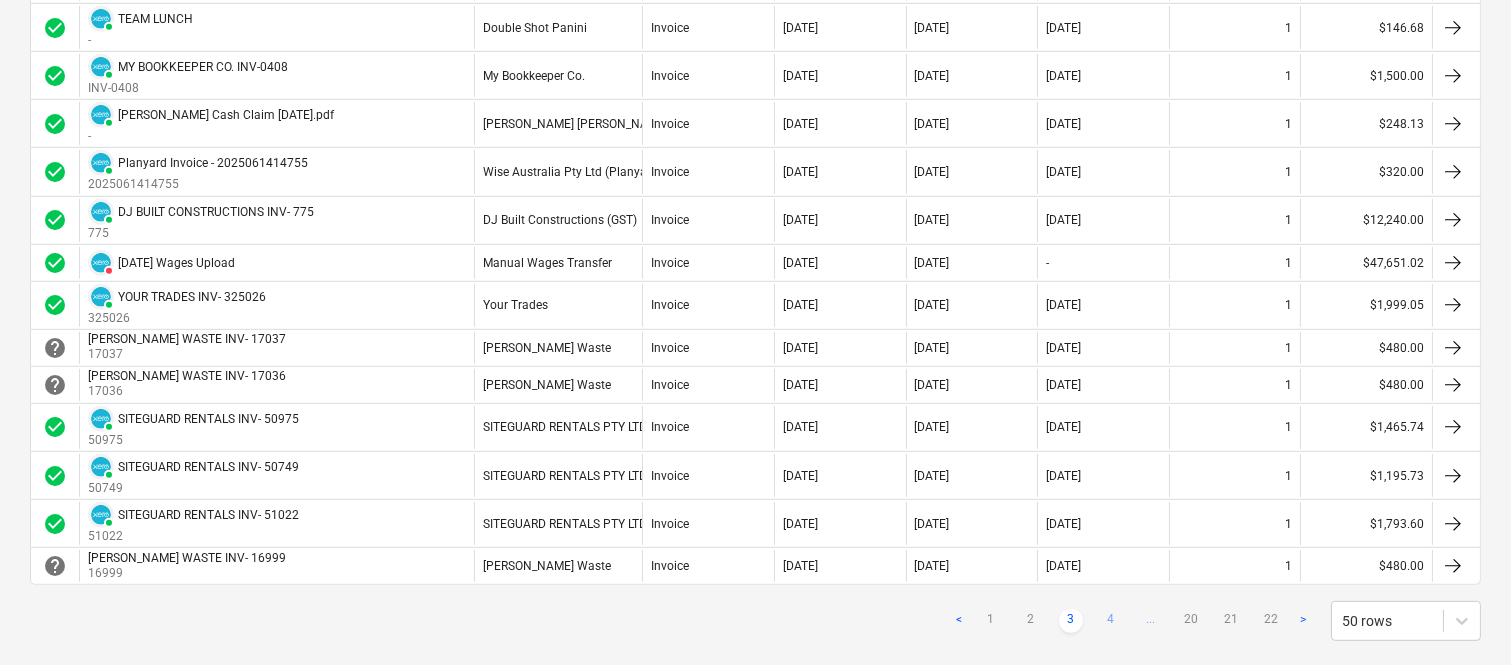 click on "4" at bounding box center (1111, 621) 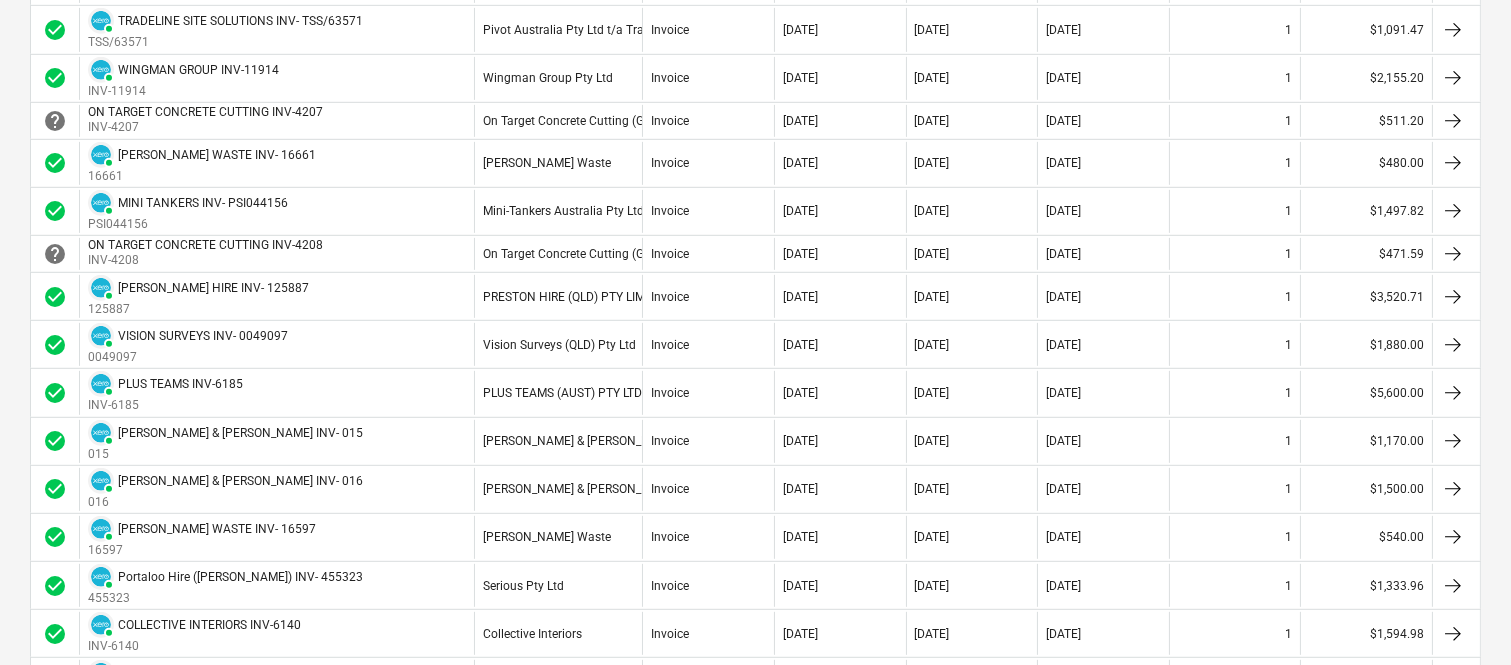 scroll, scrollTop: 1794, scrollLeft: 0, axis: vertical 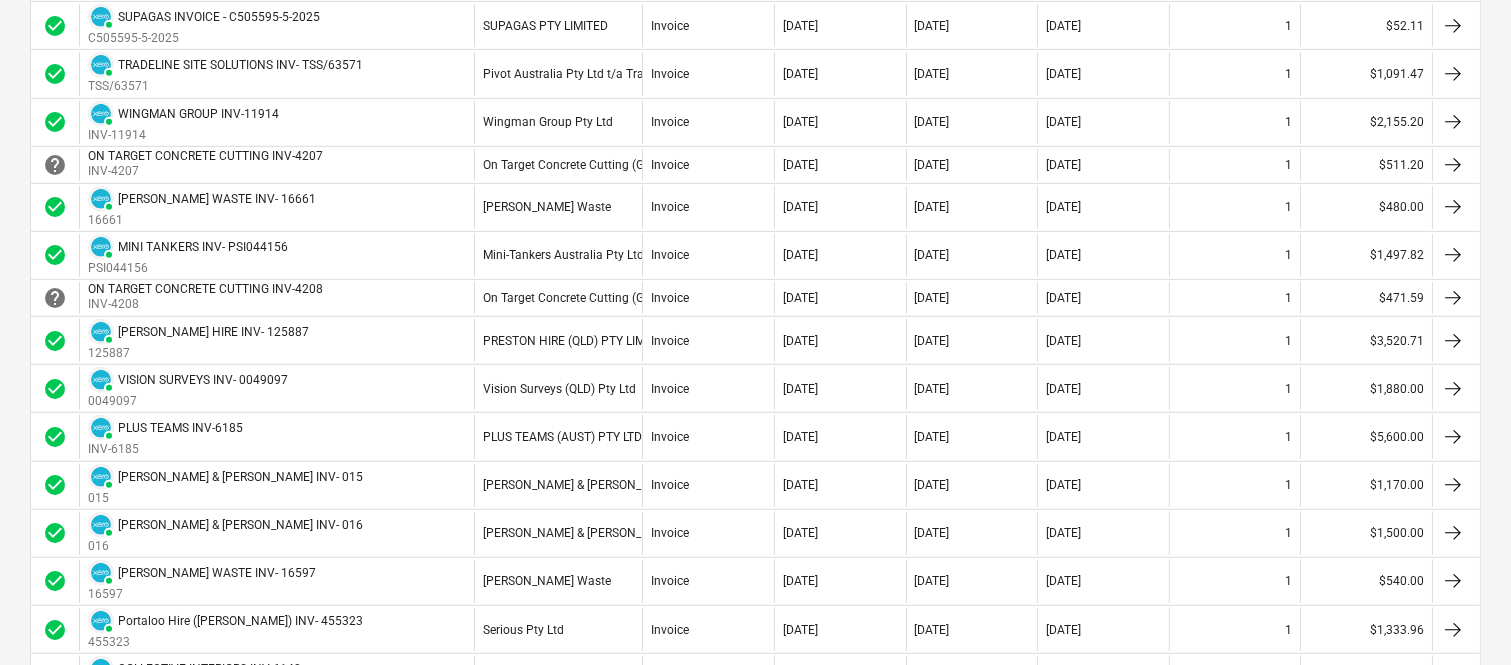 click on "[DATE]" at bounding box center [1103, 629] 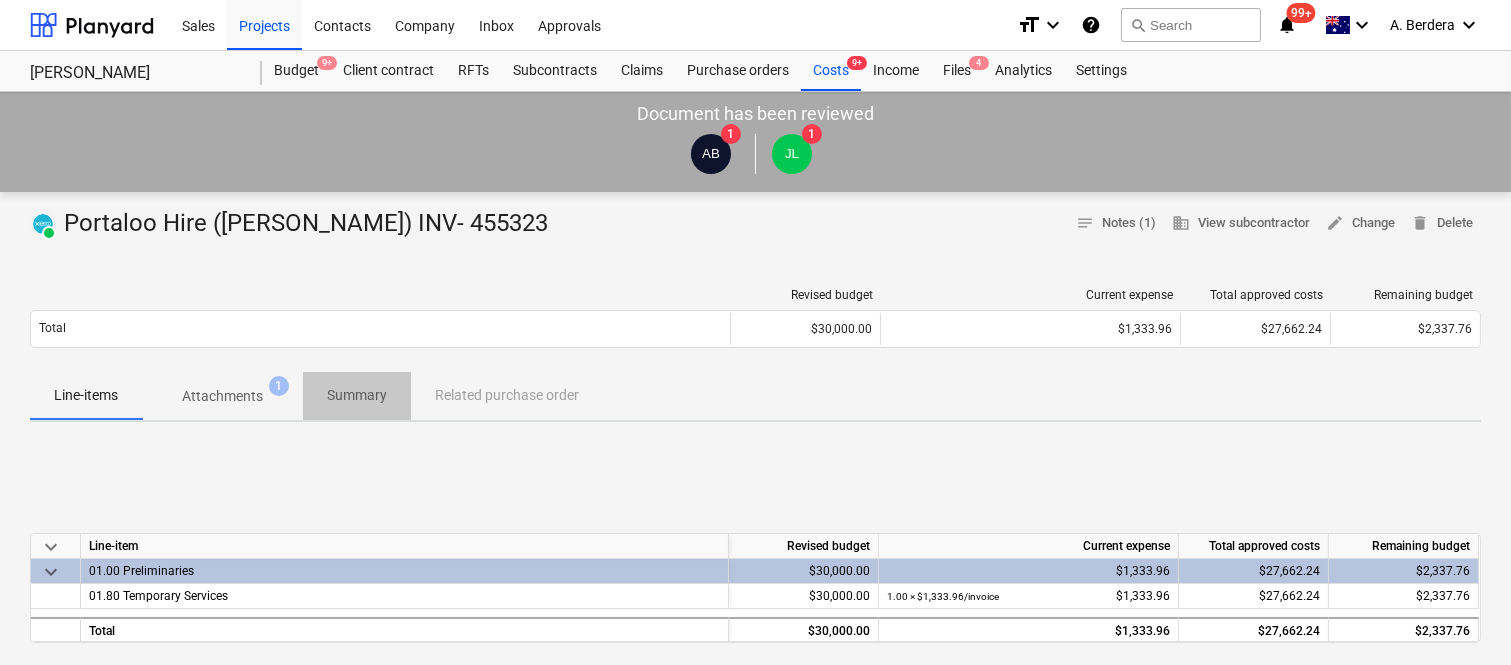 click on "Summary" at bounding box center (357, 395) 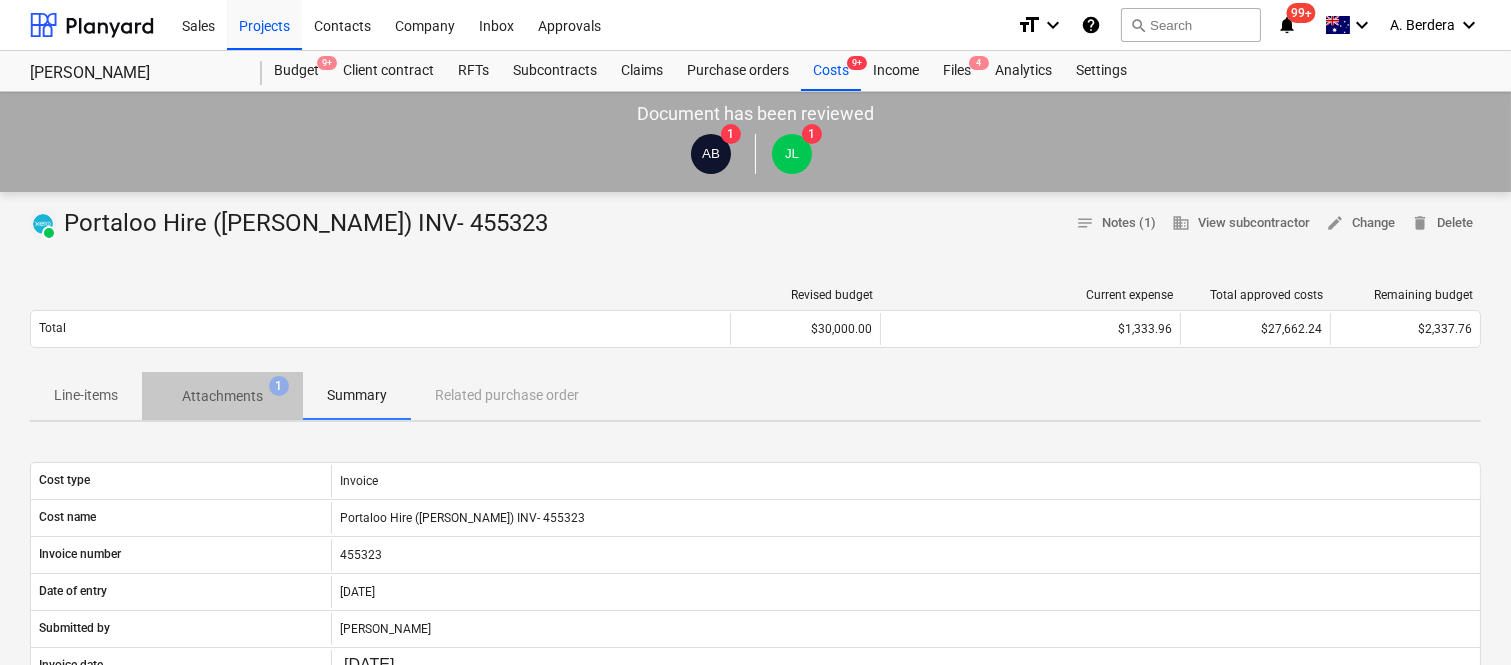click on "Attachments" at bounding box center [222, 396] 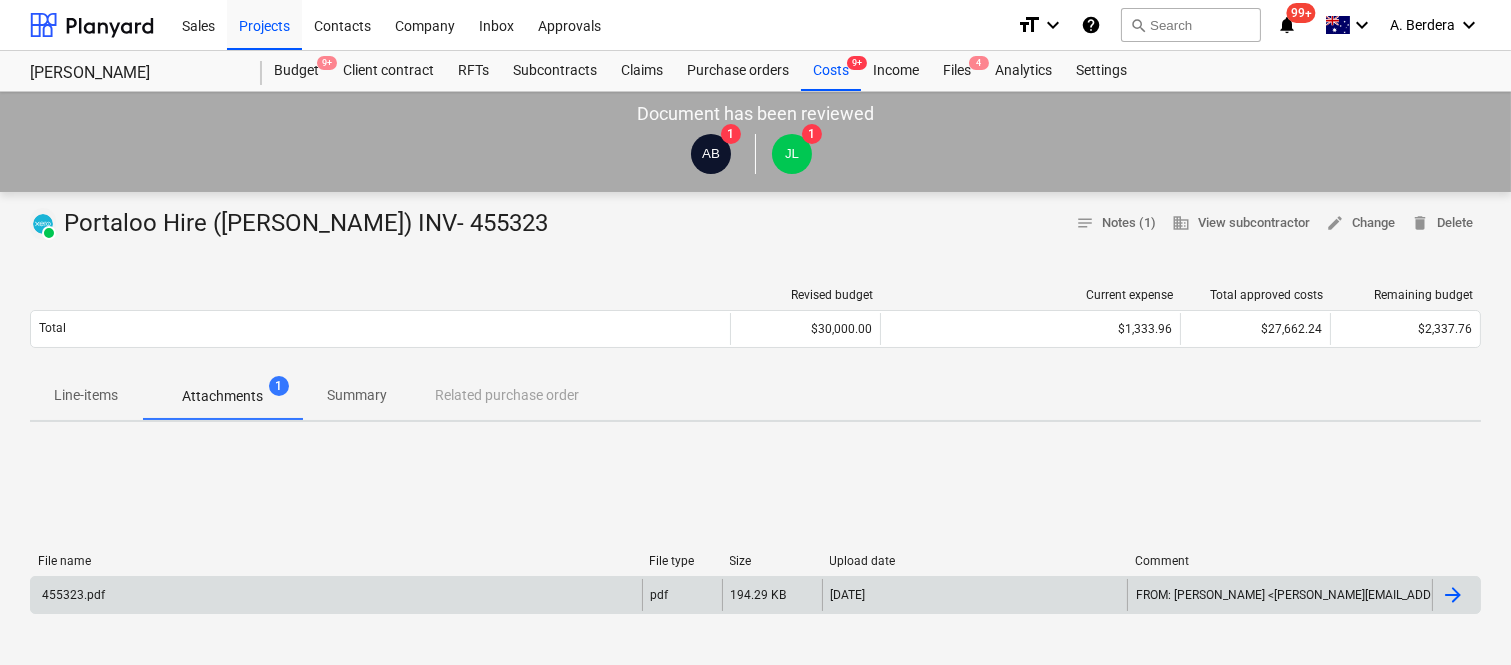 click on "455323.pdf" at bounding box center (336, 595) 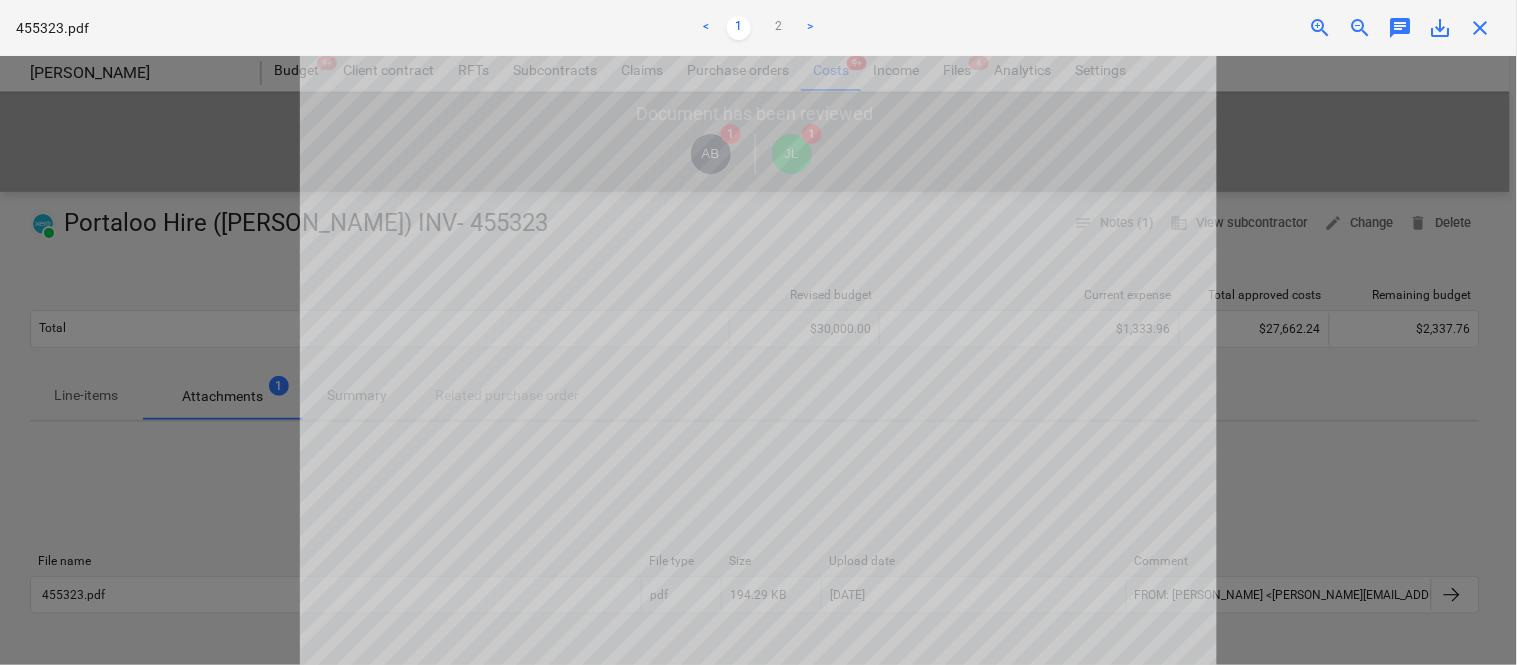 click on "455323.pdf < 1 2 > zoom_in zoom_out chat 0 save_alt close" at bounding box center [758, 28] 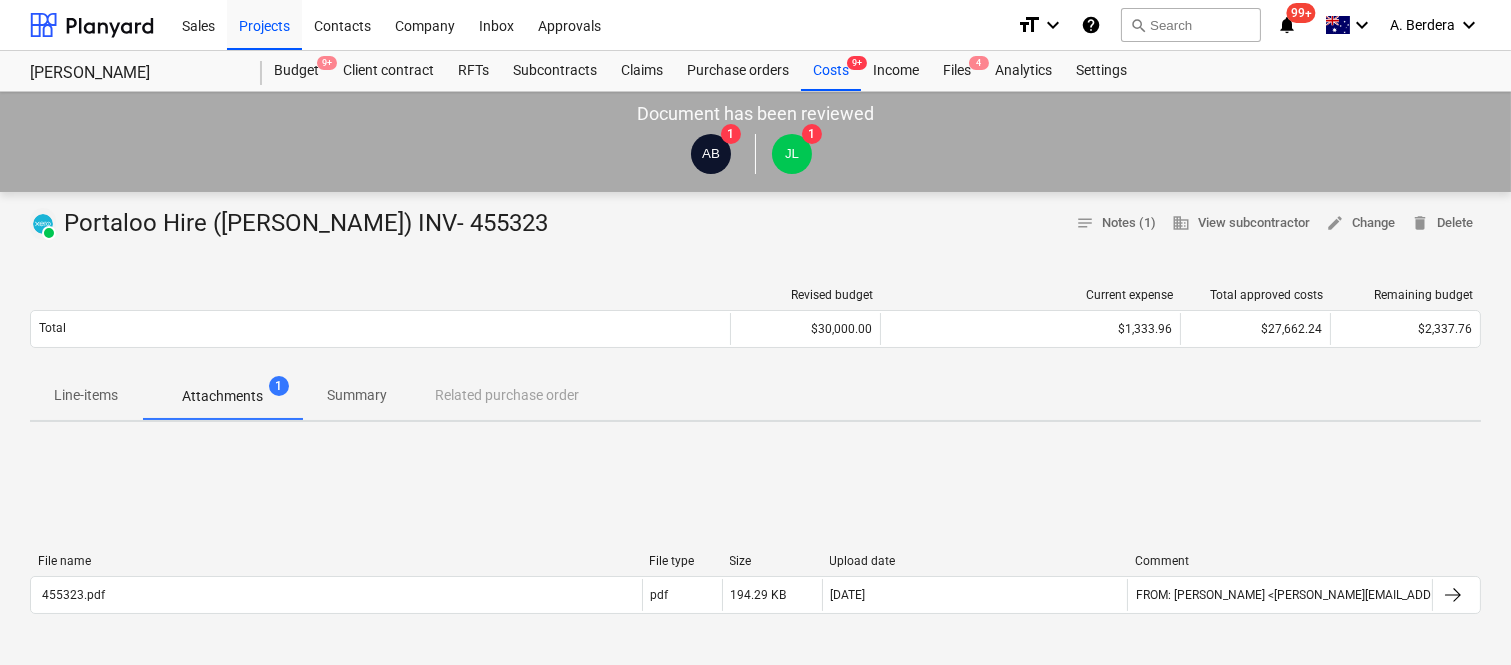 click on "Line-items" at bounding box center [86, 395] 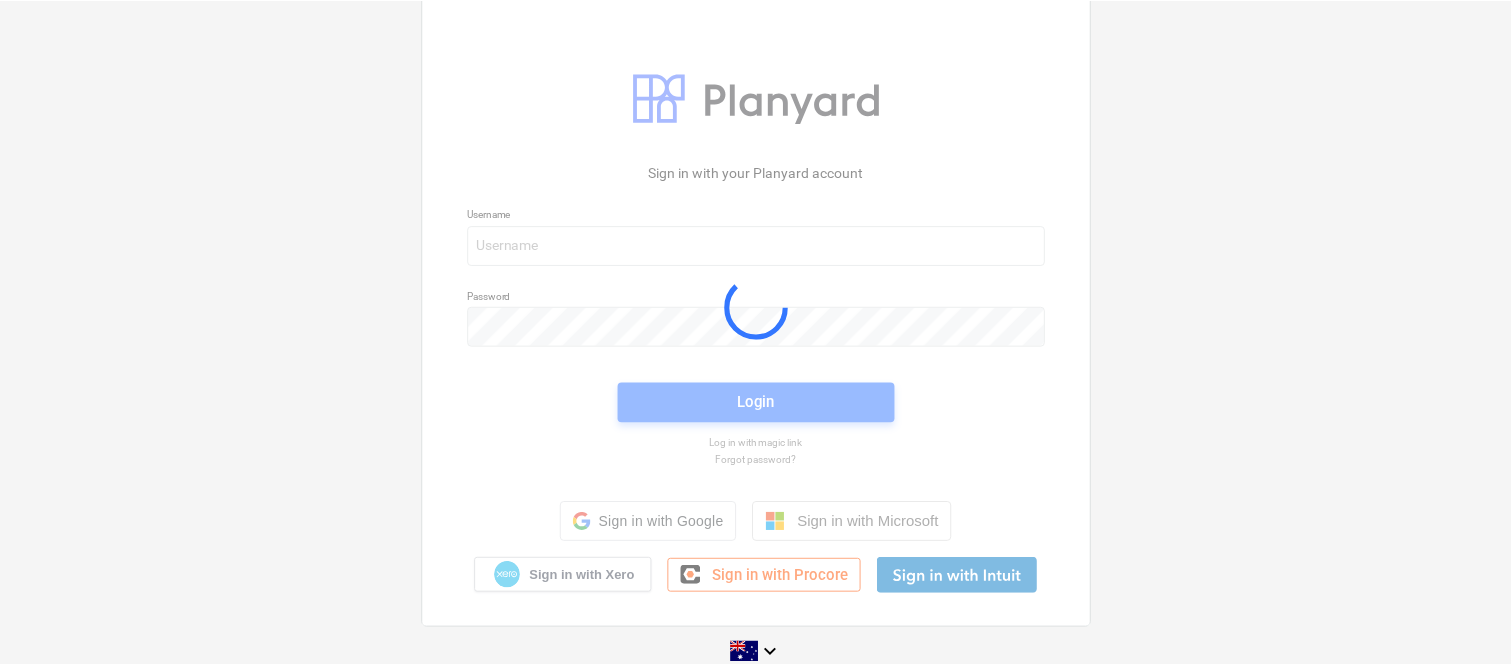 scroll, scrollTop: 0, scrollLeft: 0, axis: both 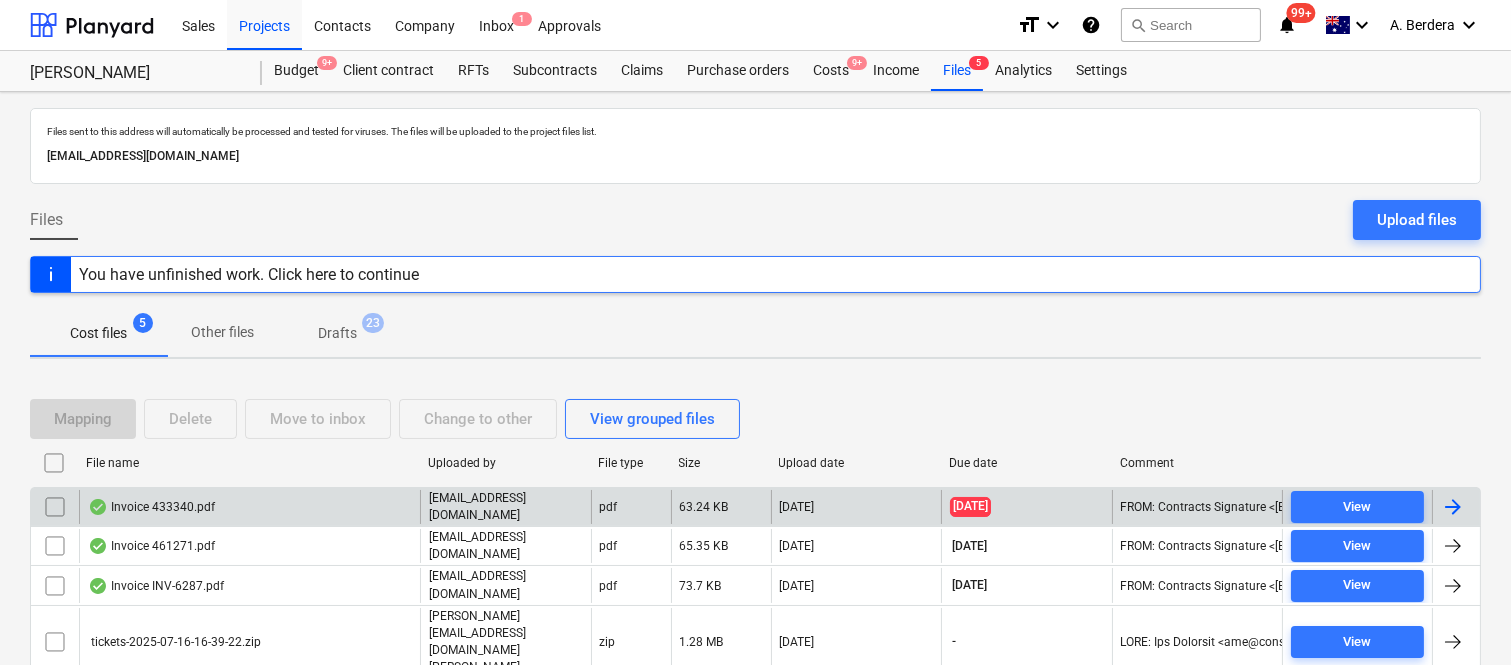 click on "Invoice 433340.pdf" at bounding box center (249, 507) 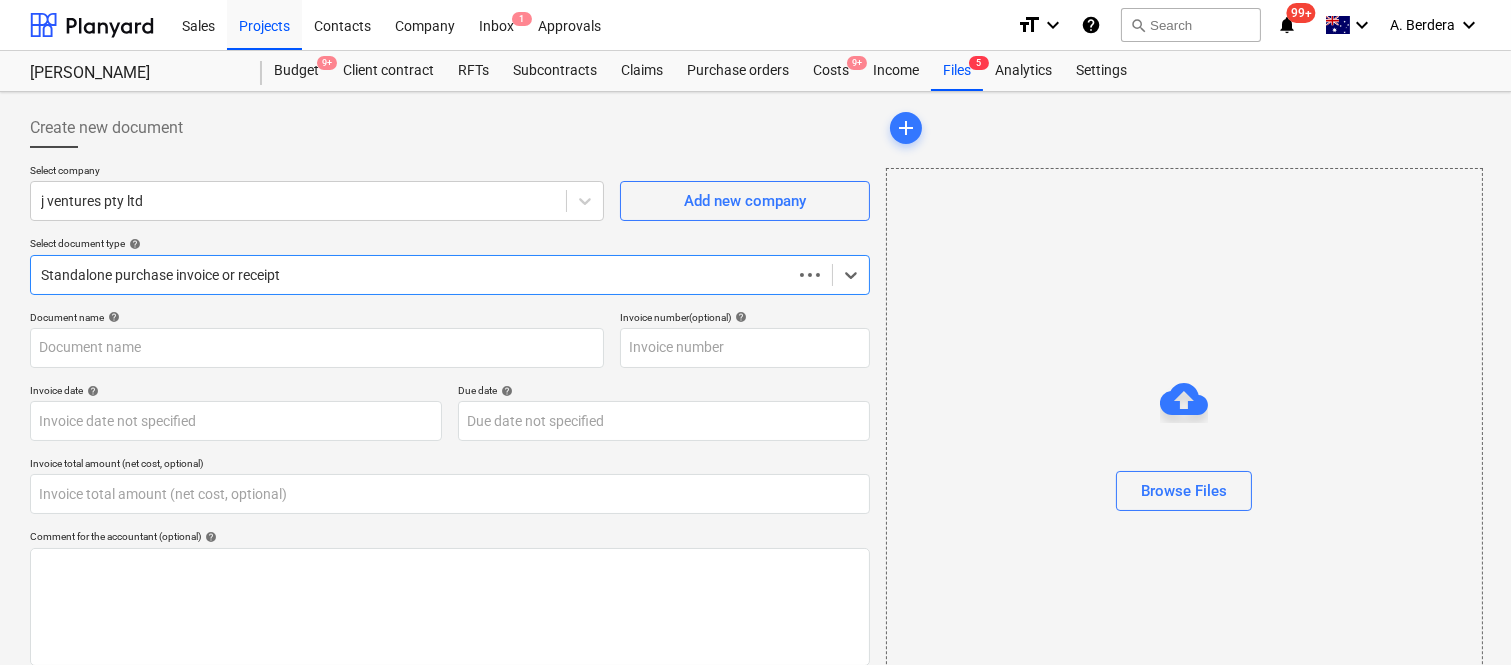 type on "0.00" 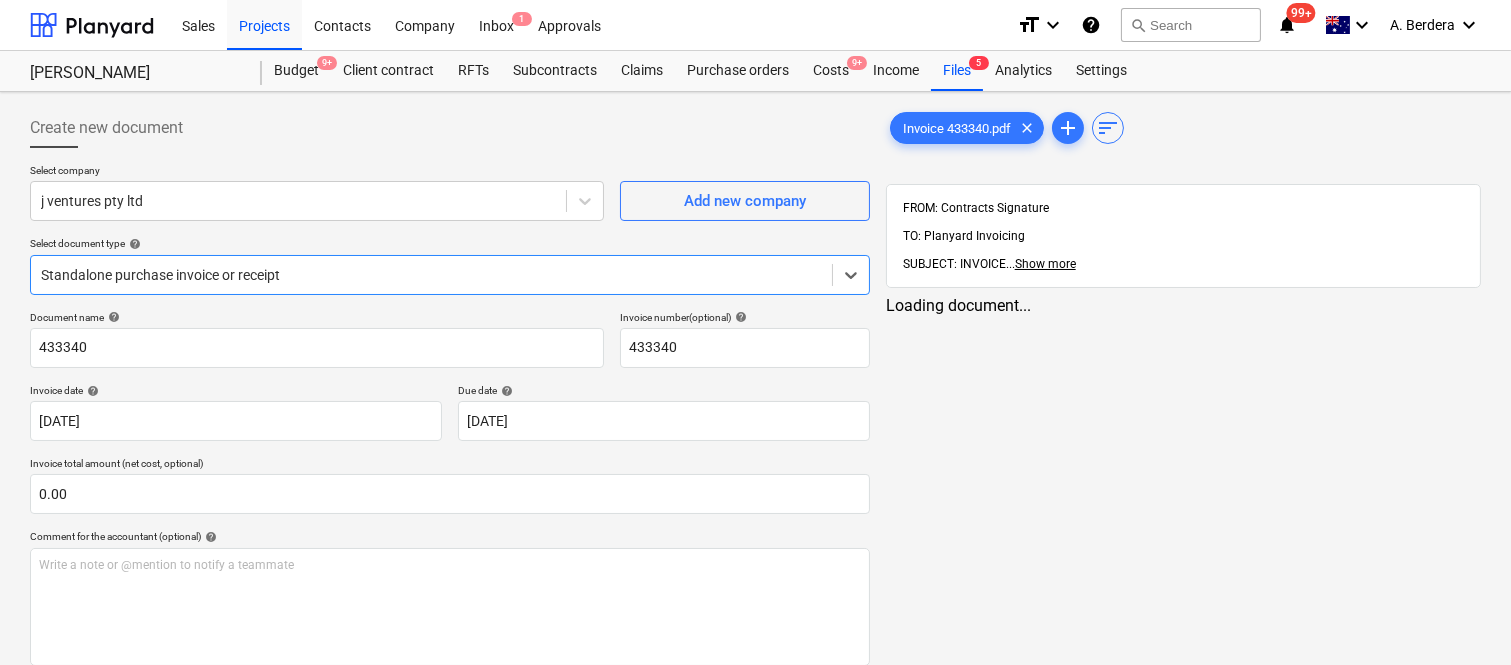 type on "433340" 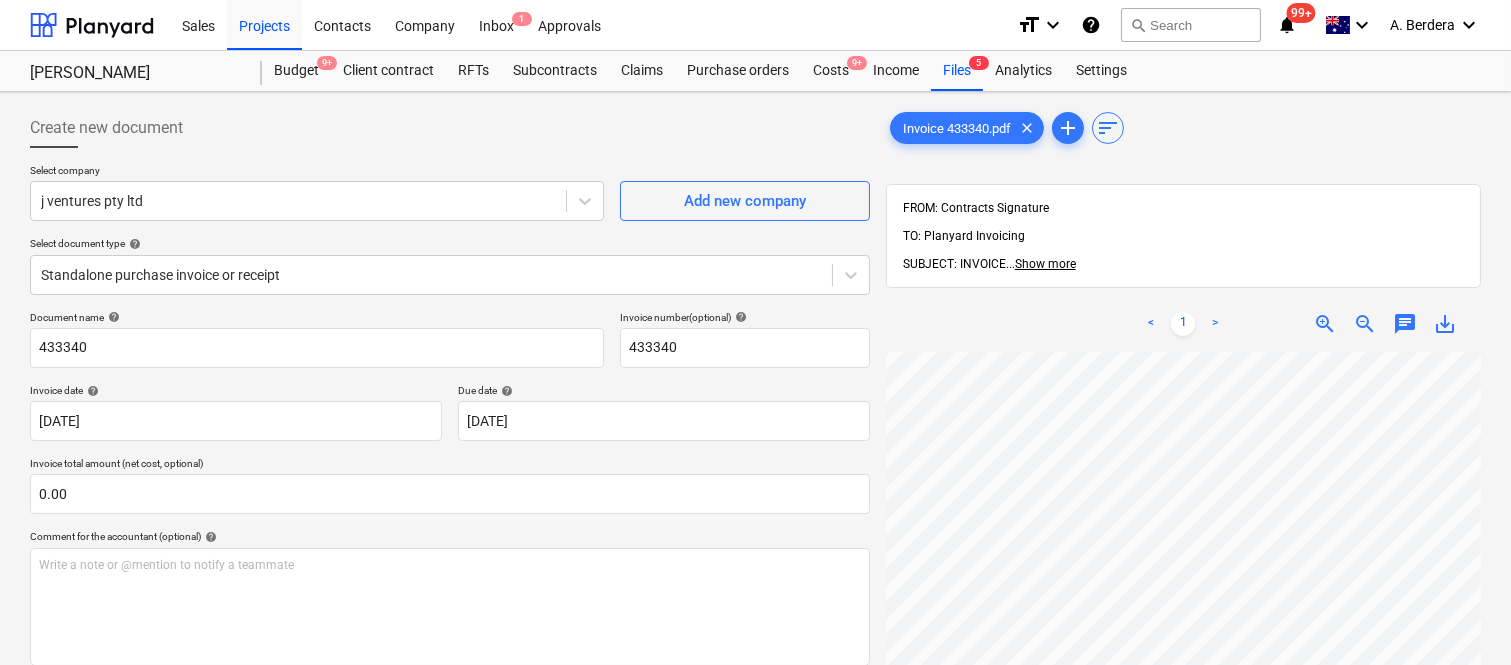 scroll, scrollTop: 0, scrollLeft: 307, axis: horizontal 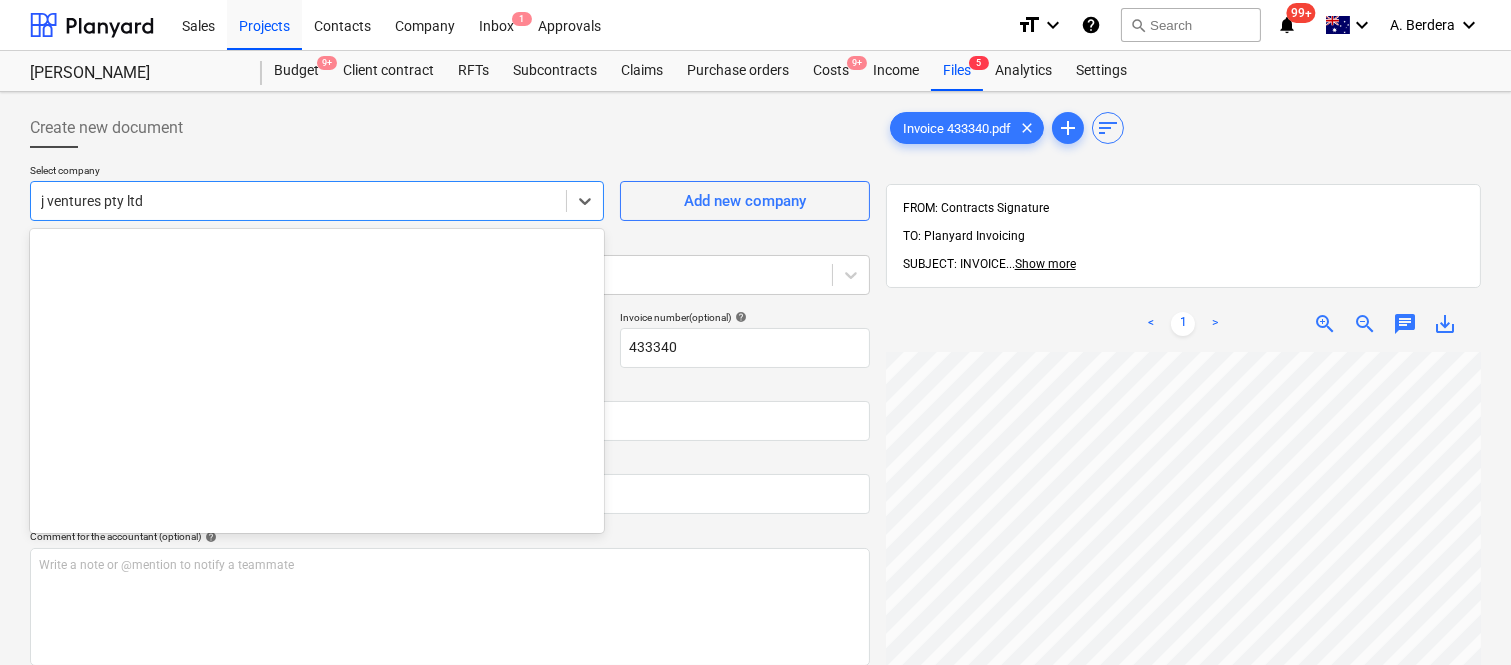 click at bounding box center (298, 201) 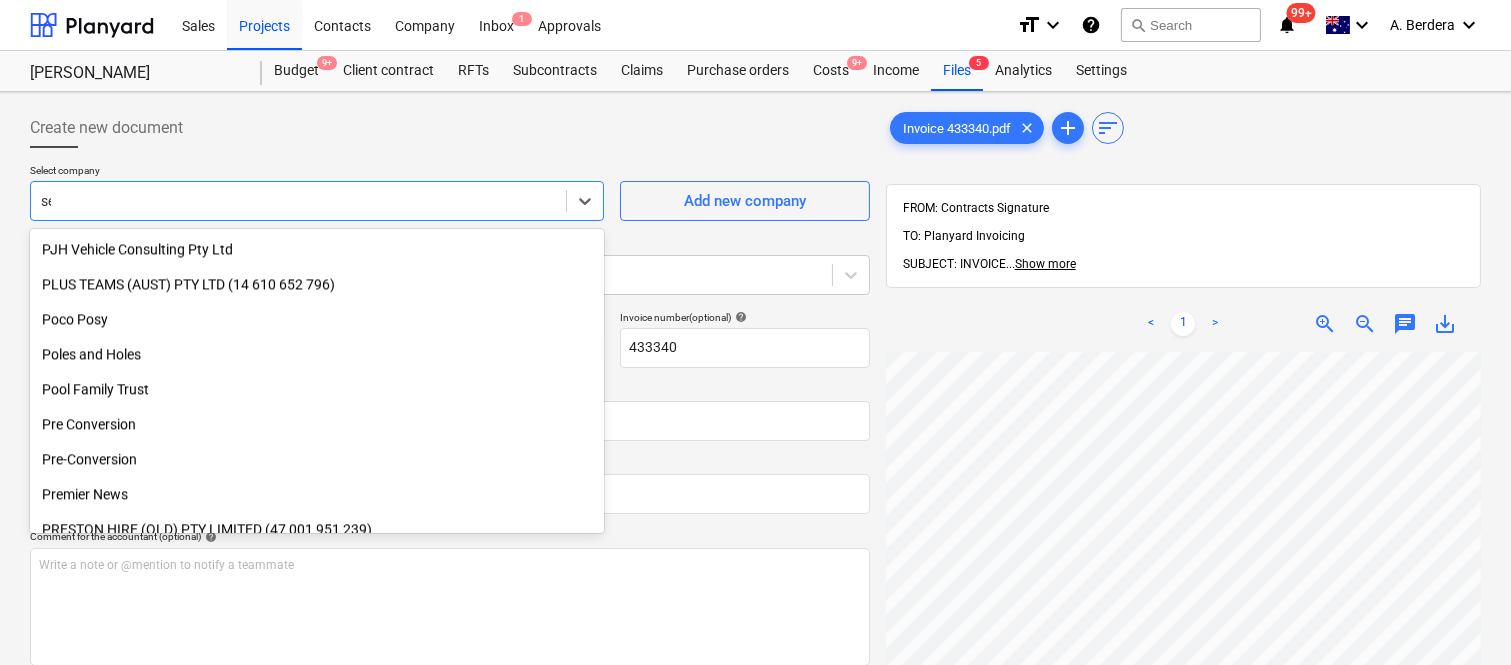 scroll, scrollTop: 855, scrollLeft: 0, axis: vertical 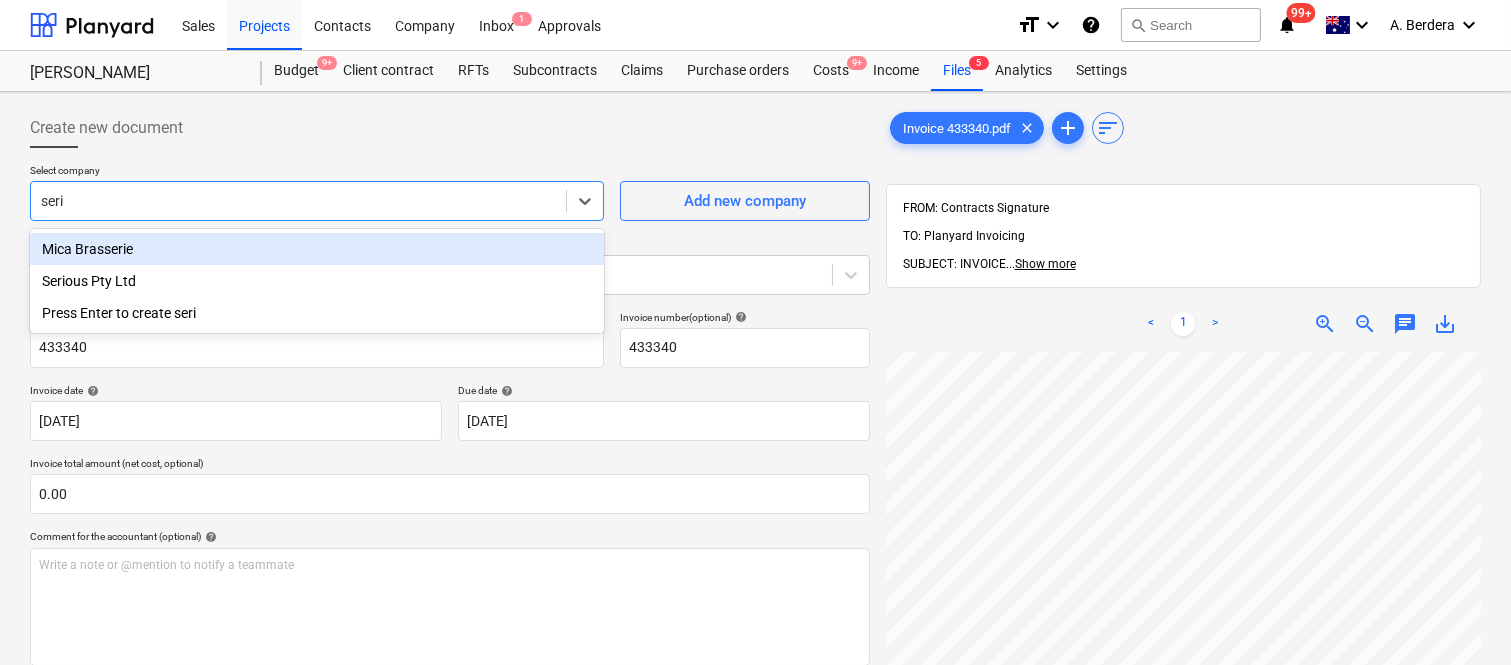 type on "serio" 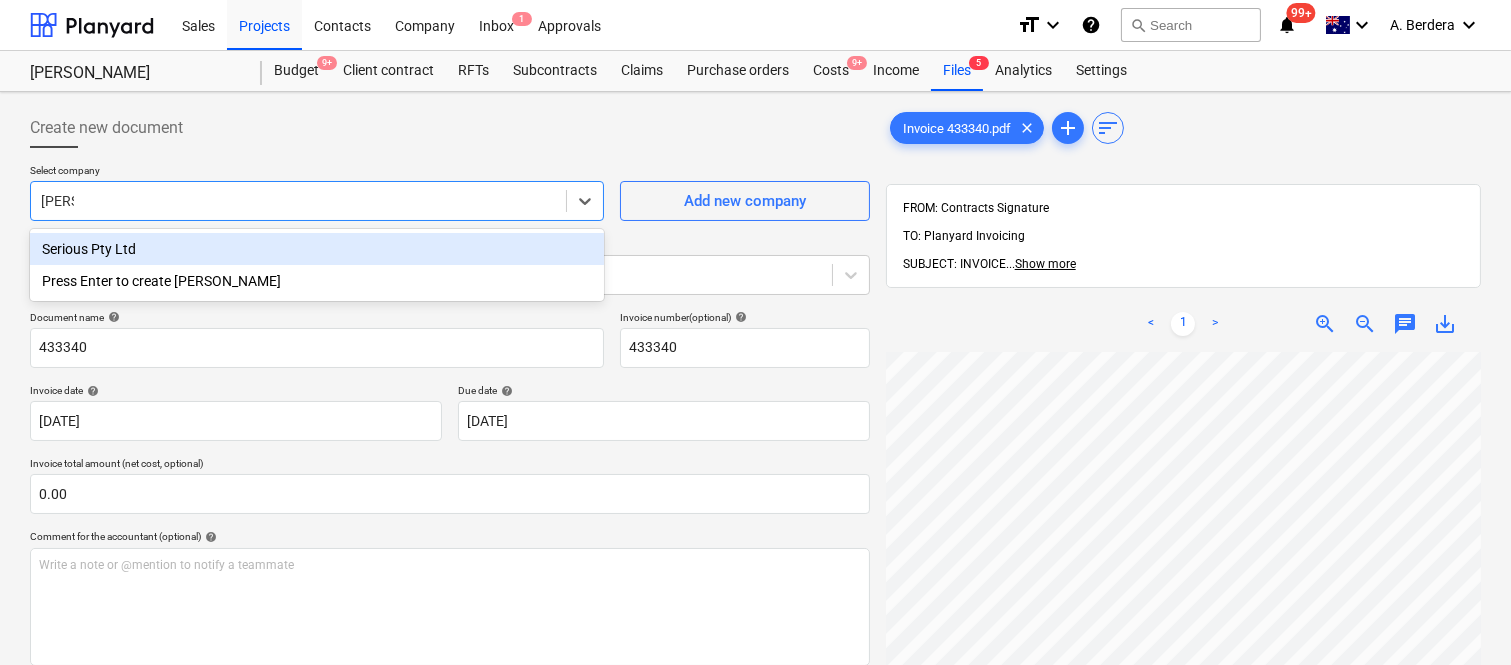 click on "Serious Pty Ltd" at bounding box center [317, 249] 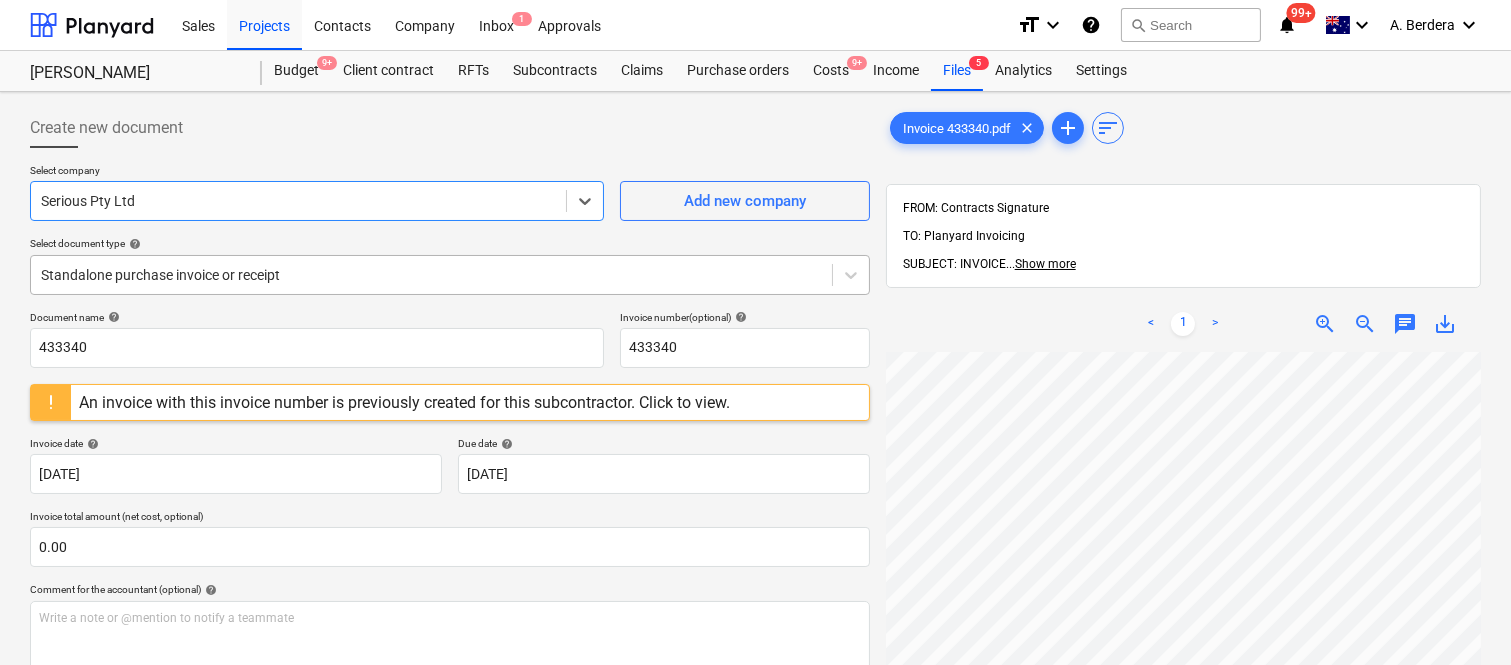 click at bounding box center (431, 275) 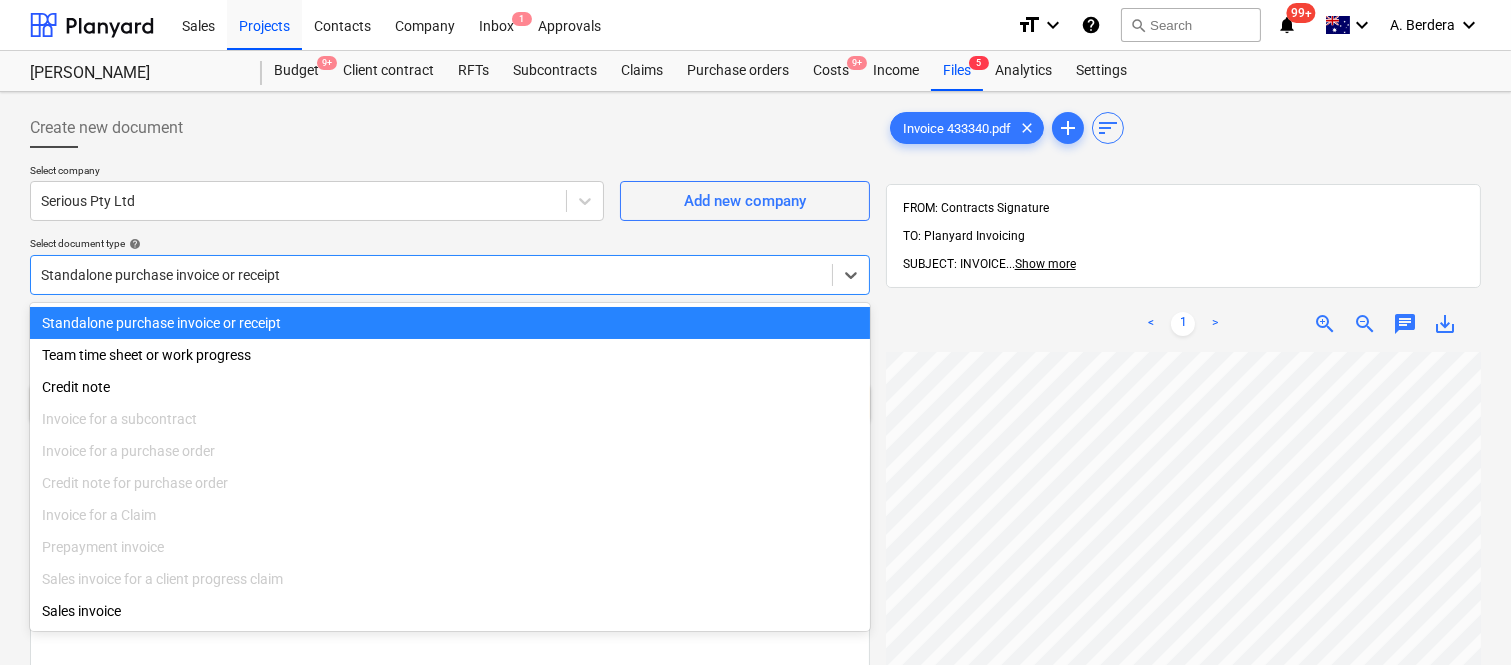 click on "Standalone purchase invoice or receipt" at bounding box center (450, 323) 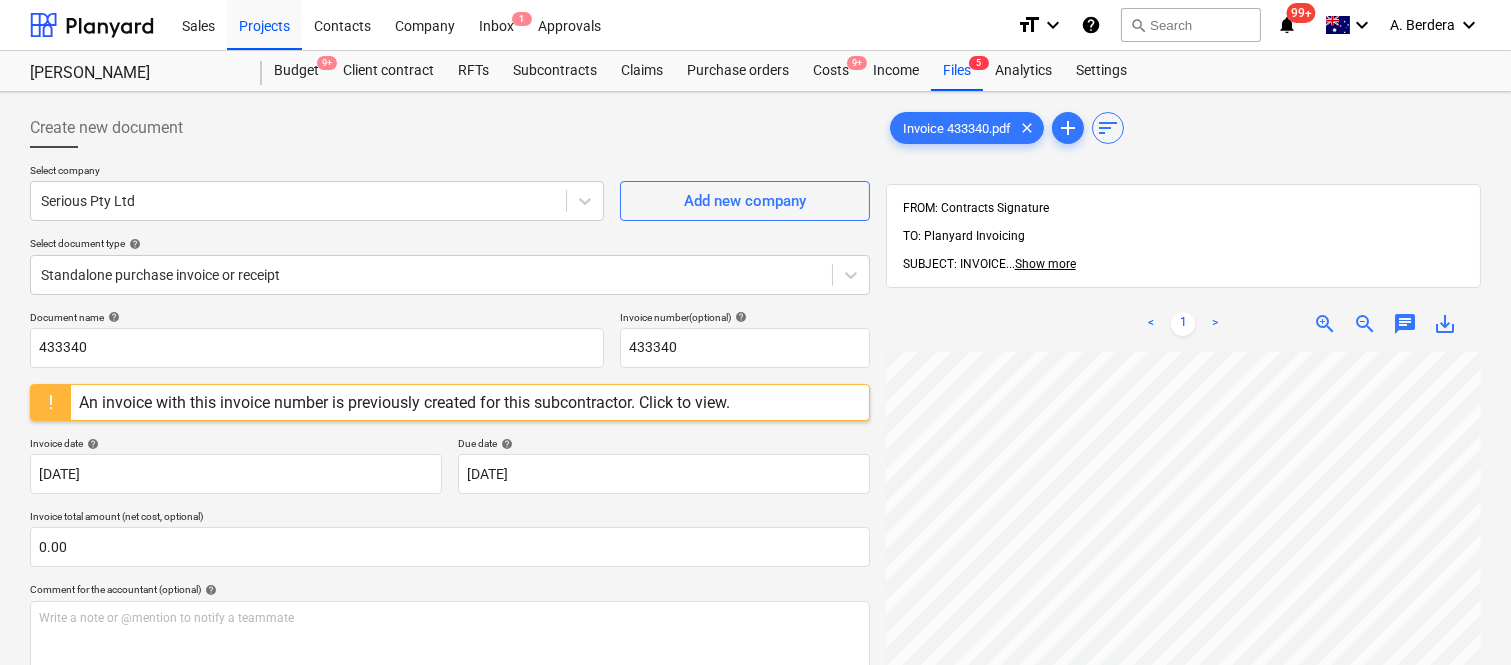 click at bounding box center (51, 402) 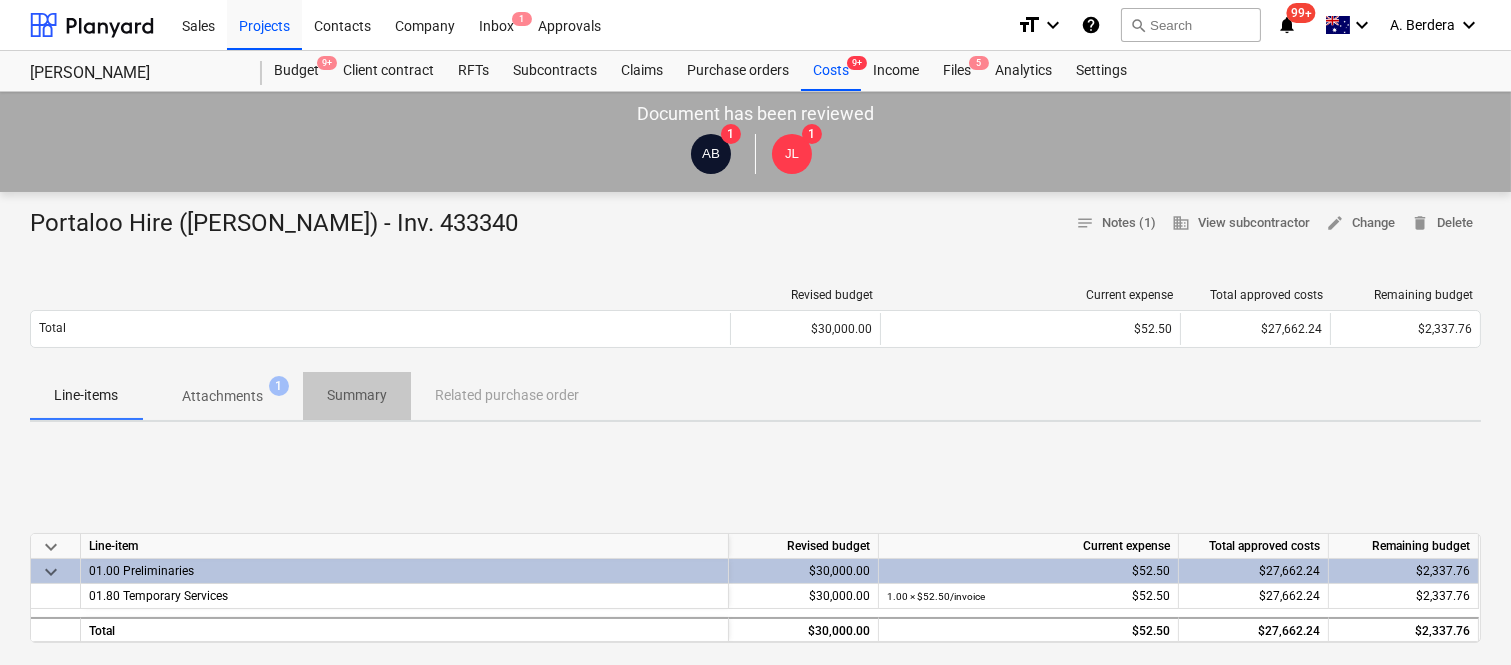 click on "Summary" at bounding box center [357, 395] 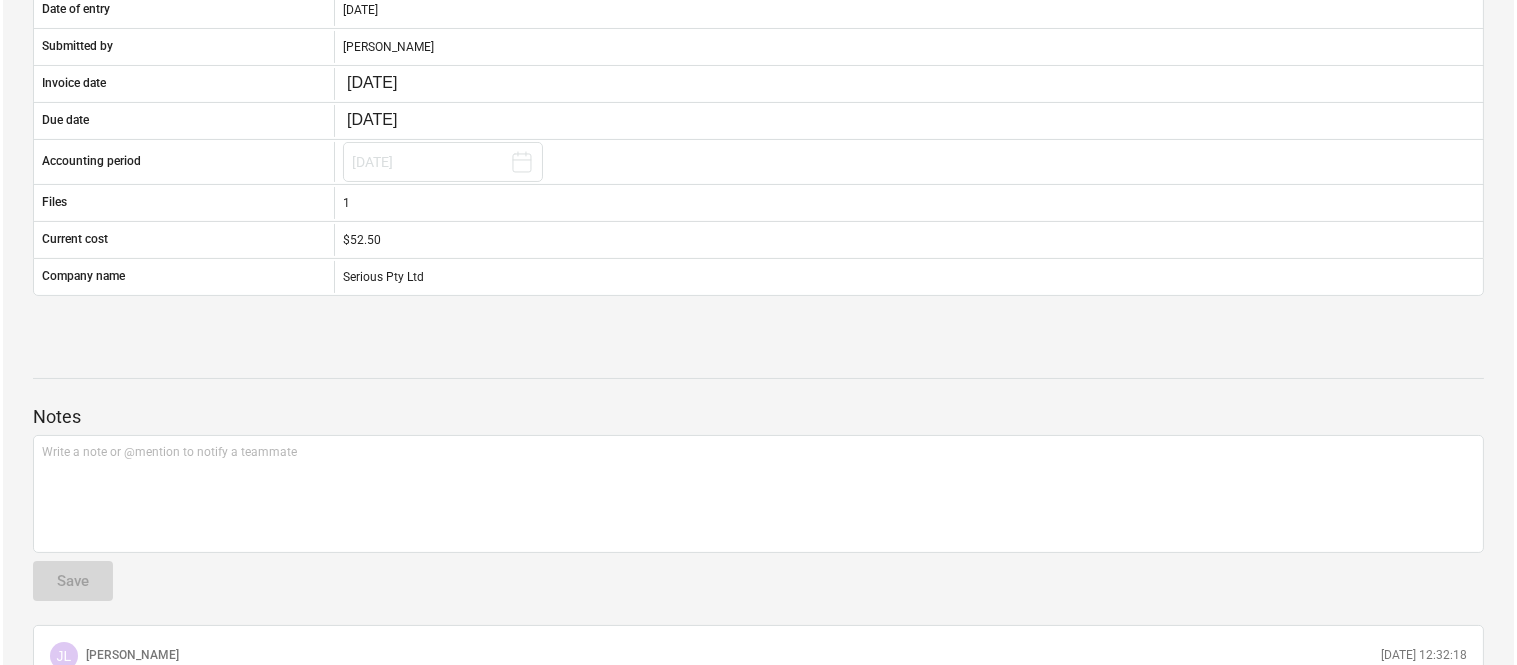 scroll, scrollTop: 0, scrollLeft: 0, axis: both 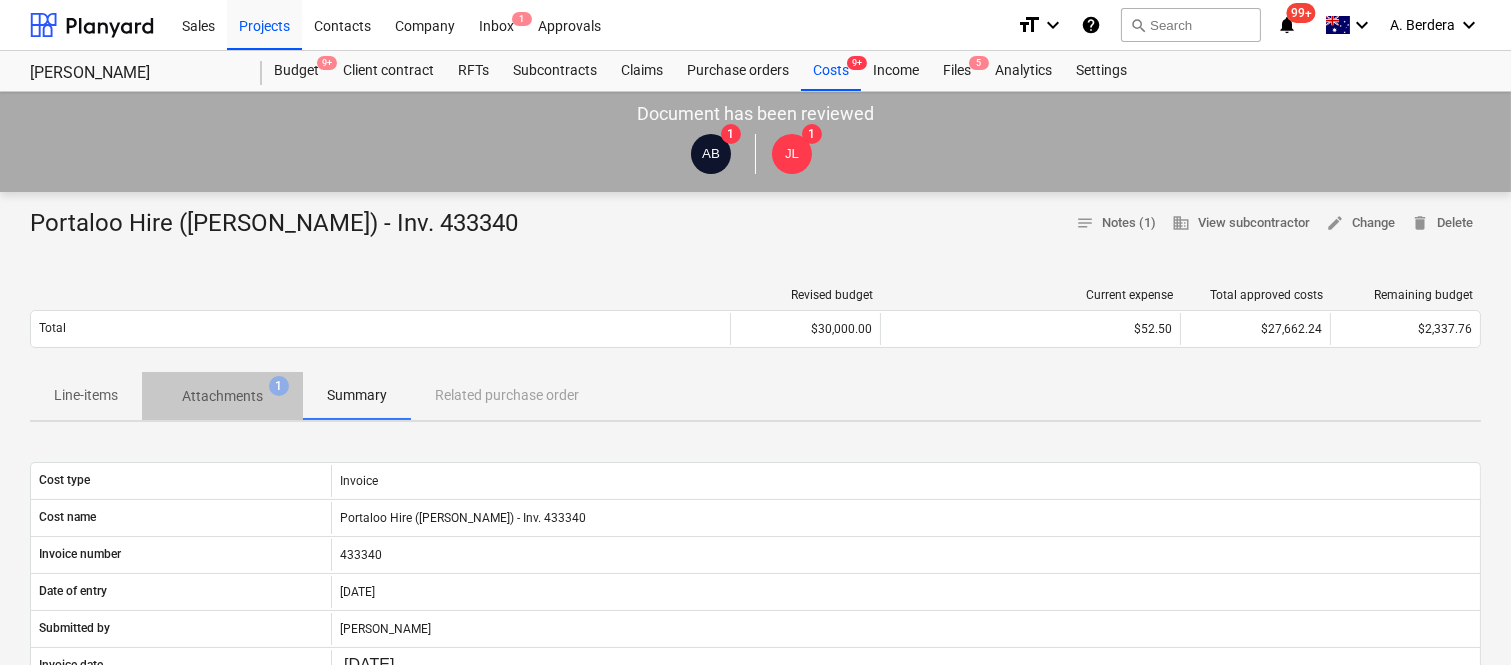 click on "Attachments" at bounding box center (222, 396) 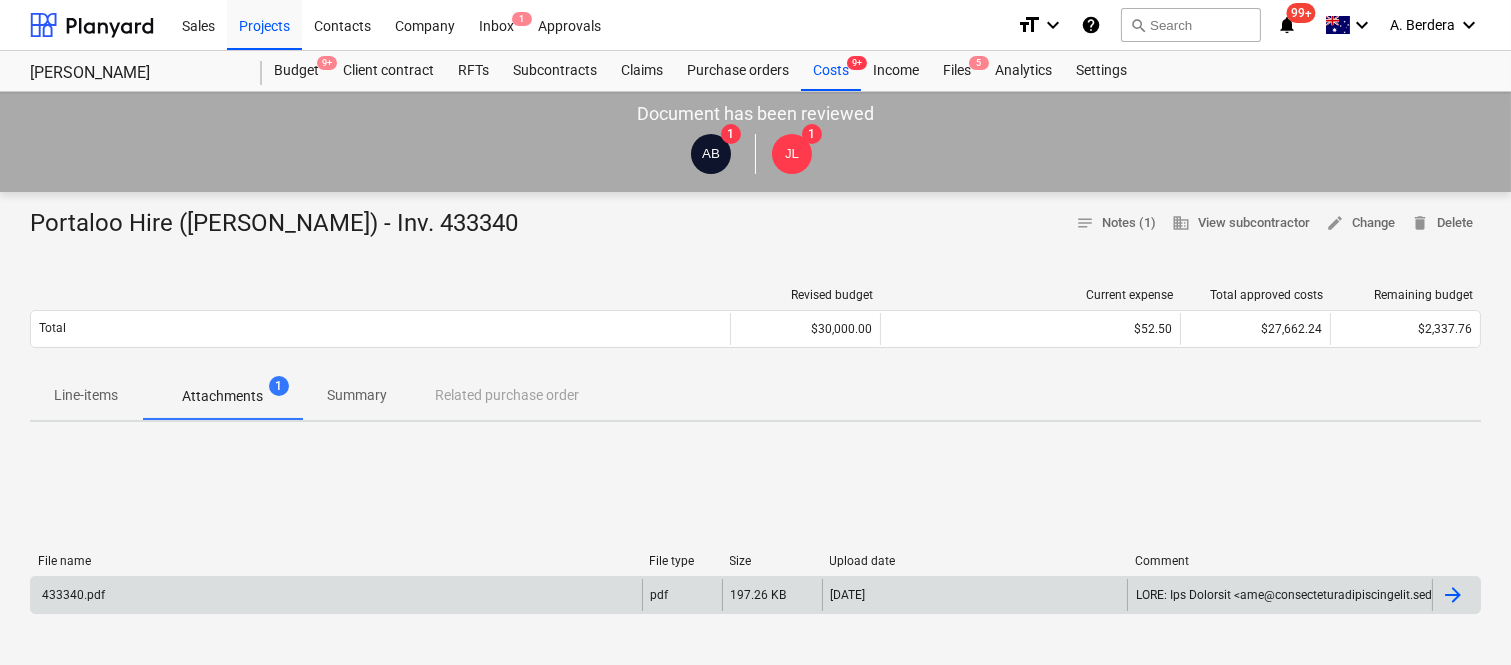 click on "433340.pdf" at bounding box center (336, 595) 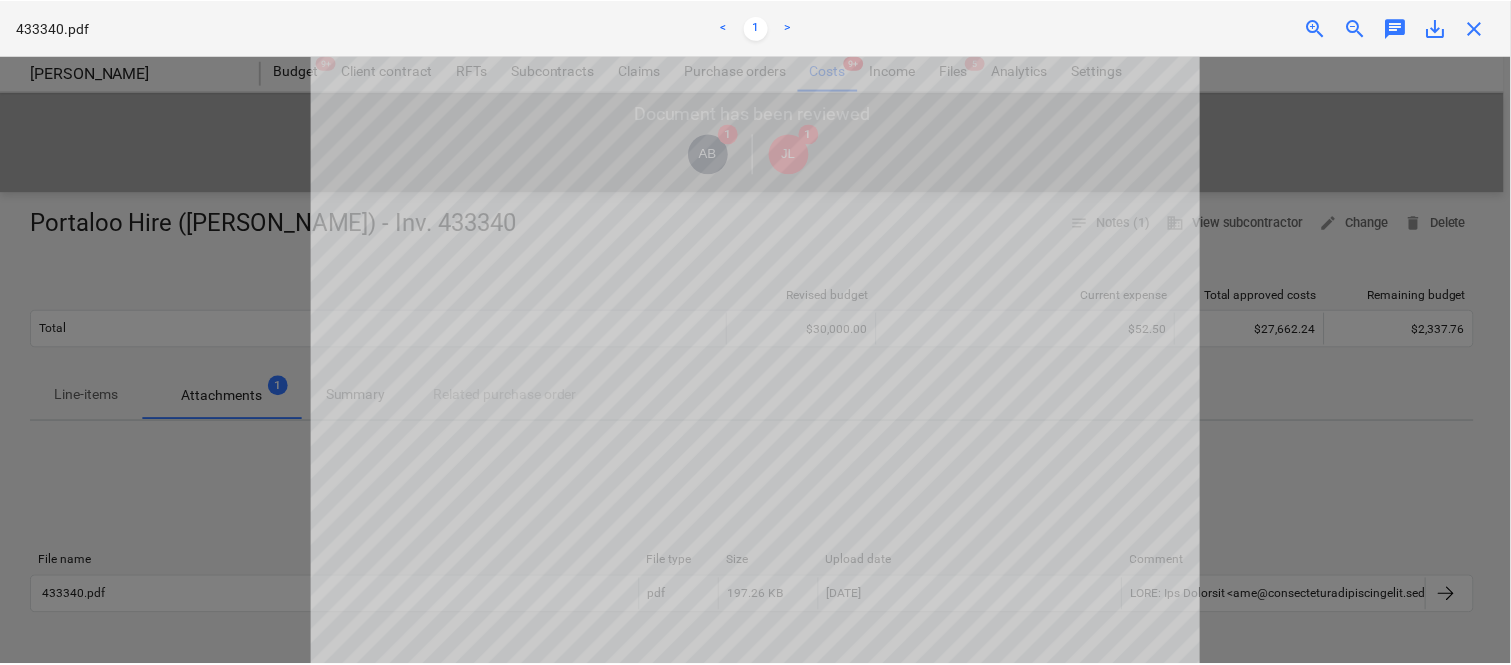 scroll, scrollTop: 655, scrollLeft: 0, axis: vertical 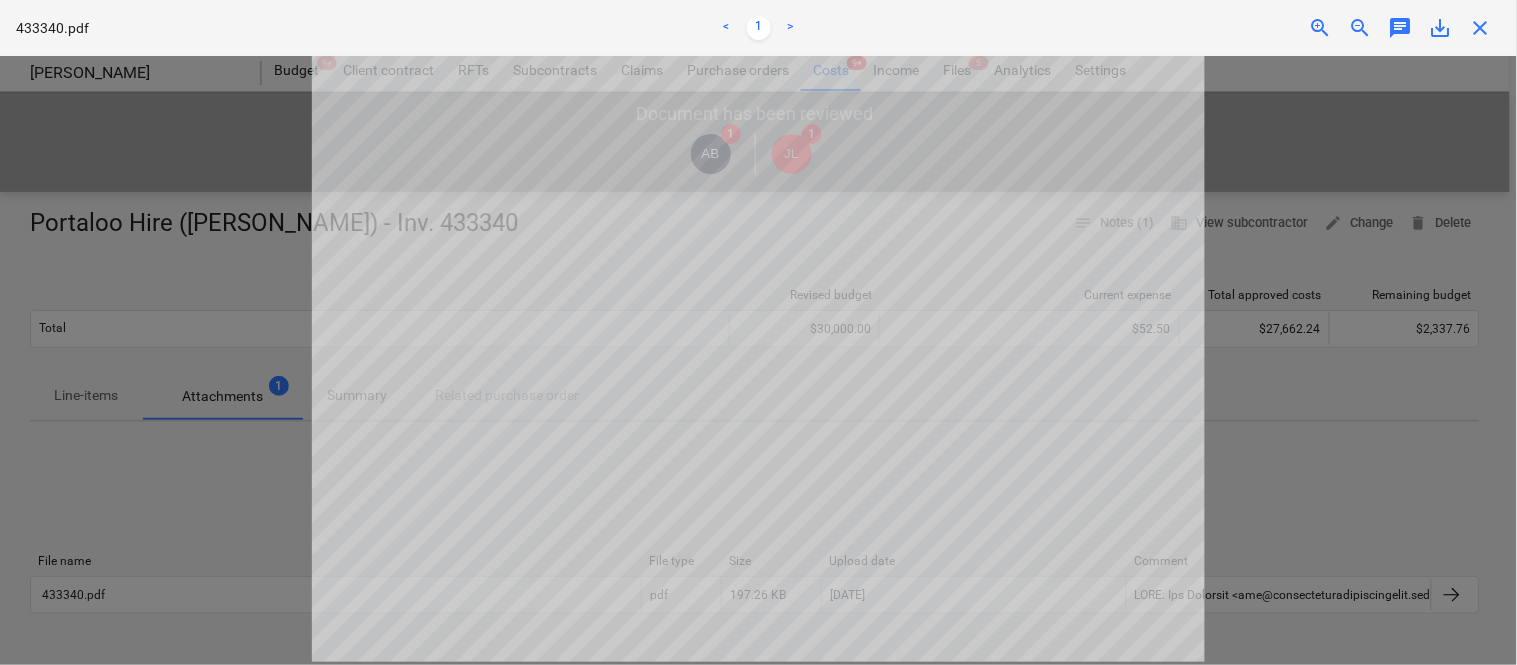 click on "close" at bounding box center [1481, 28] 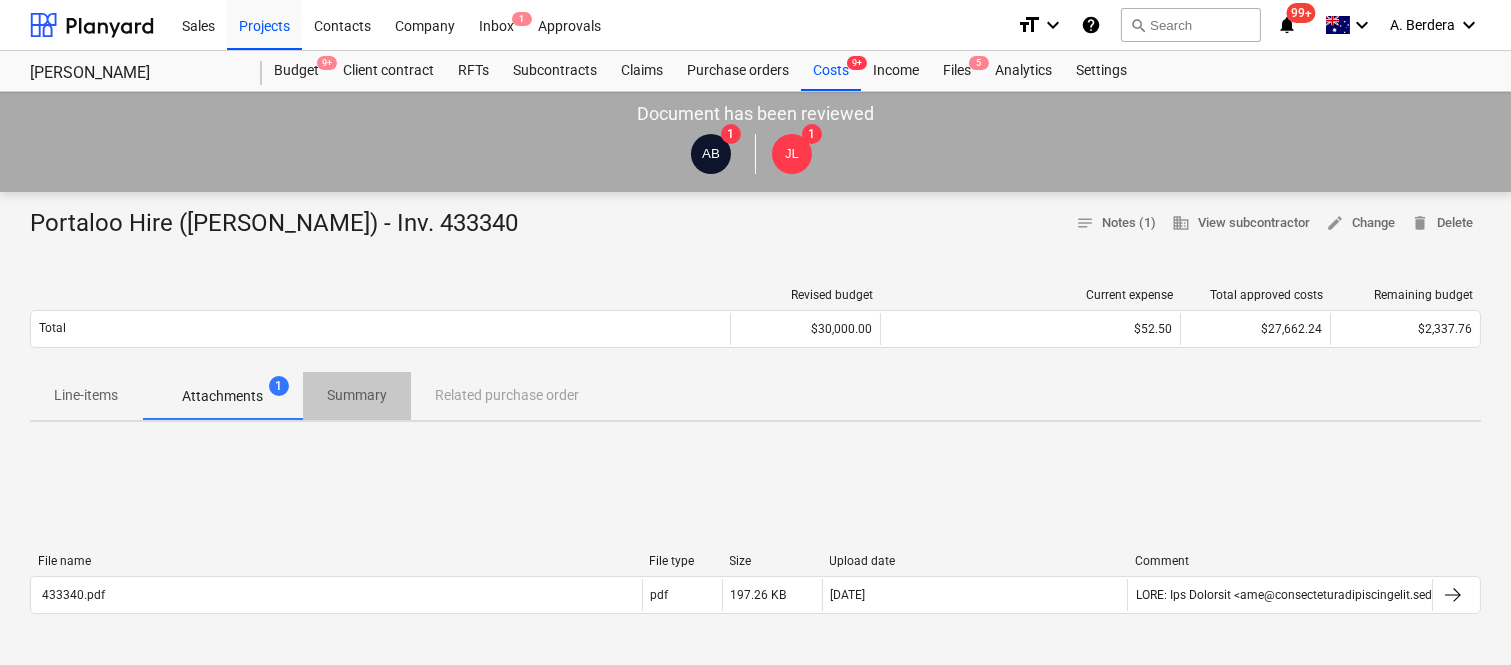 click on "Summary" at bounding box center [357, 395] 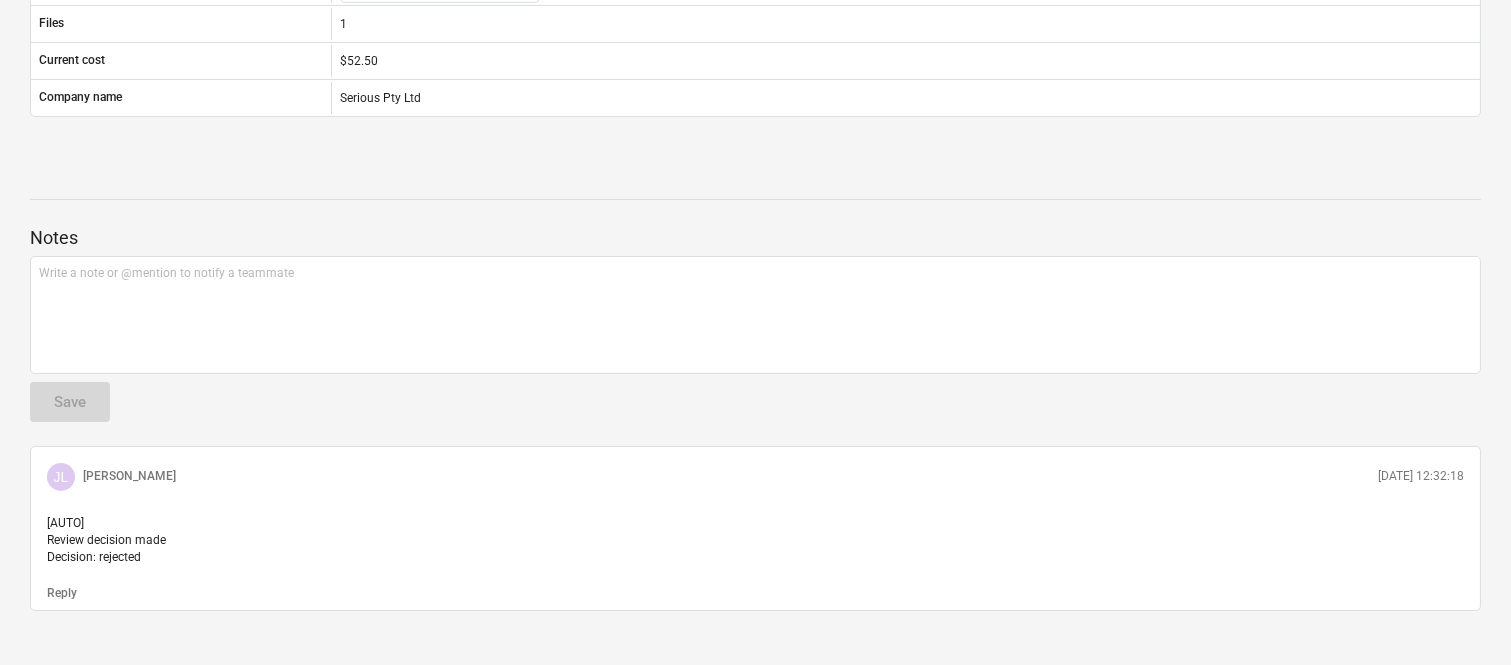 scroll, scrollTop: 805, scrollLeft: 0, axis: vertical 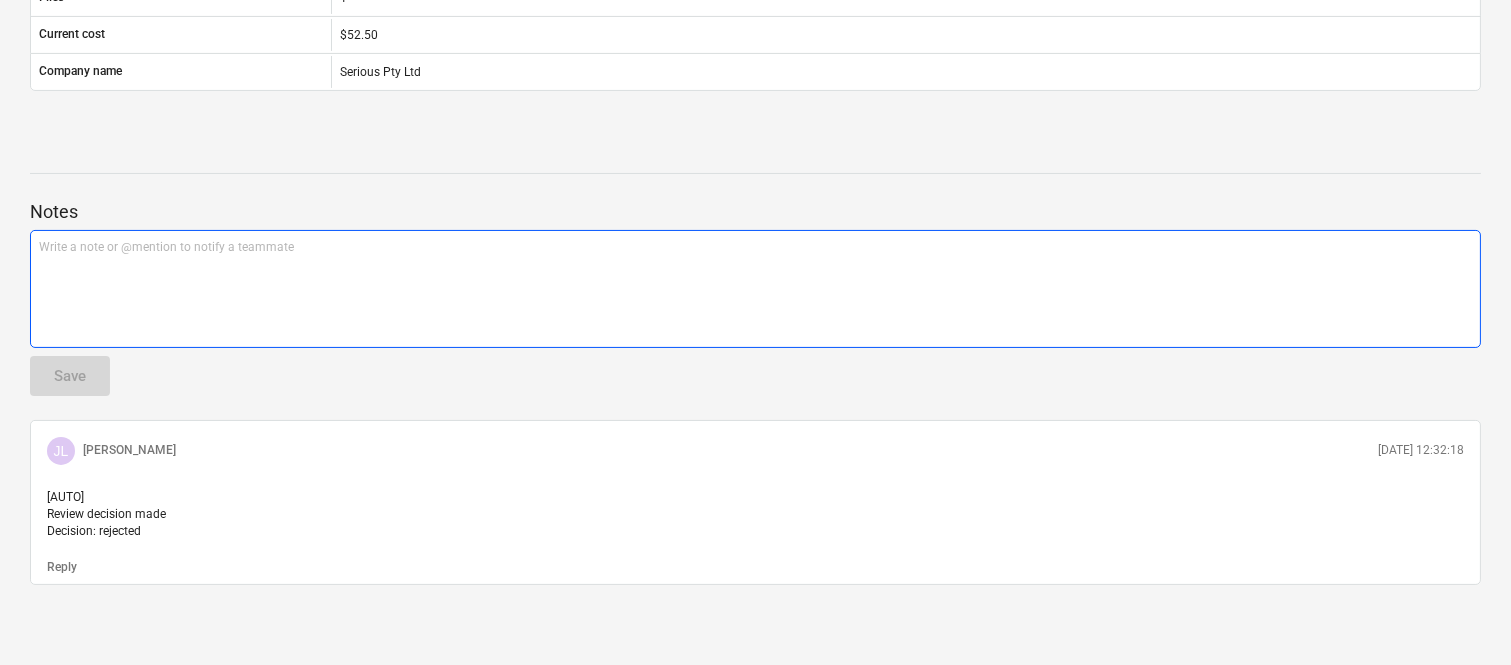 click on "Write a note or @mention to notify a teammate ﻿" at bounding box center [755, 289] 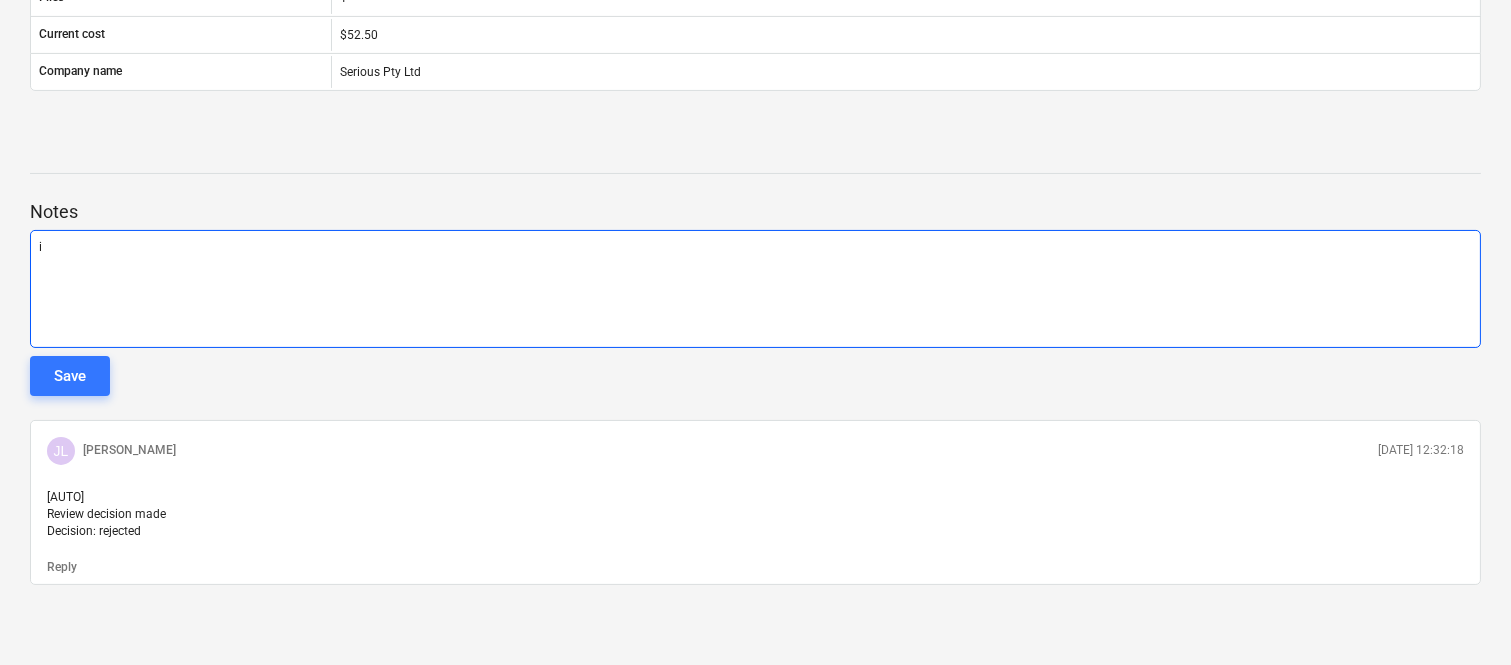 scroll, scrollTop: 702, scrollLeft: 0, axis: vertical 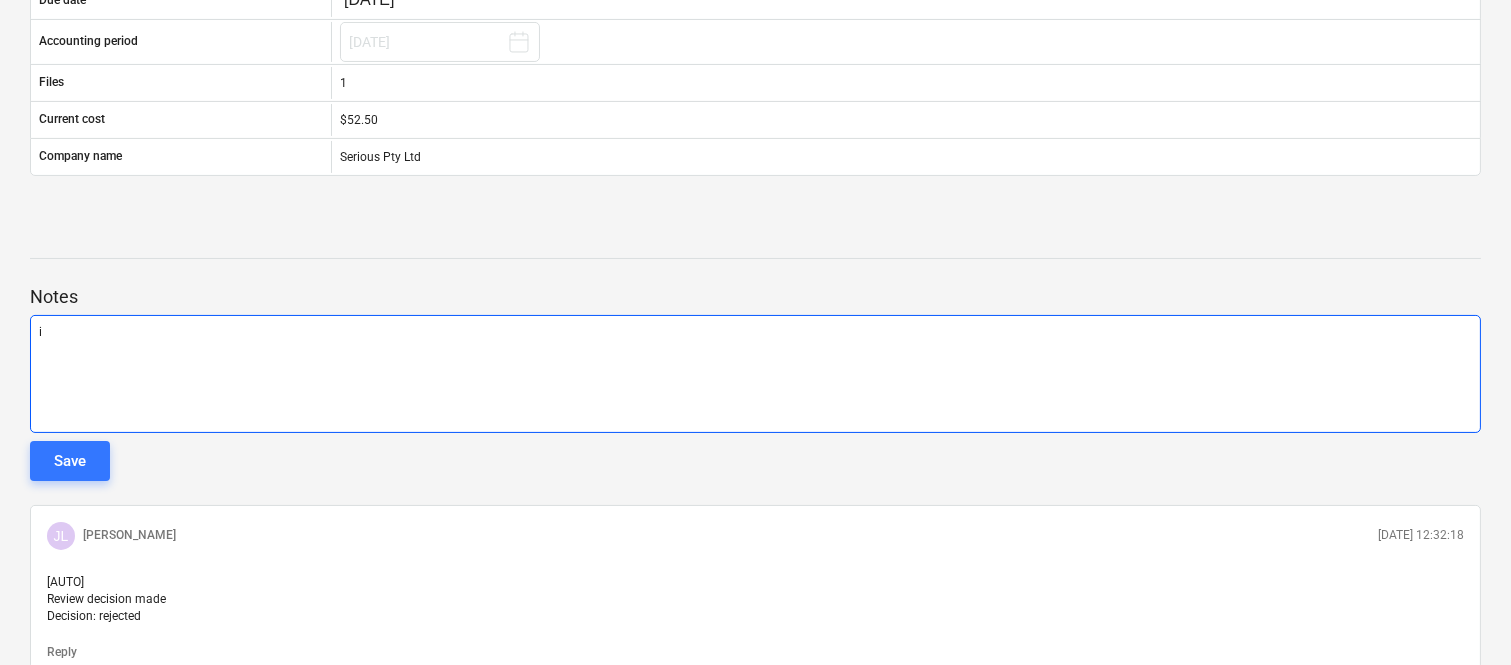 type 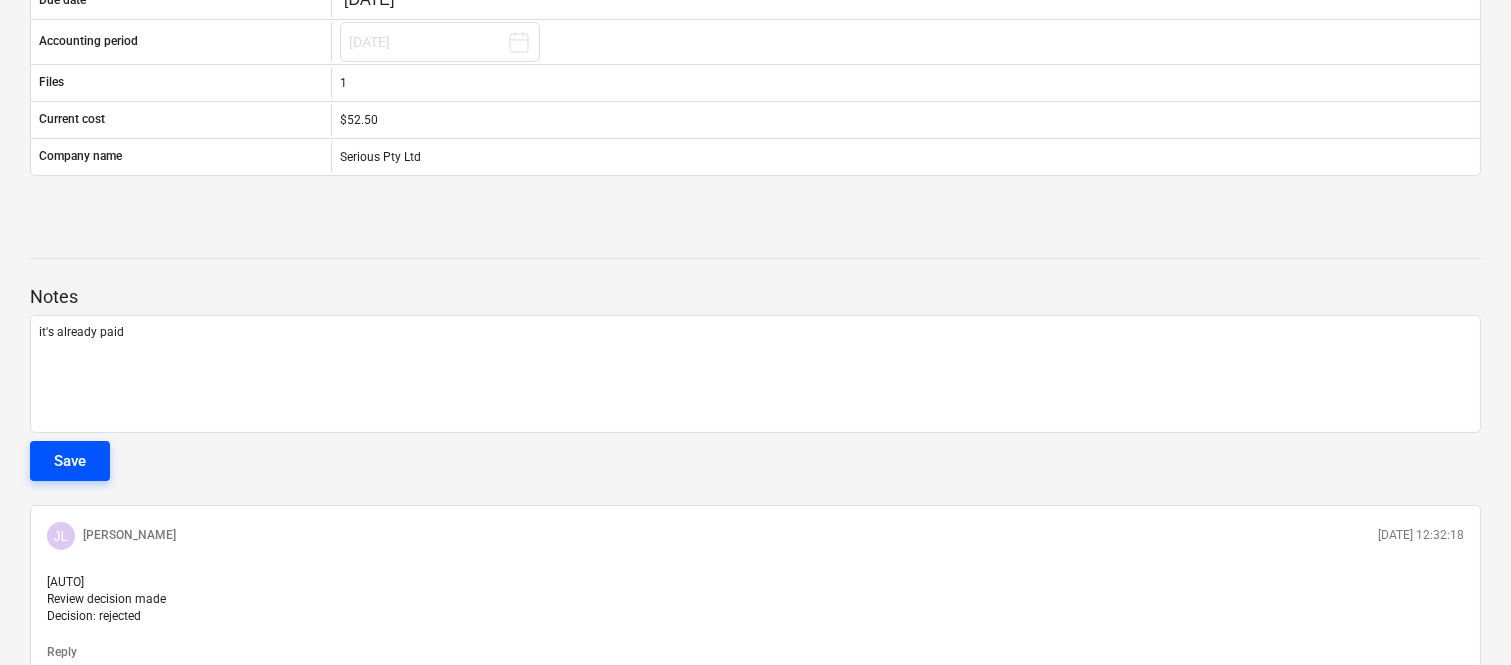 click on "Save" at bounding box center [70, 461] 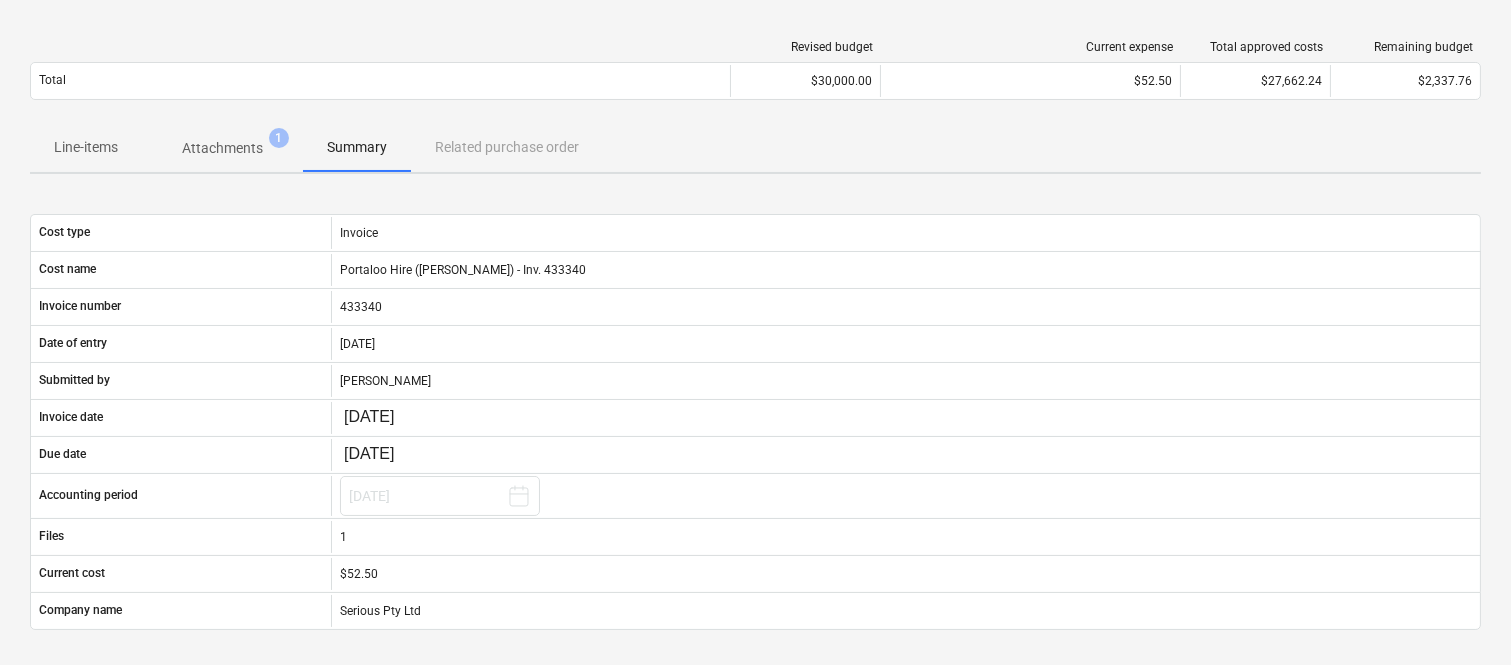 scroll, scrollTop: 0, scrollLeft: 0, axis: both 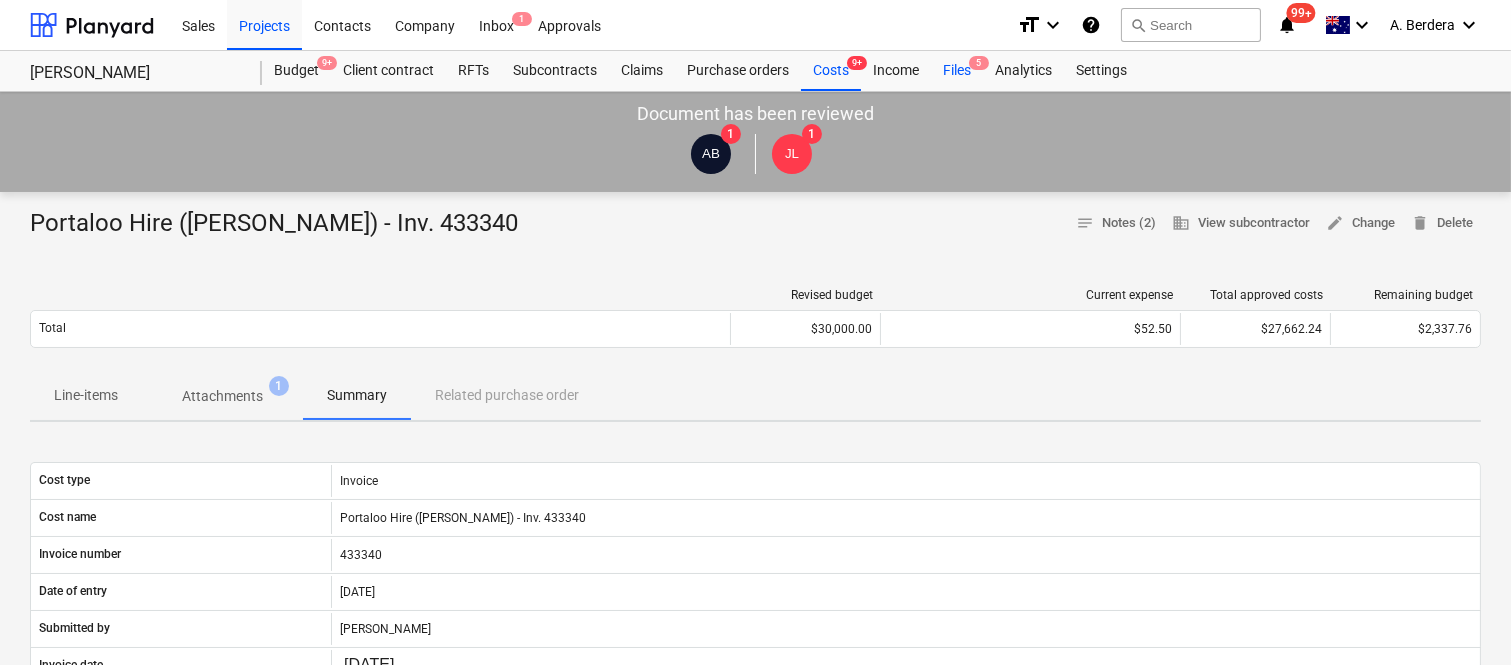 click on "Files 5" at bounding box center [957, 71] 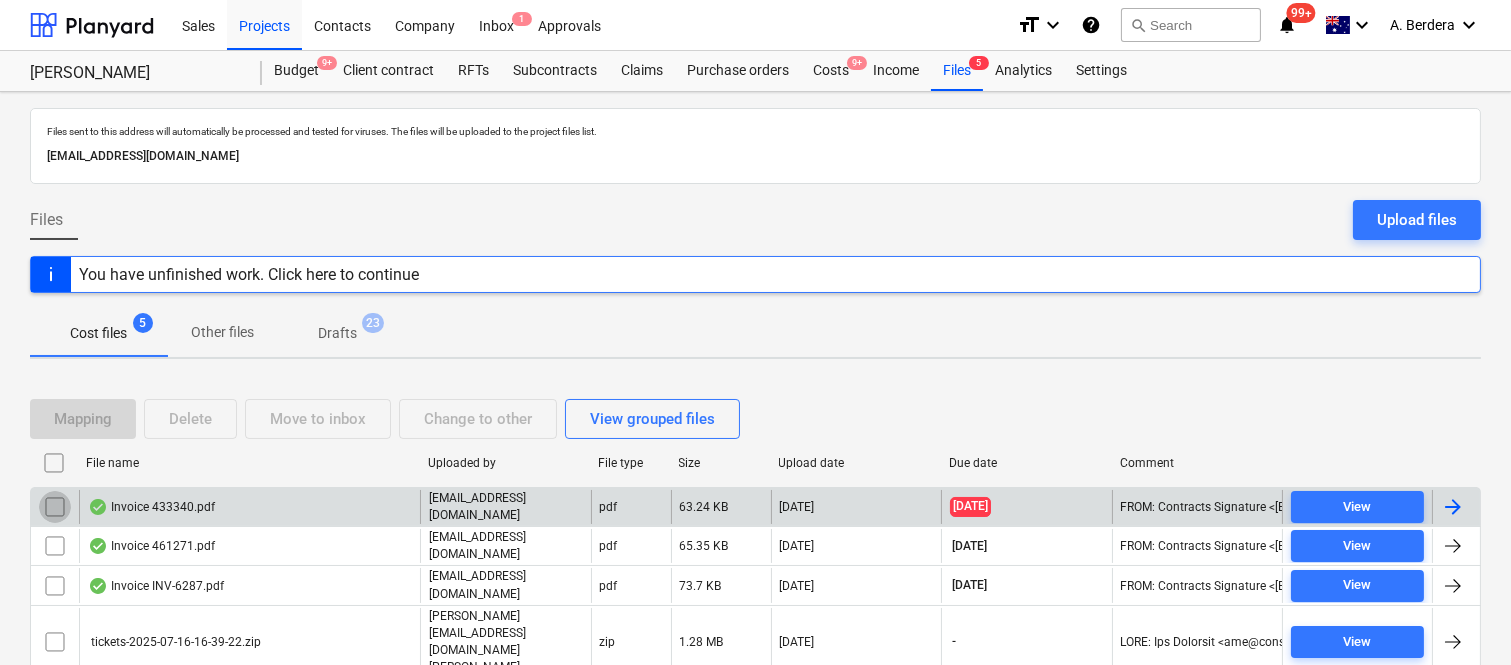 click at bounding box center (55, 507) 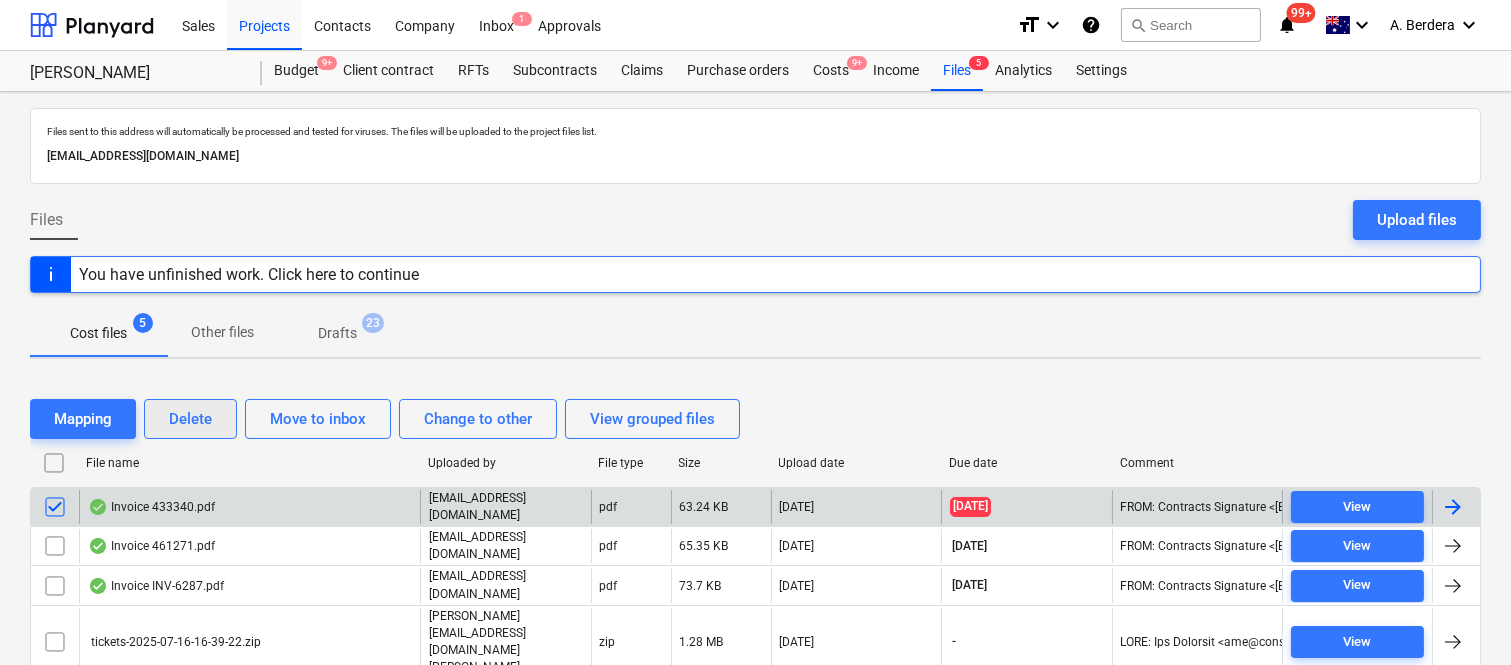 click on "Delete" at bounding box center (190, 419) 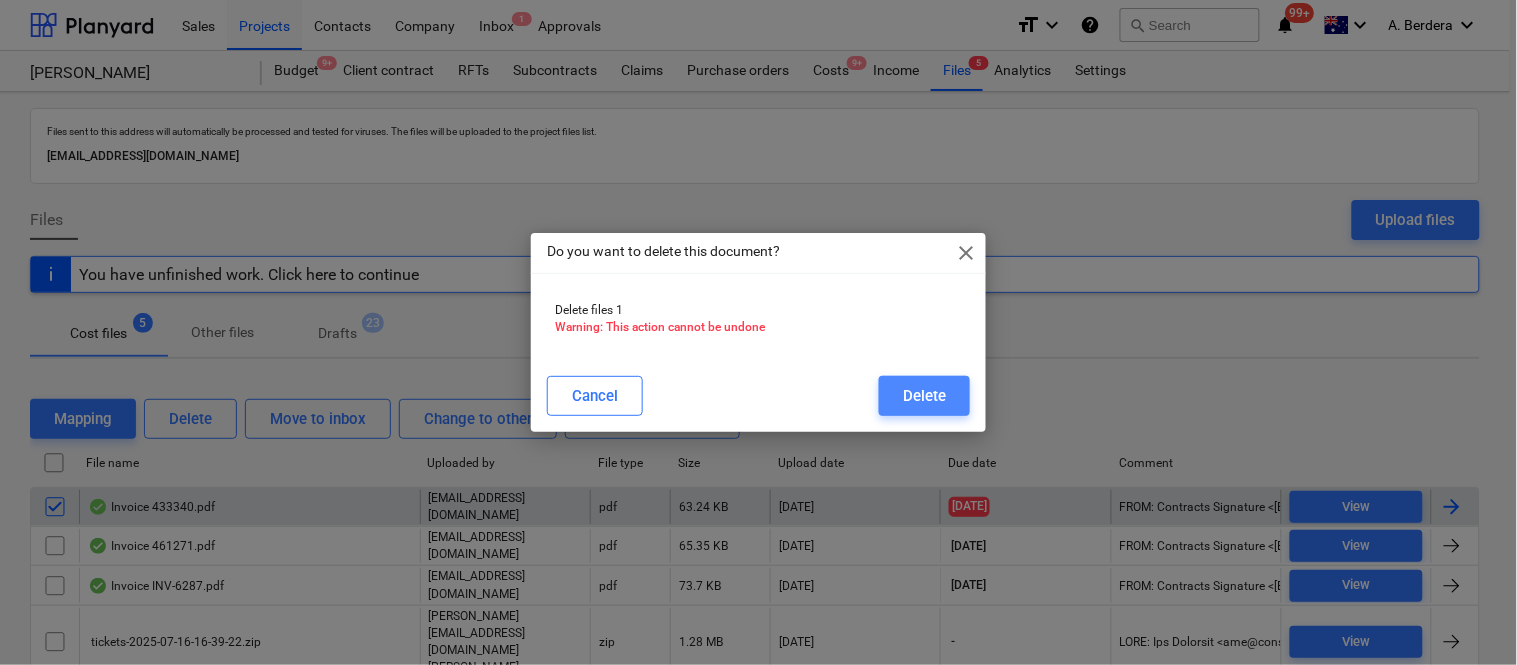 click on "Delete" at bounding box center (924, 396) 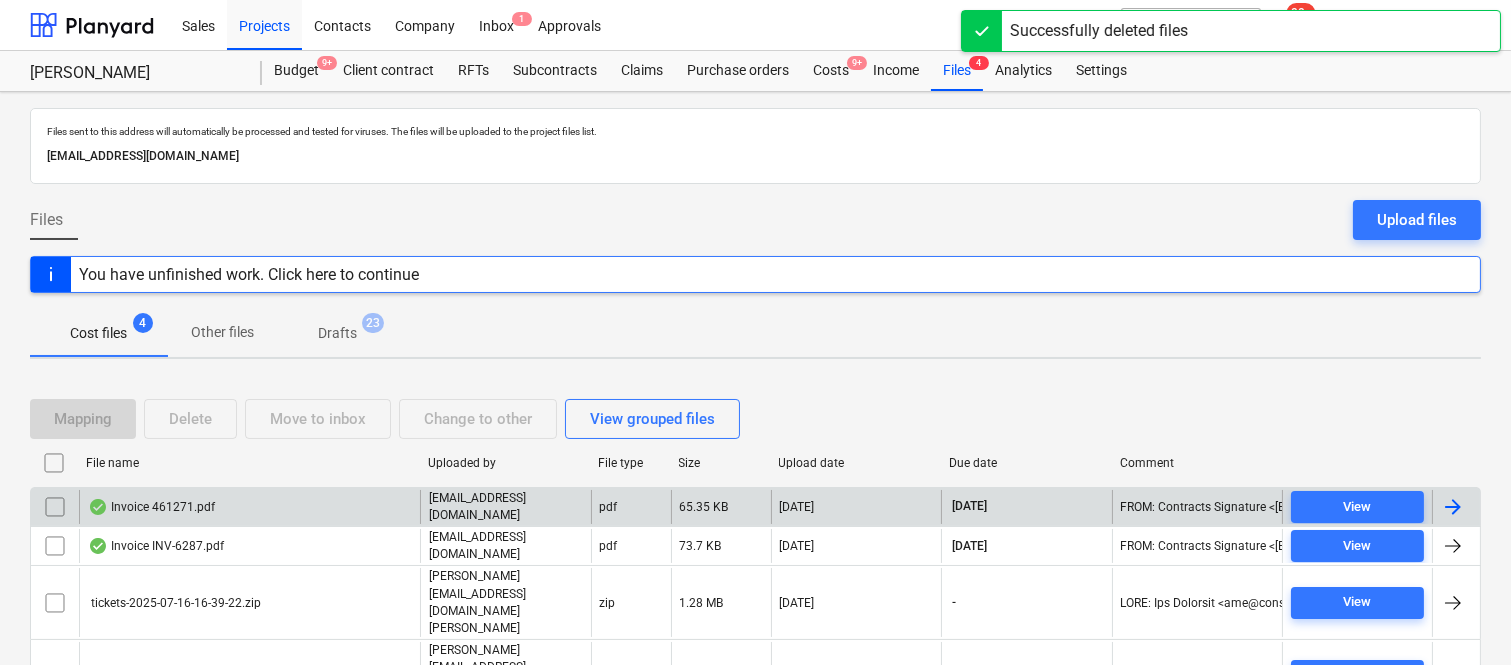 click on "Invoice 461271.pdf" at bounding box center [249, 507] 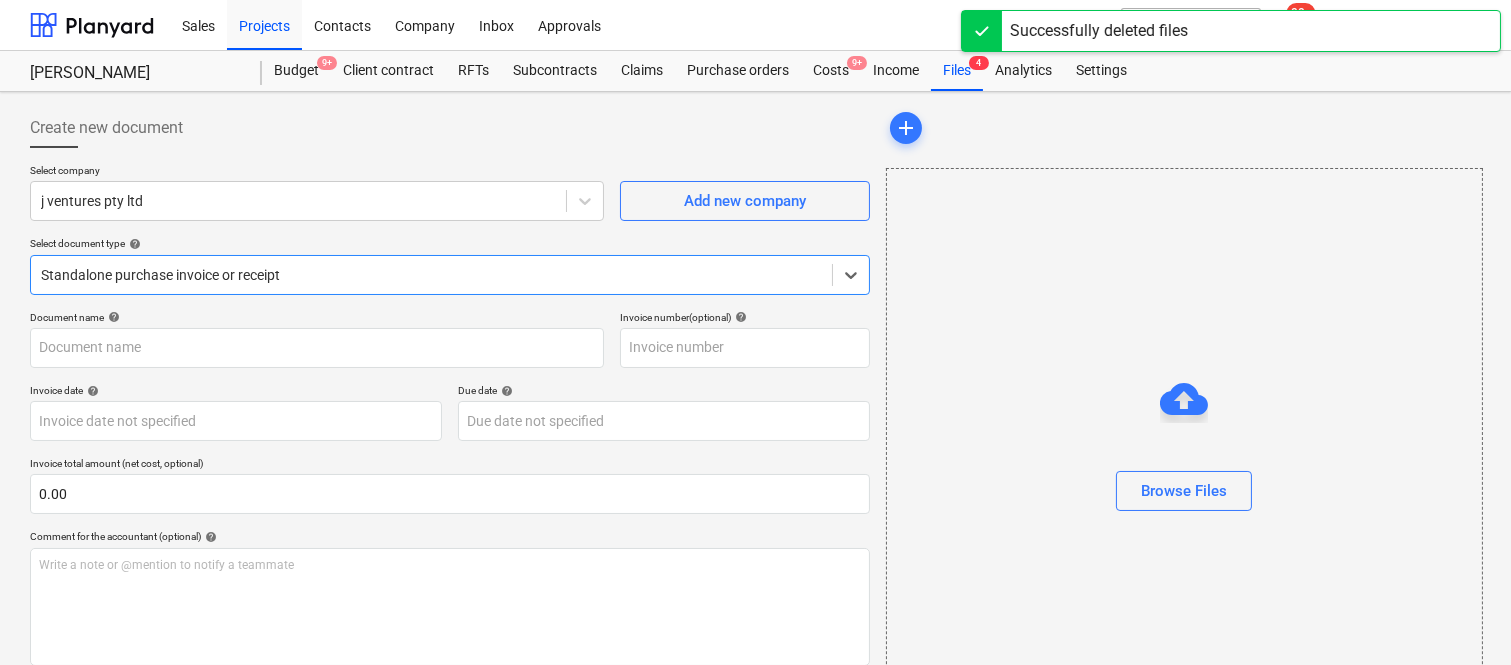 type on "461271" 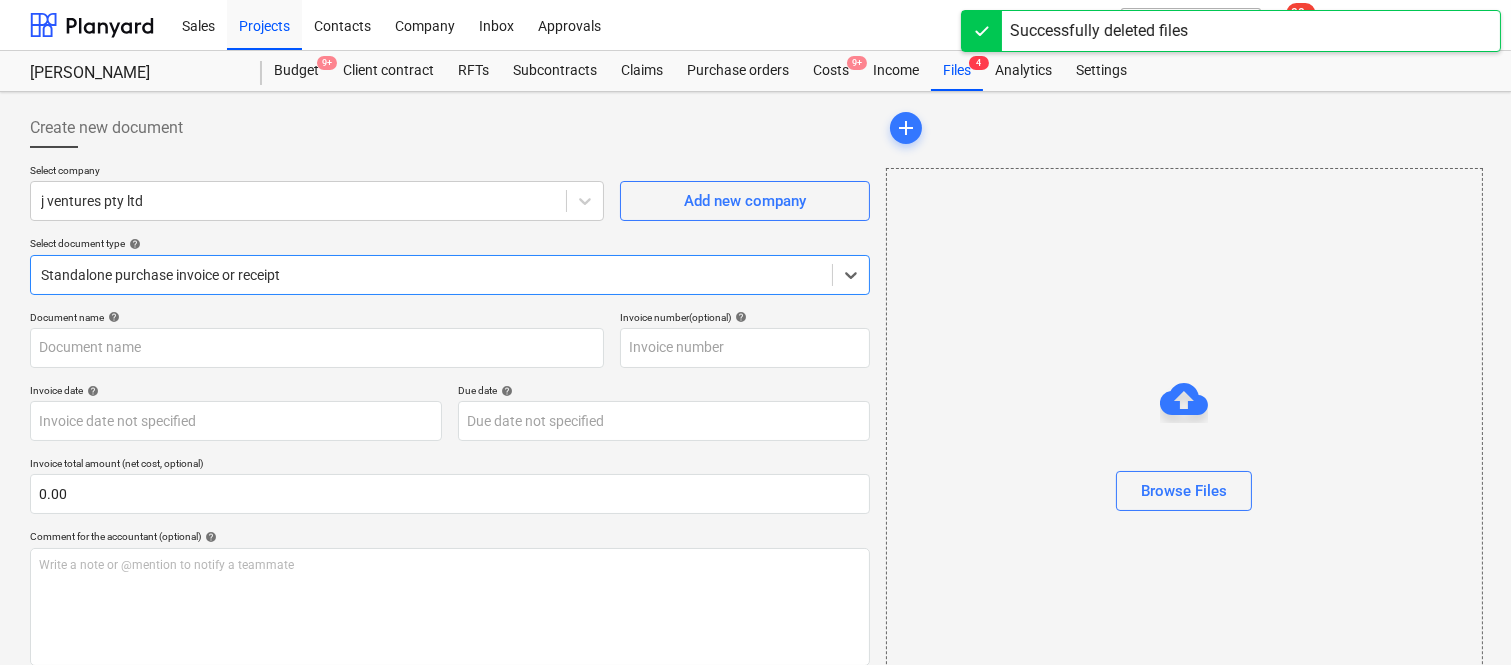 type on "461271" 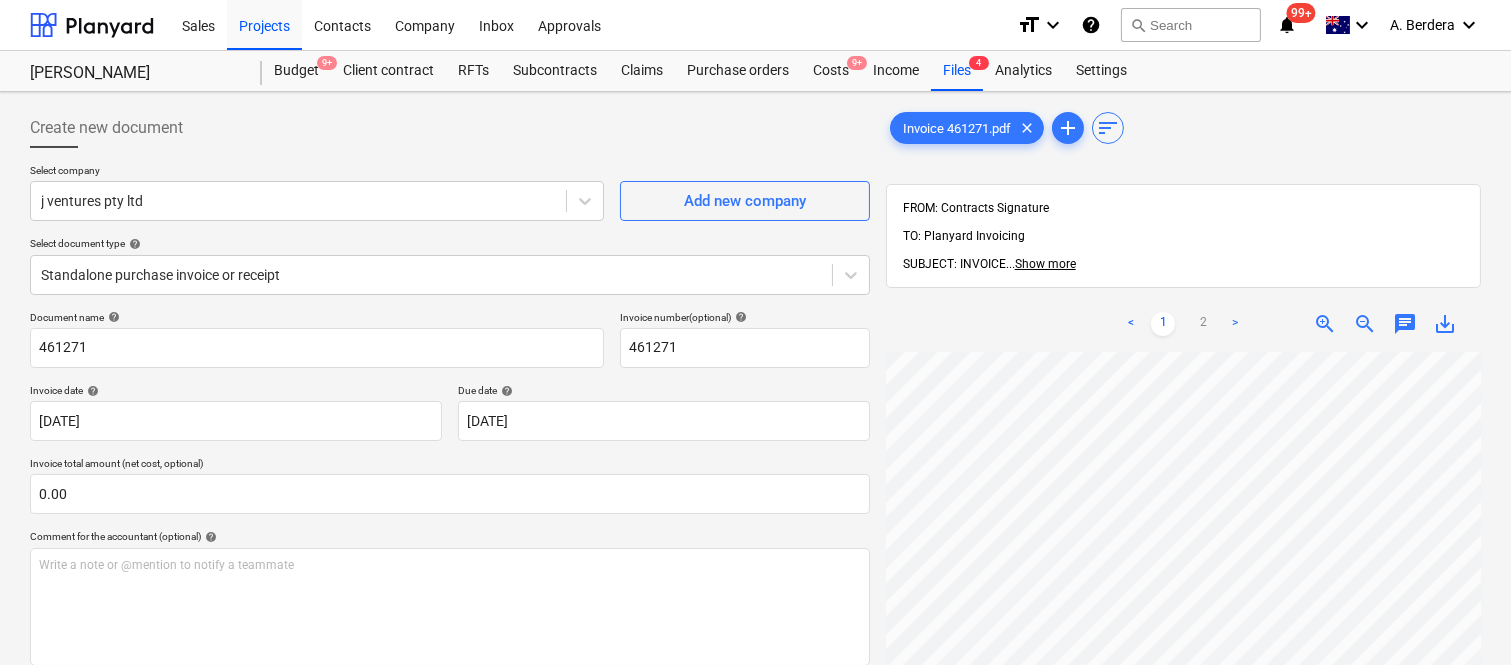 click on "Create new document Select company j ventures pty ltd   Add new company Select document type help Standalone purchase invoice or receipt Document name help 461271 Invoice number  (optional) help 461271 Invoice date help 29 Jun 2025 29.06.2025 Press the down arrow key to interact with the calendar and
select a date. Press the question mark key to get the keyboard shortcuts for changing dates. Due date help 30 Jul 2025 30.07.2025 Press the down arrow key to interact with the calendar and
select a date. Press the question mark key to get the keyboard shortcuts for changing dates. Invoice total amount (net cost, optional) 0.00 Comment for the accountant (optional) help Write a note or @mention to notify a teammate ﻿ Clear Save Submit Allocated costs (net) $0.00 Select line-items to add help Search or select a line-item Select bulk Invoice 461271.pdf clear add sort FROM: Contracts Signature  TO: Planyard Invoicing  SUBJECT: INVOICE ...  Show more ...  Show more < 1 2 > zoom_in zoom_out chat 0 save_alt" at bounding box center [755, 534] 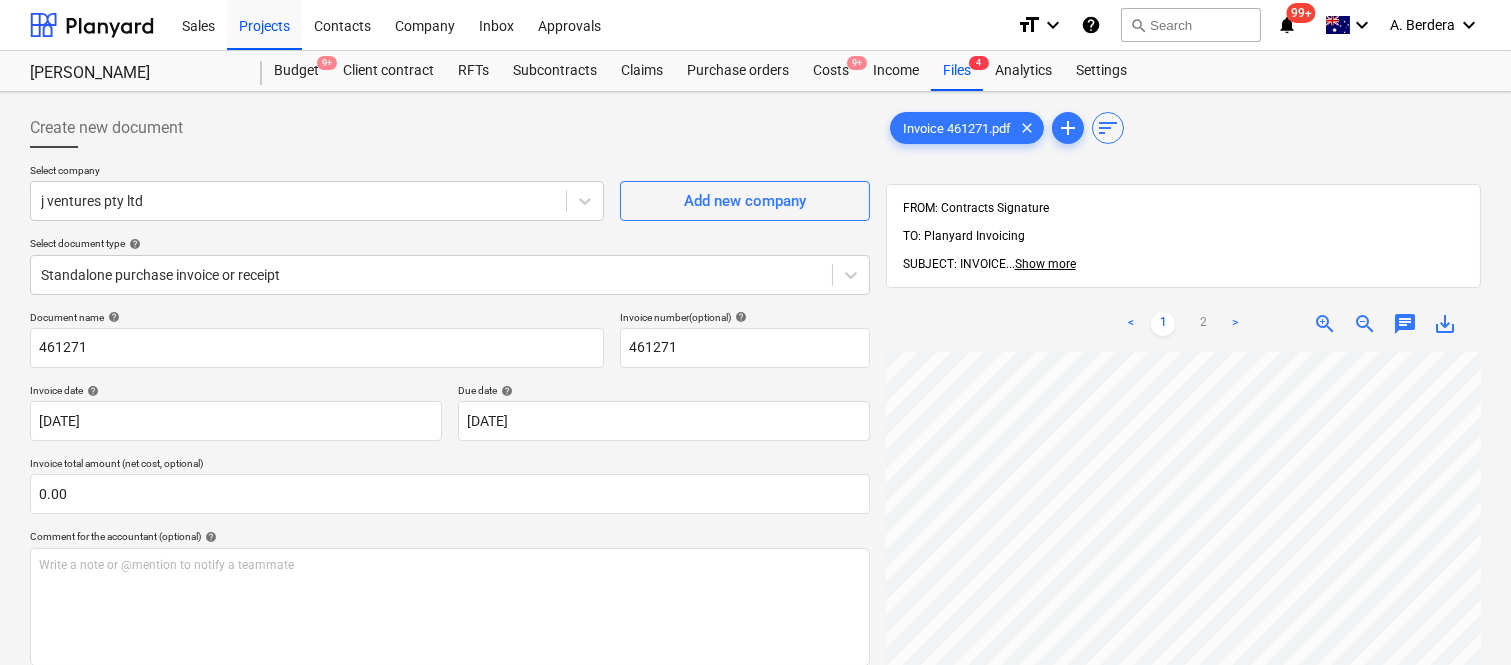 scroll, scrollTop: 0, scrollLeft: 307, axis: horizontal 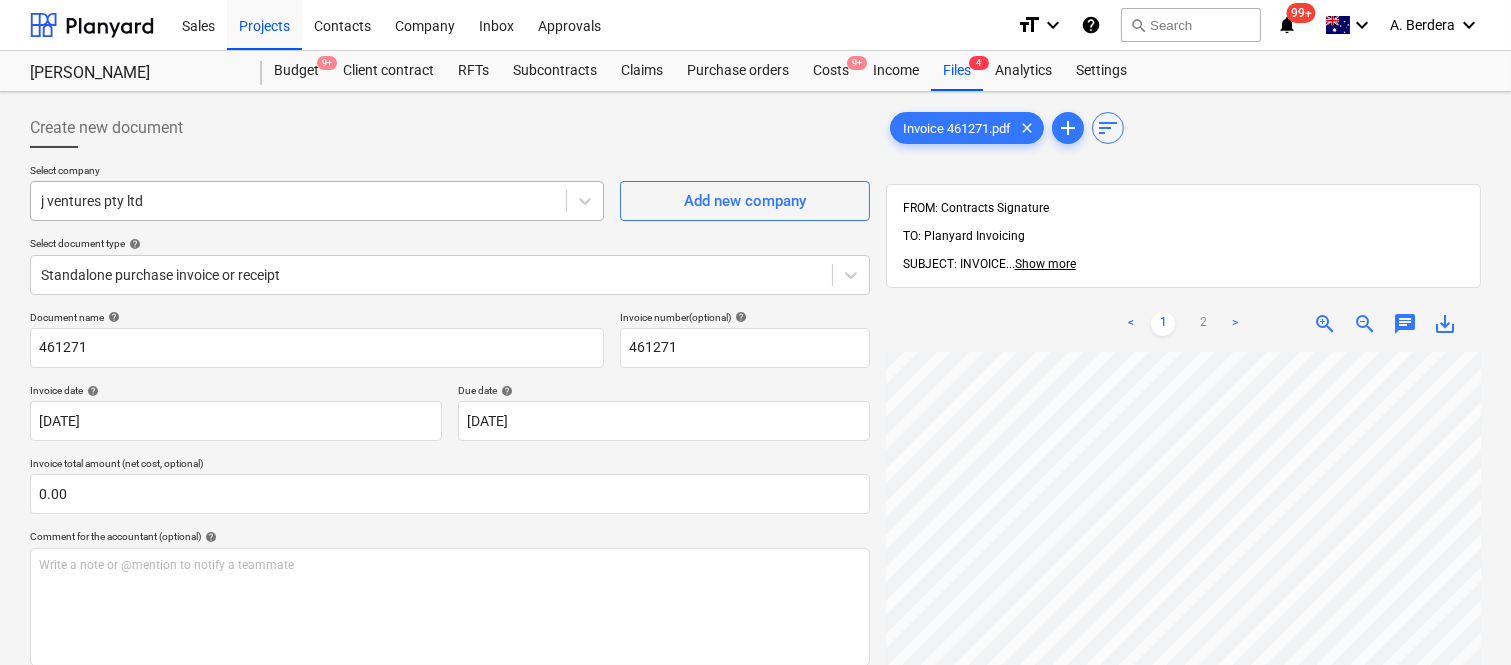 click on "j ventures pty ltd" at bounding box center (298, 201) 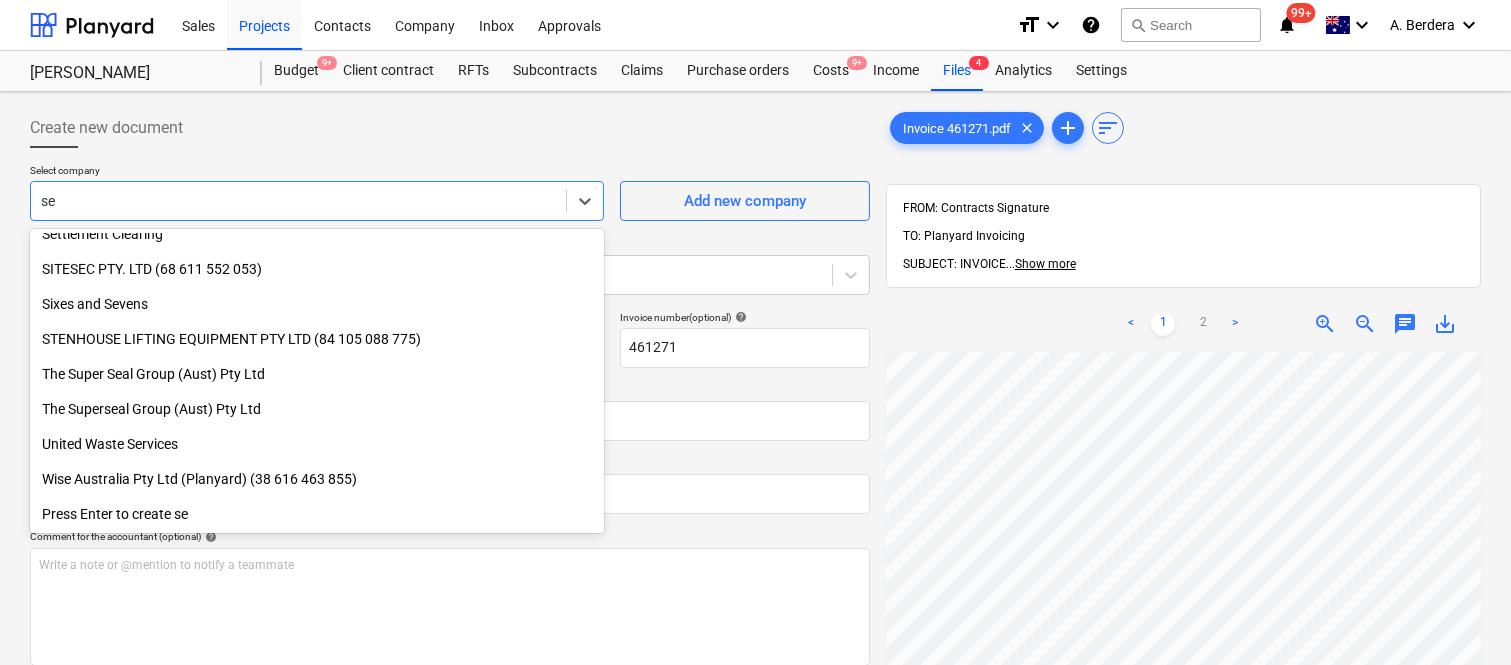scroll, scrollTop: 855, scrollLeft: 0, axis: vertical 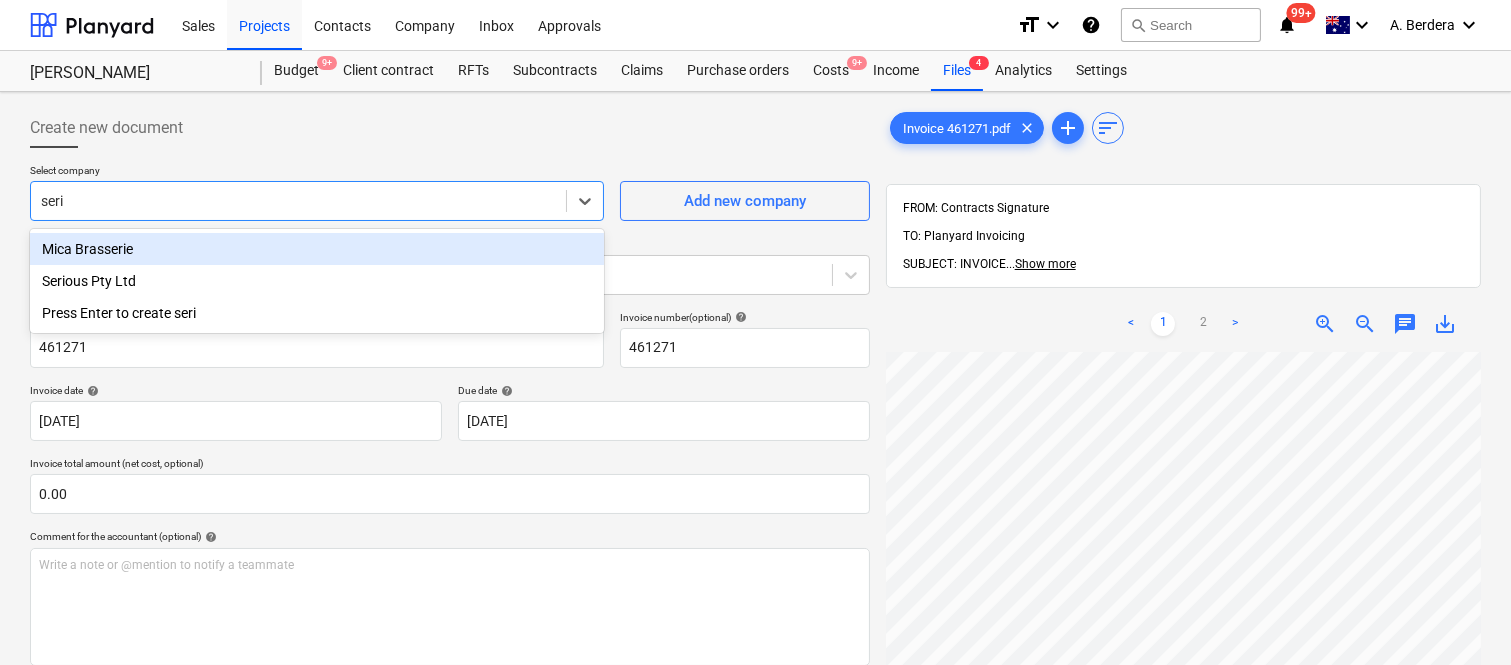 type on "serio" 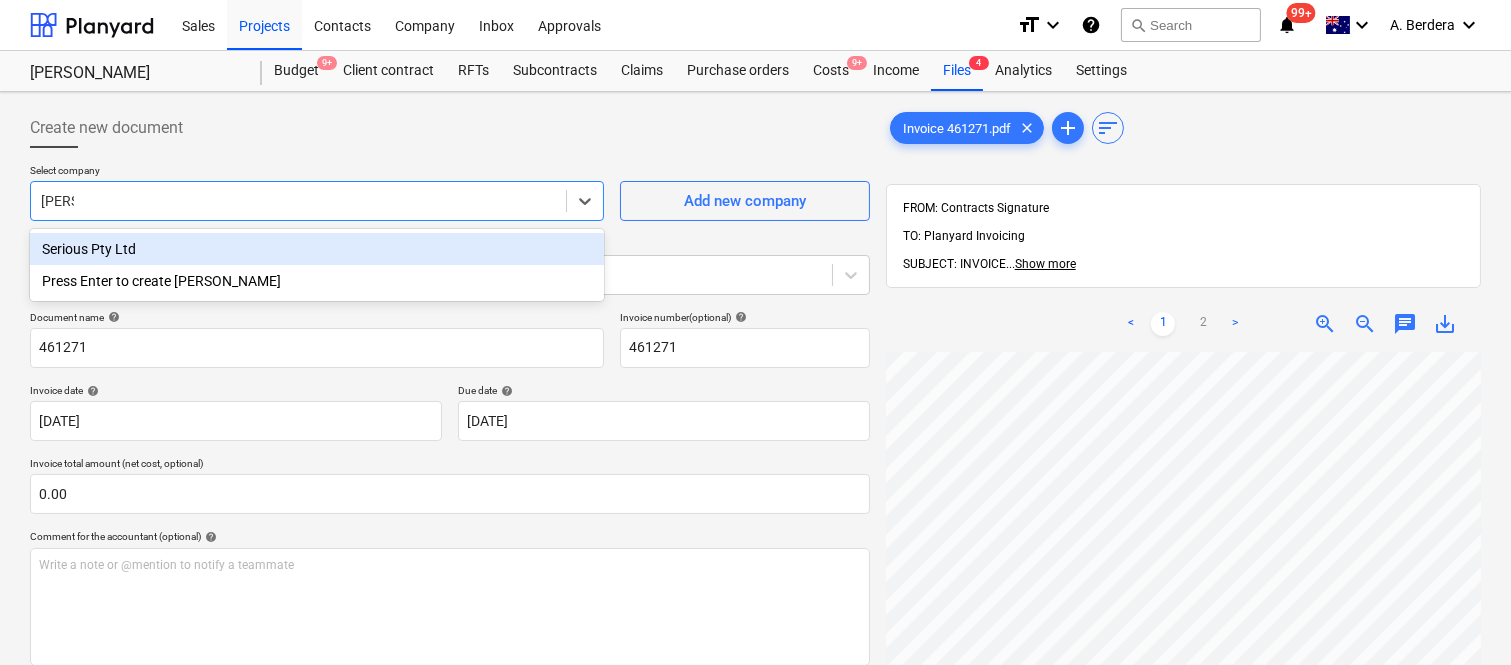 click on "Serious Pty Ltd" at bounding box center [317, 249] 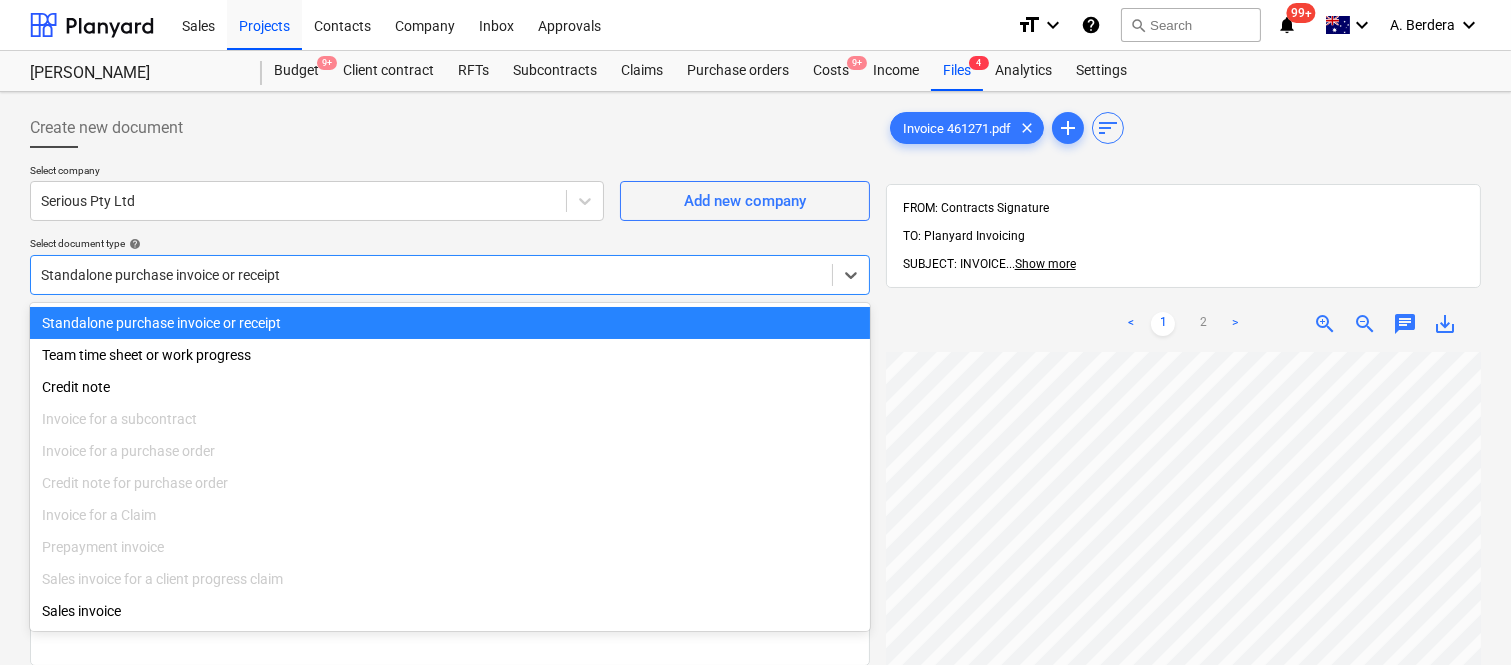 click at bounding box center [431, 275] 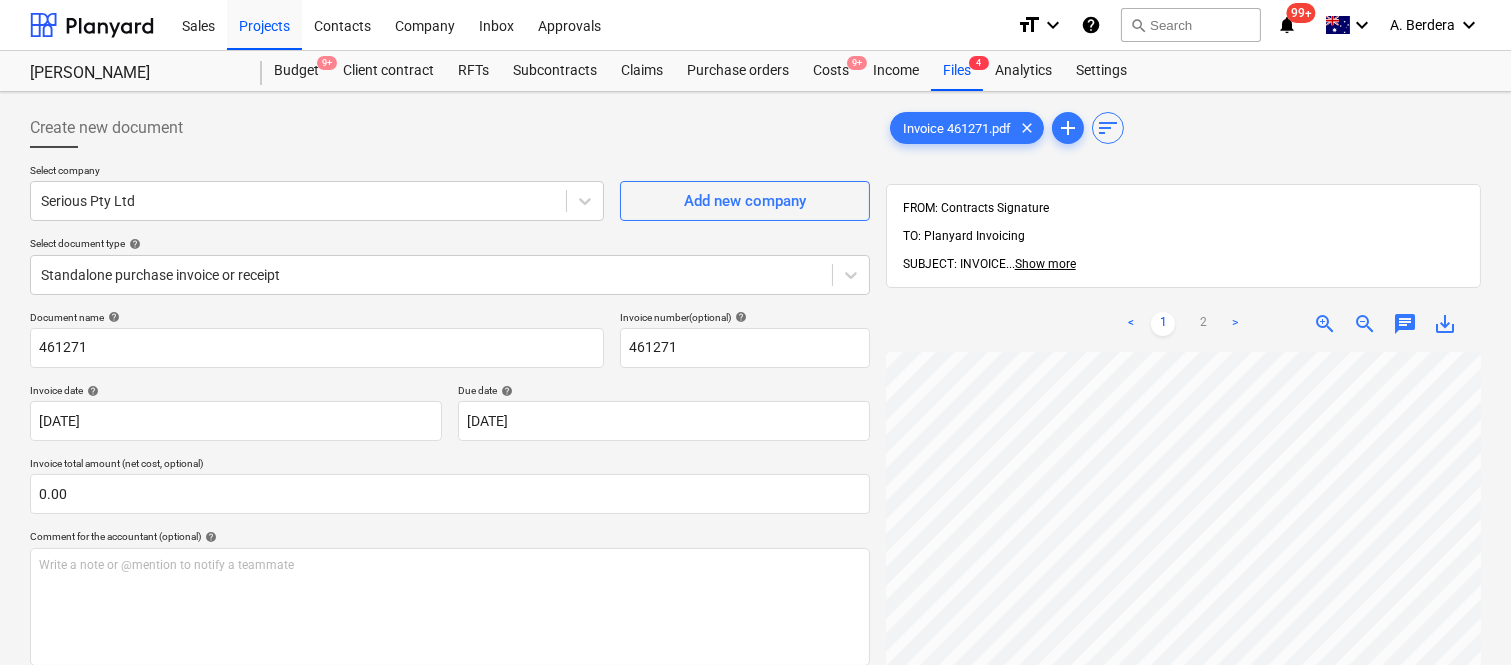 scroll, scrollTop: 72, scrollLeft: 280, axis: both 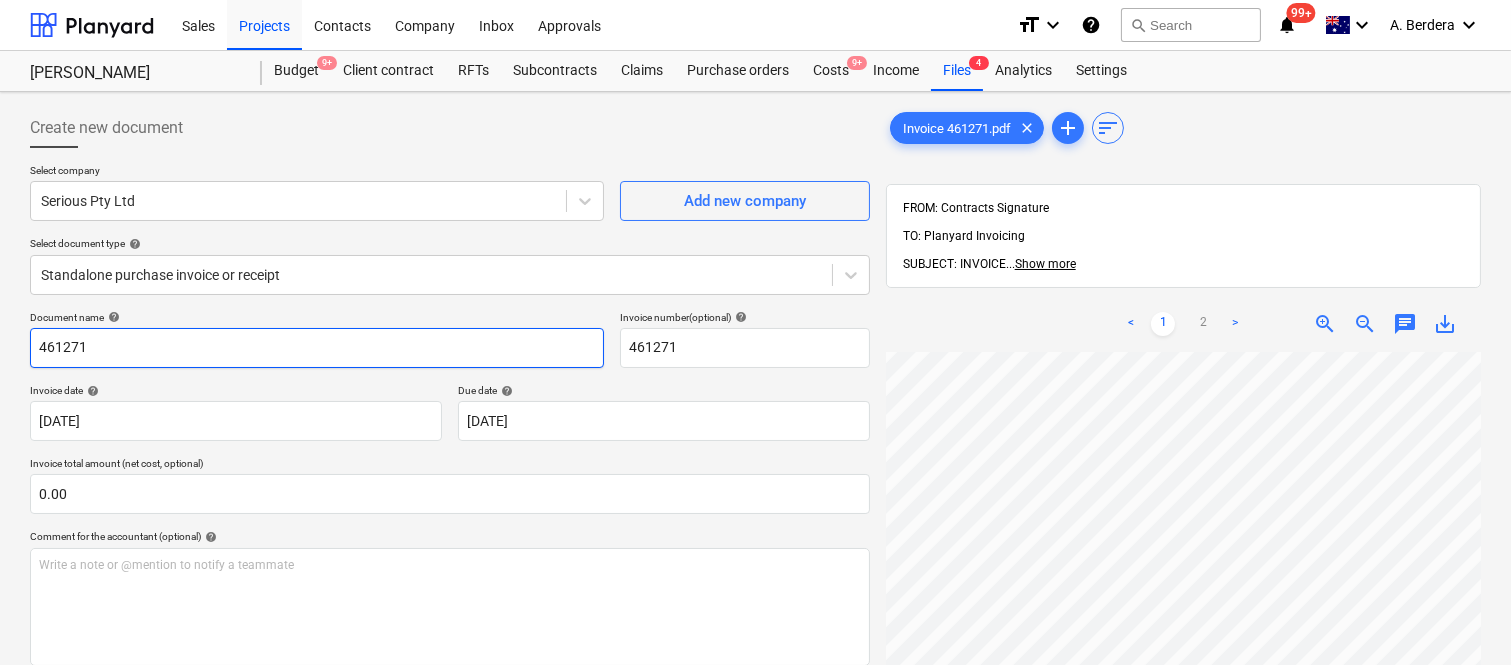click on "461271" at bounding box center (317, 348) 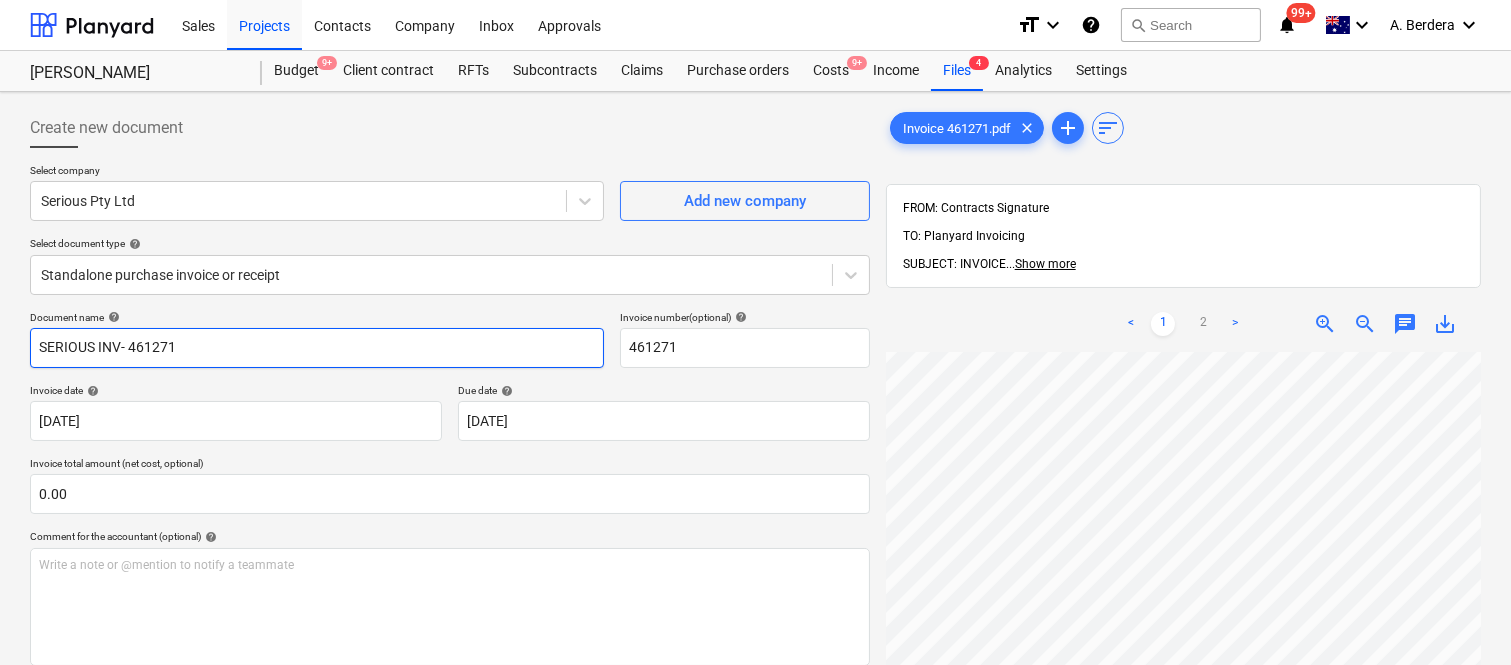 type on "SERIOUS INV- 461271" 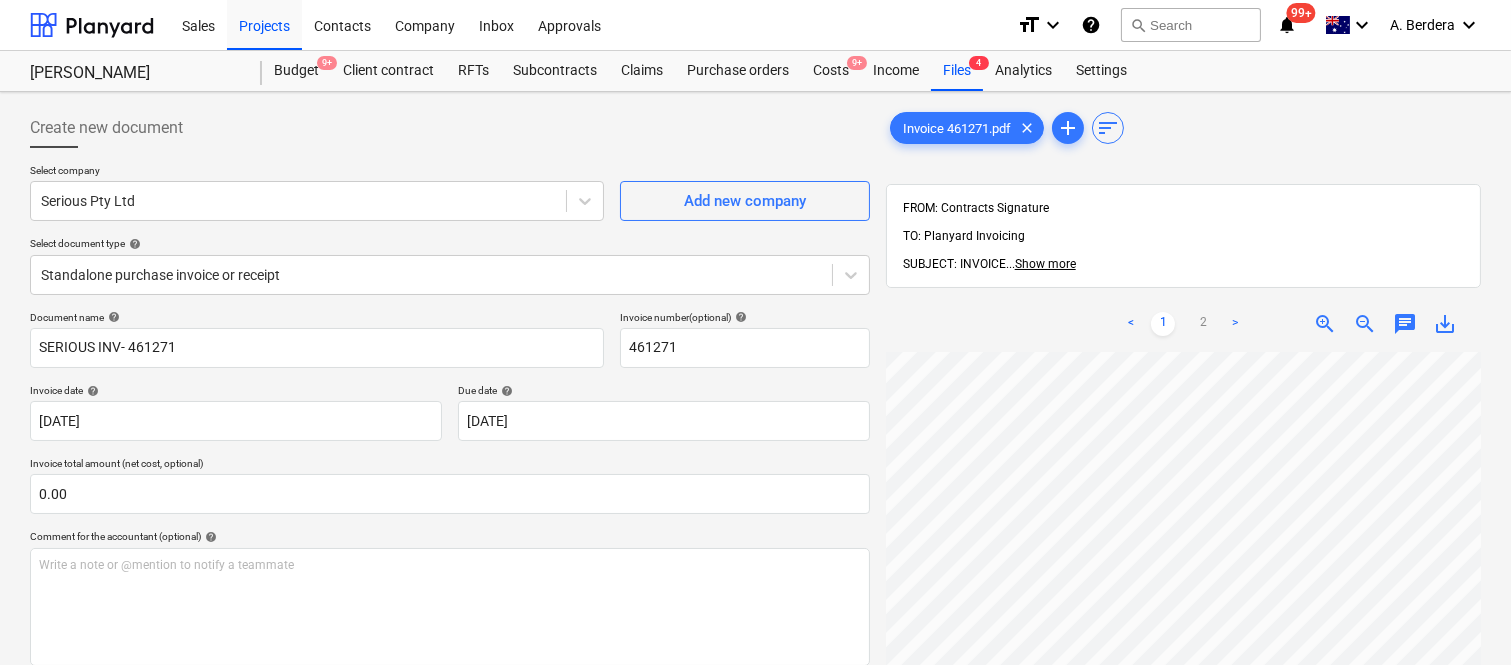 scroll, scrollTop: 117, scrollLeft: 250, axis: both 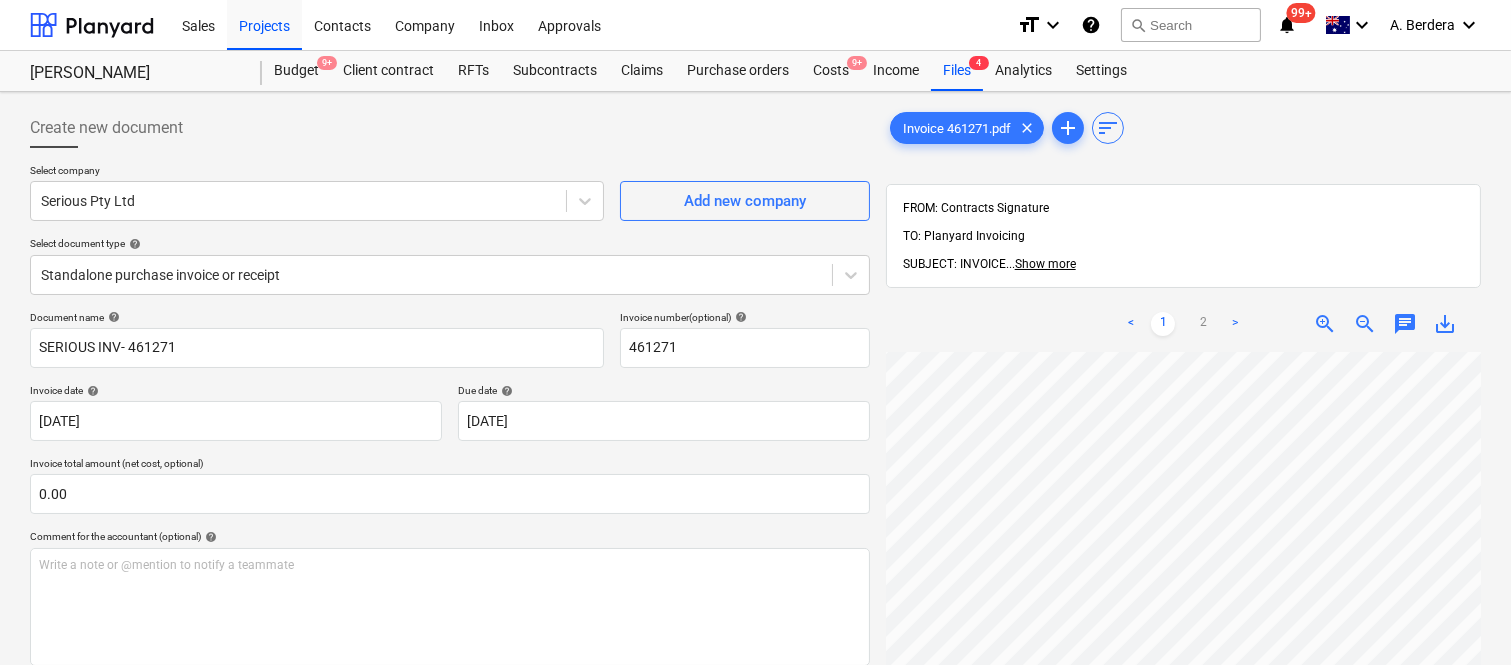 click on "< 1 2 > zoom_in zoom_out chat 0 save_alt" at bounding box center [1183, 628] 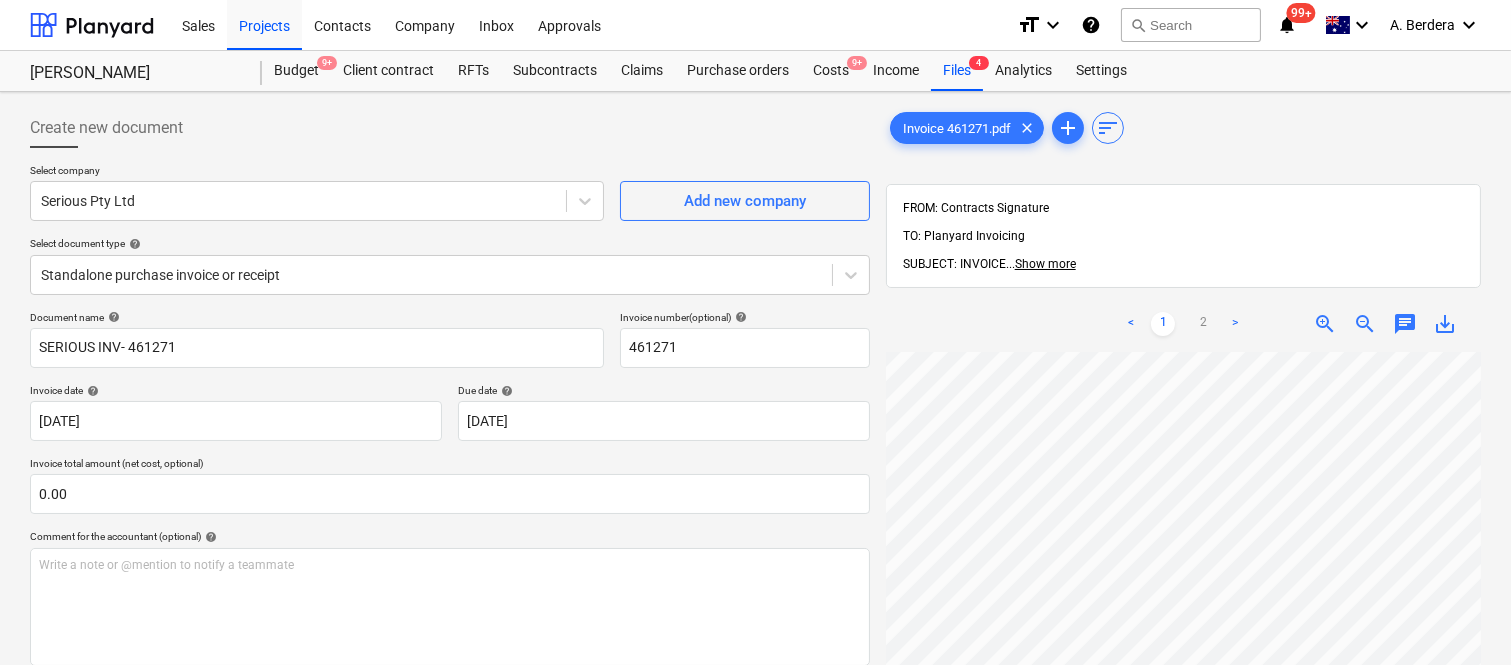 scroll, scrollTop: 635, scrollLeft: 307, axis: both 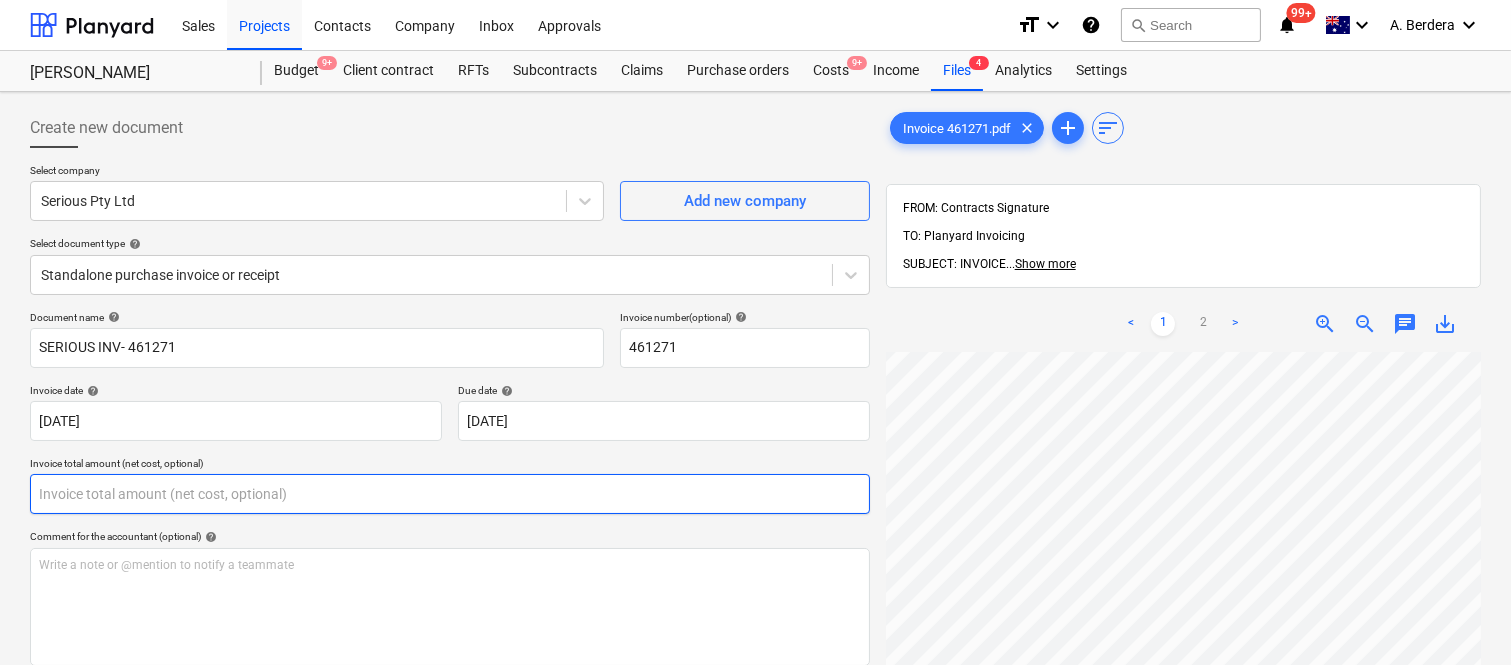 click at bounding box center (450, 494) 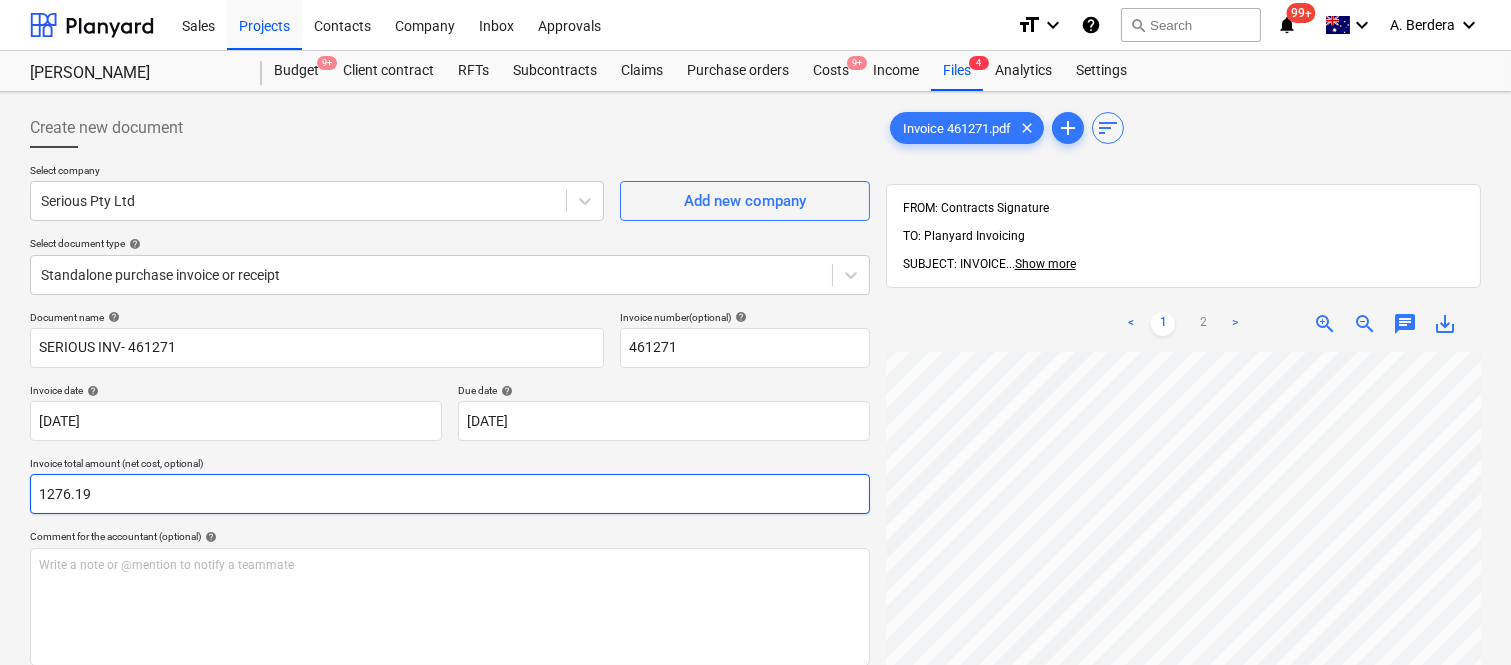 scroll, scrollTop: 285, scrollLeft: 0, axis: vertical 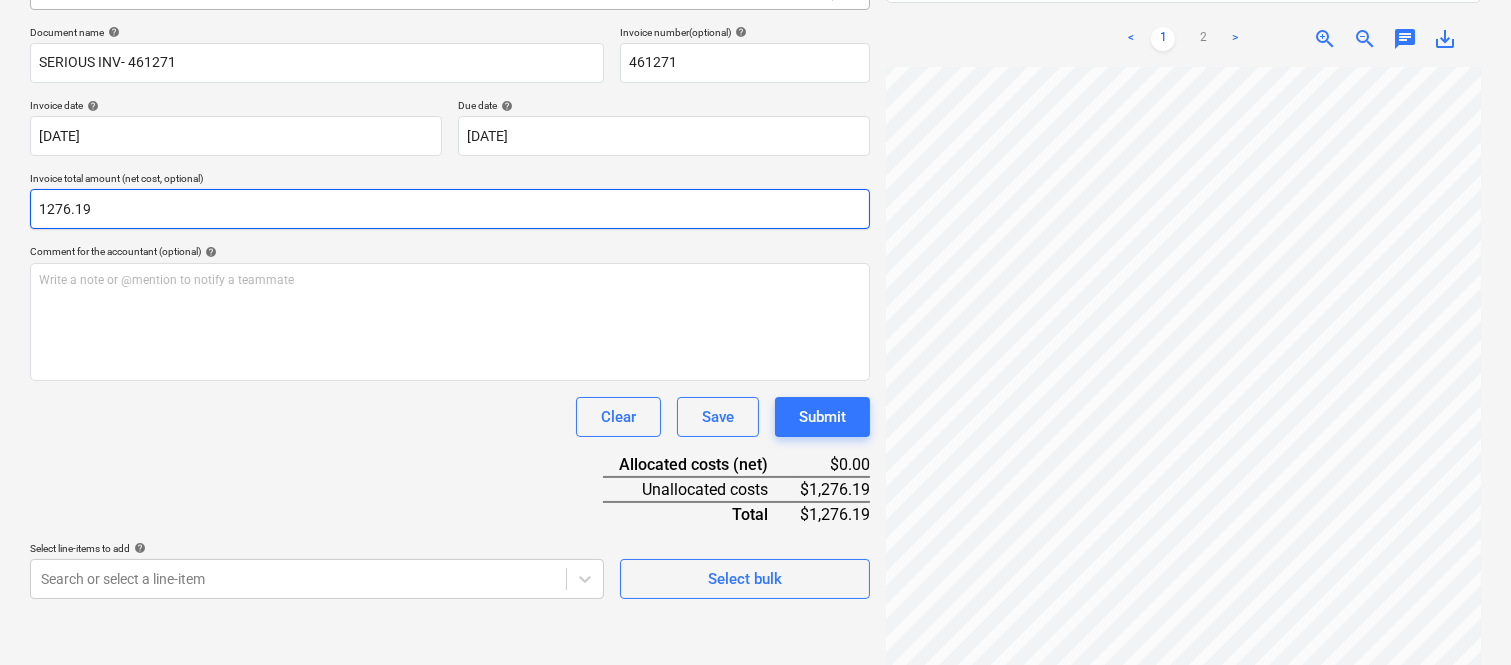 type on "1276.19" 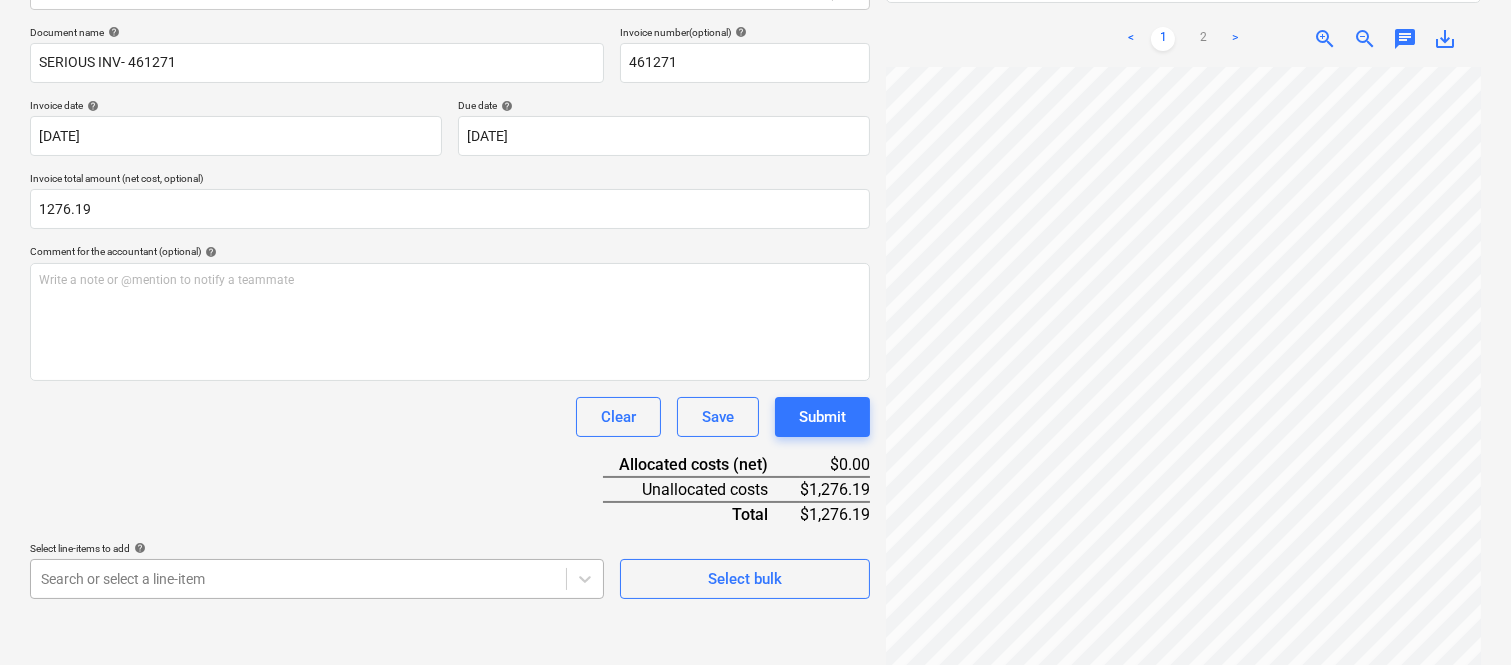 click on "Sales Projects Contacts Company Inbox Approvals format_size keyboard_arrow_down help search Search notifications 99+ keyboard_arrow_down A. Berdera keyboard_arrow_down Della Rosa Della Rosa Budget 9+ Client contract RFTs Subcontracts Claims Purchase orders Costs 9+ Income Files 4 Analytics Settings Create new document Select company Serious Pty Ltd   Add new company Select document type help Standalone purchase invoice or receipt Document name help SERIOUS INV- 461271 Invoice number  (optional) help 461271 Invoice date help 29 Jun 2025 29.06.2025 Press the down arrow key to interact with the calendar and
select a date. Press the question mark key to get the keyboard shortcuts for changing dates. Due date help 30 Jul 2025 30.07.2025 Press the down arrow key to interact with the calendar and
select a date. Press the question mark key to get the keyboard shortcuts for changing dates. Invoice total amount (net cost, optional) 1276.19 Comment for the accountant (optional) help ﻿ Clear Save Submit $0.00" at bounding box center (755, 47) 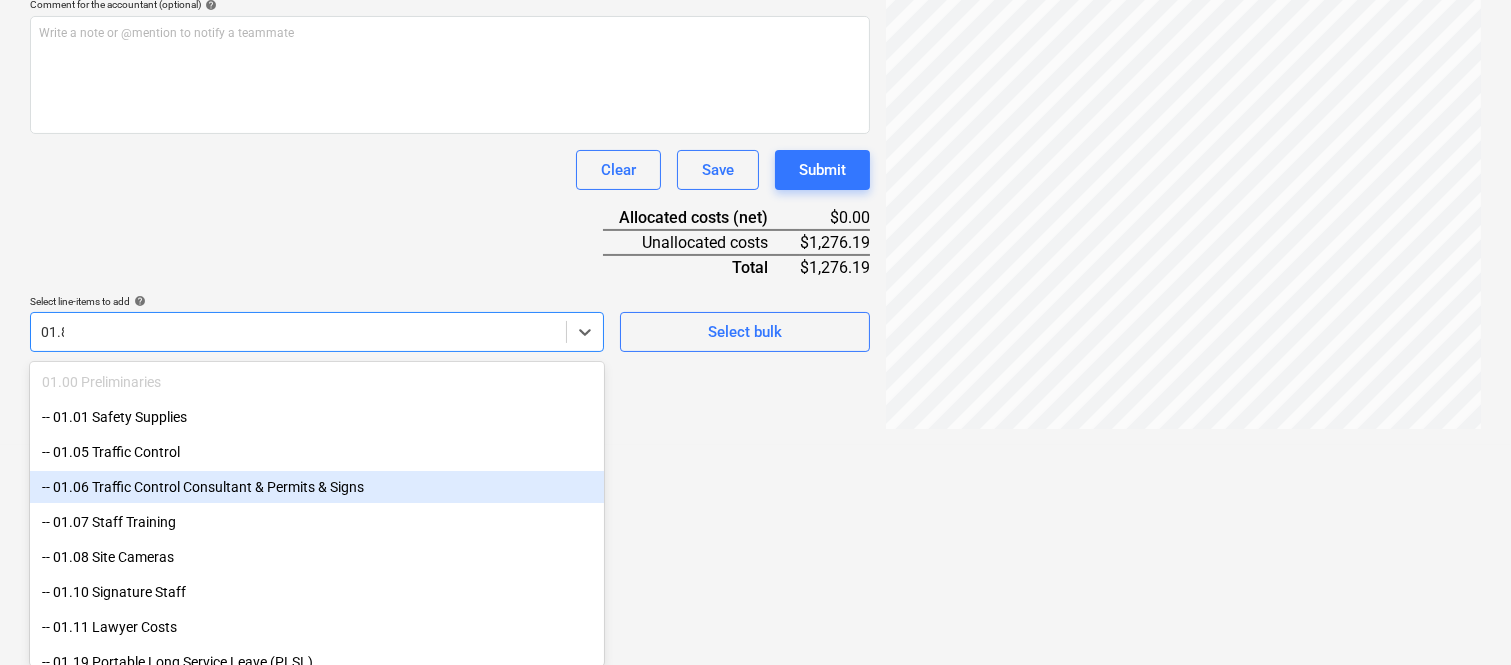 scroll, scrollTop: 285, scrollLeft: 0, axis: vertical 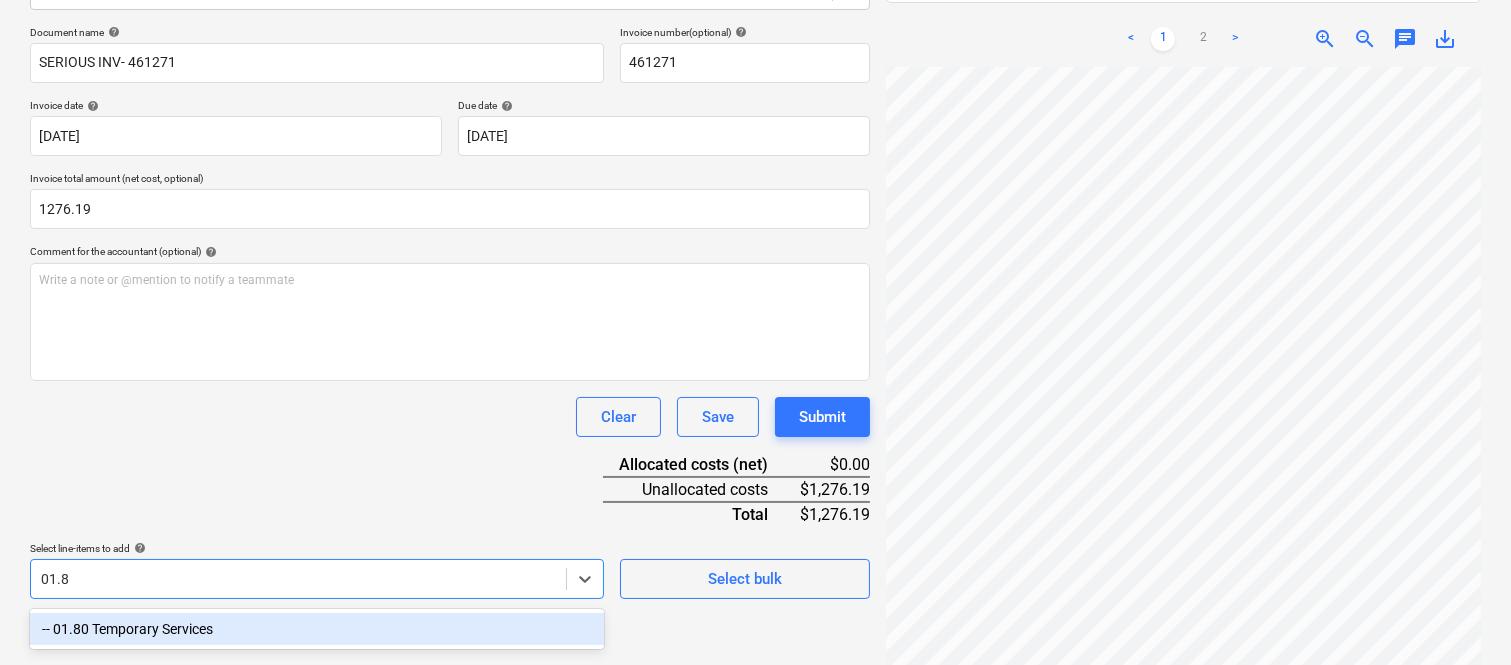 type on "01.80" 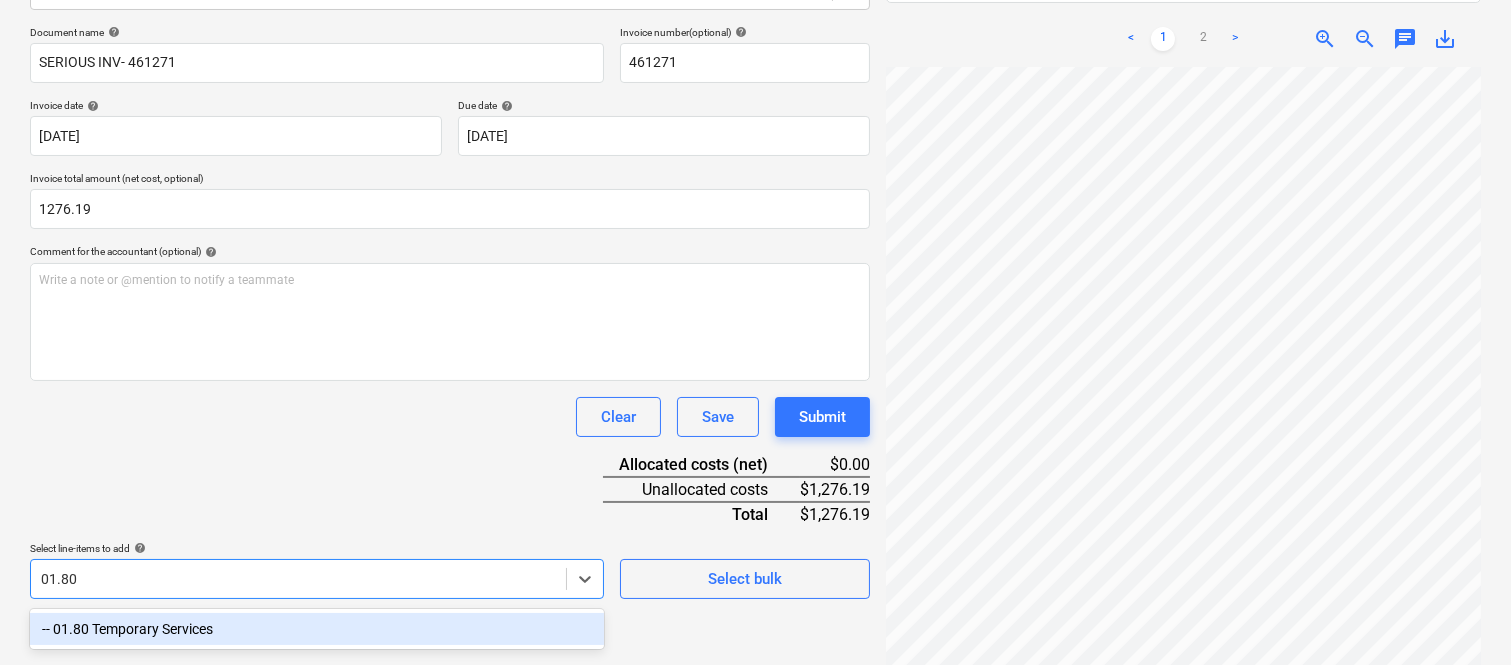 click on "--  01.80 Temporary Services" at bounding box center [317, 629] 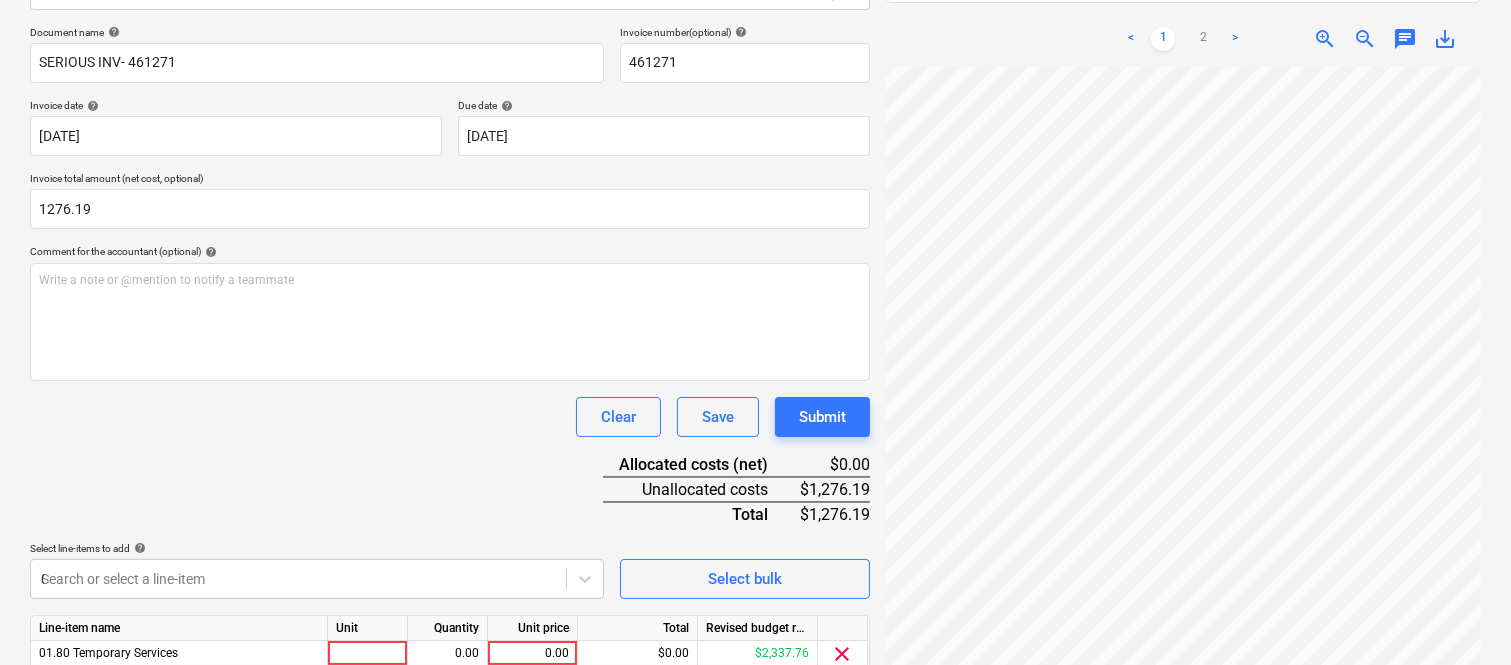 type 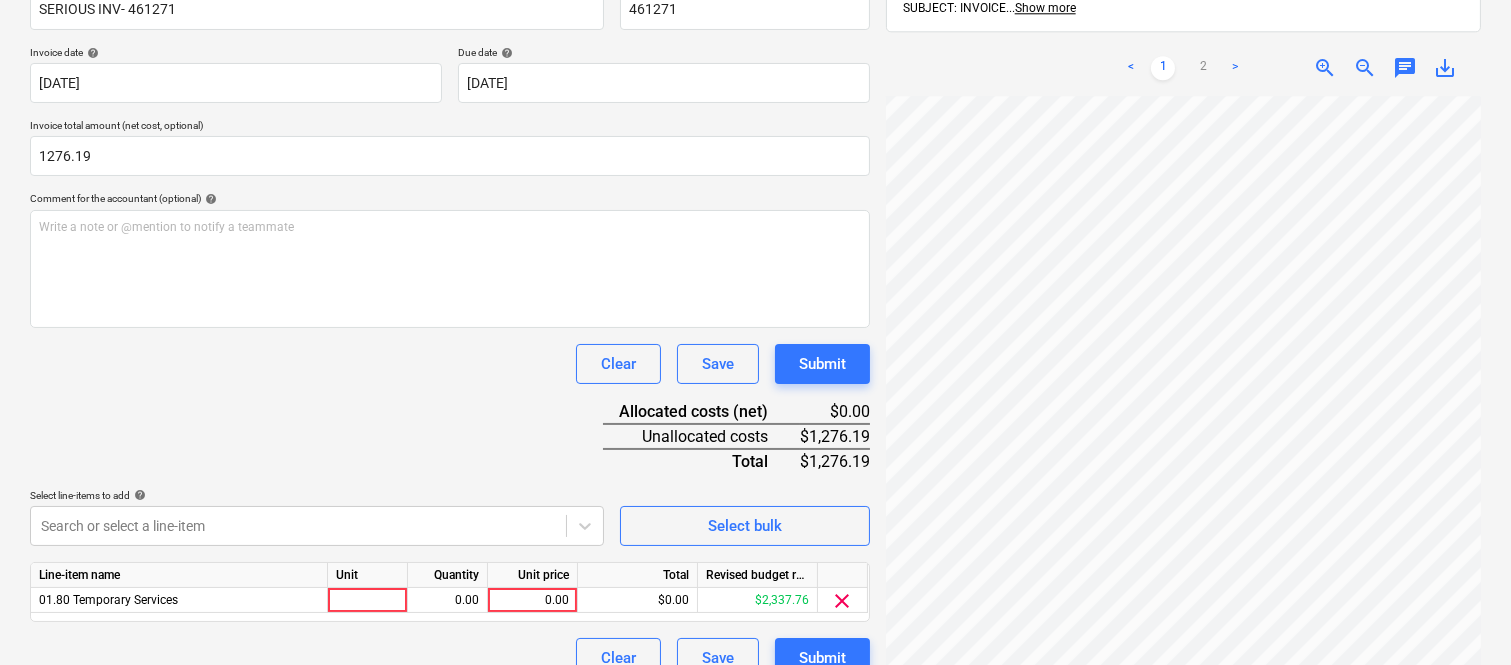 scroll, scrollTop: 367, scrollLeft: 0, axis: vertical 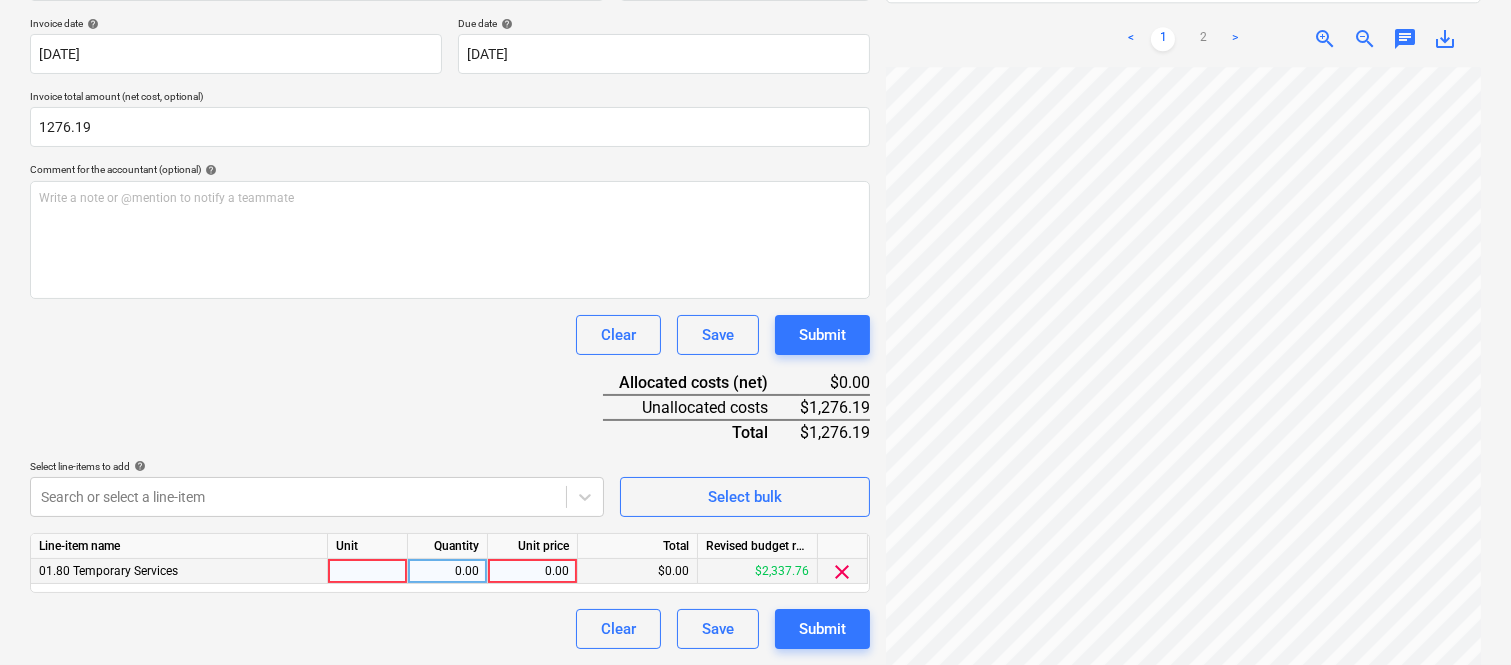 click at bounding box center [368, 571] 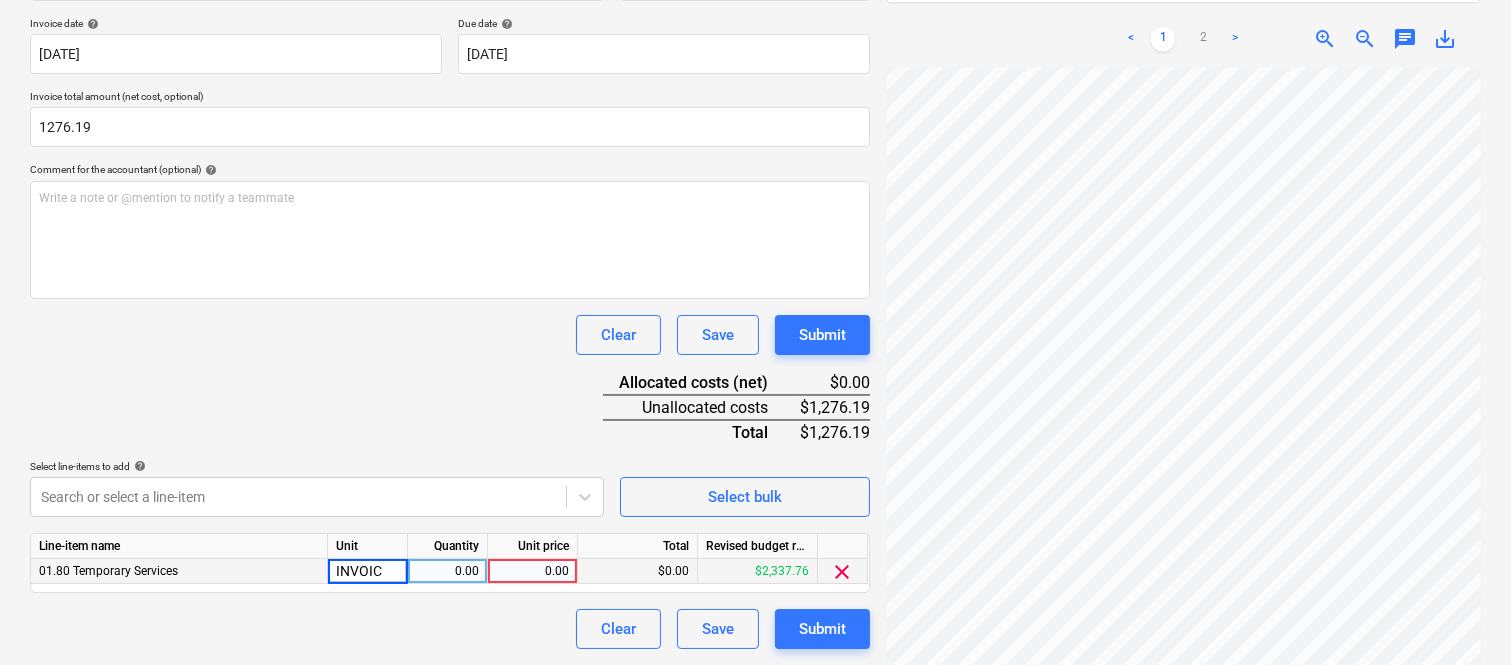 type on "INVOICE" 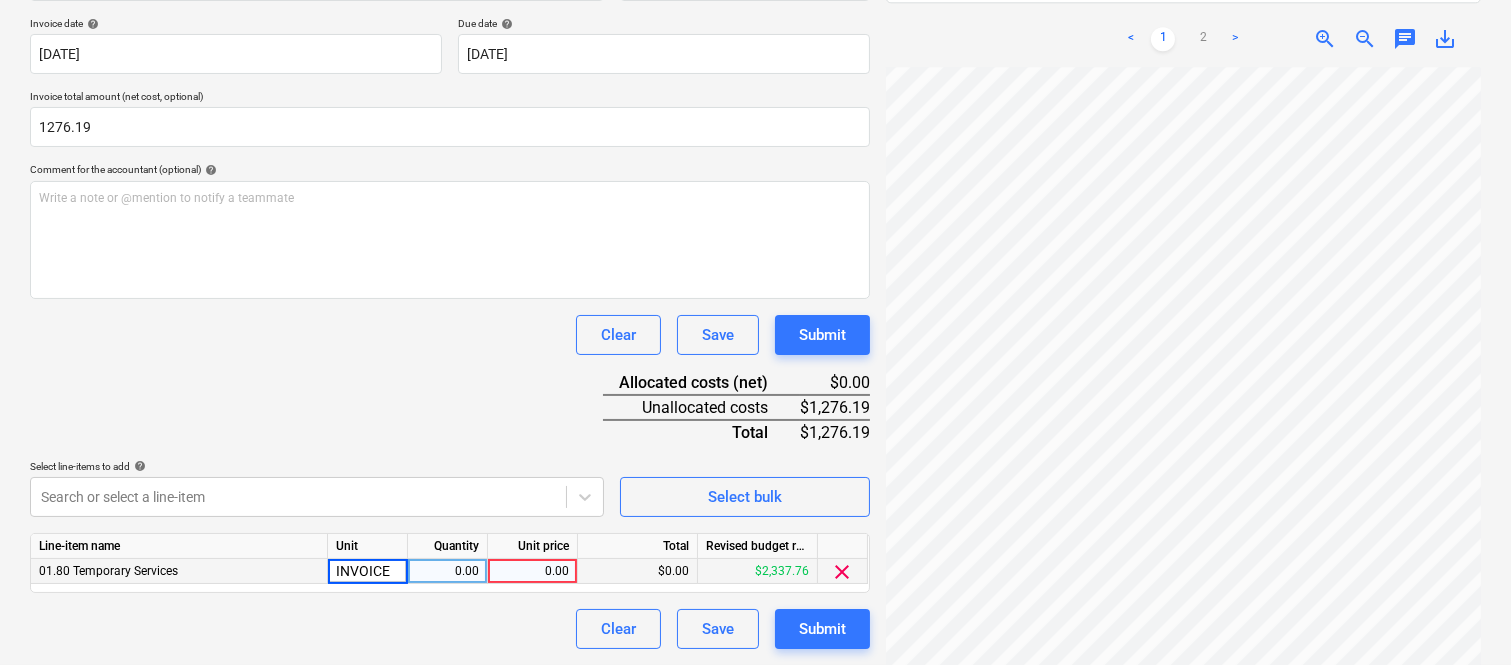 click on "0.00" at bounding box center (447, 571) 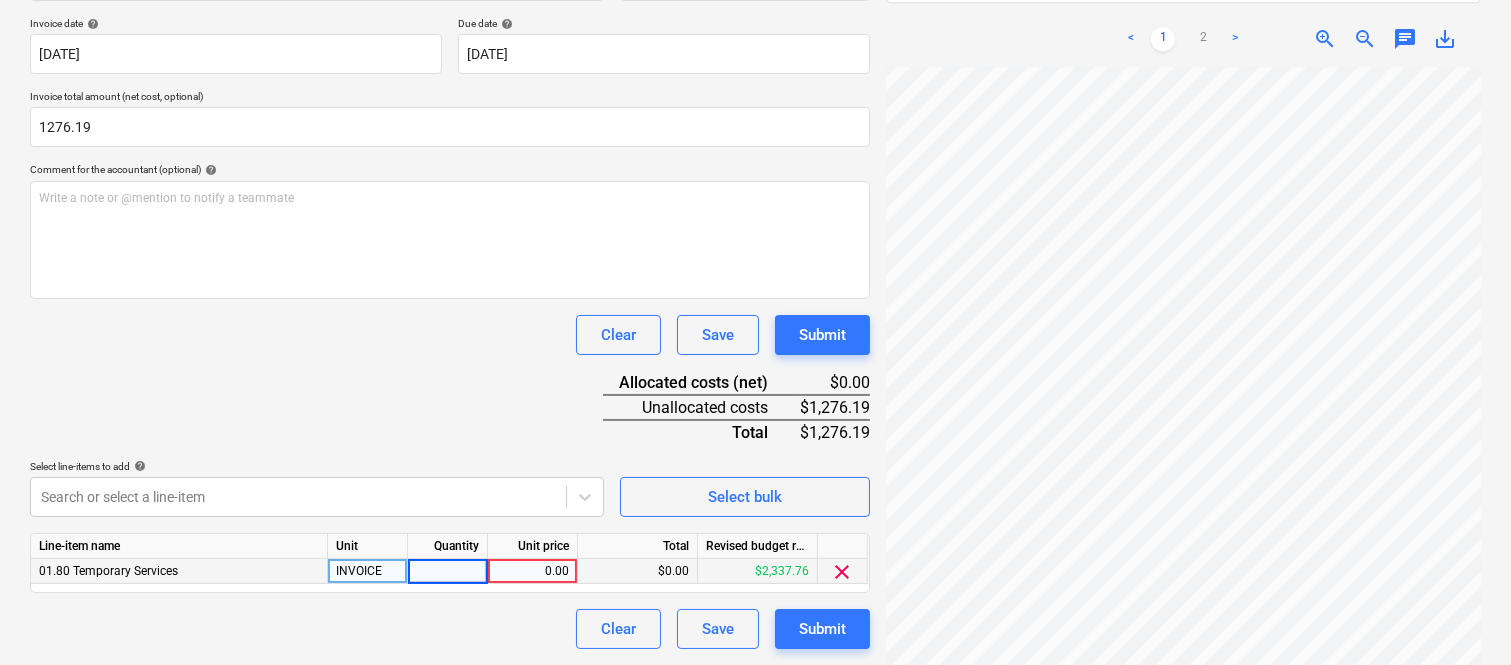 type on "1" 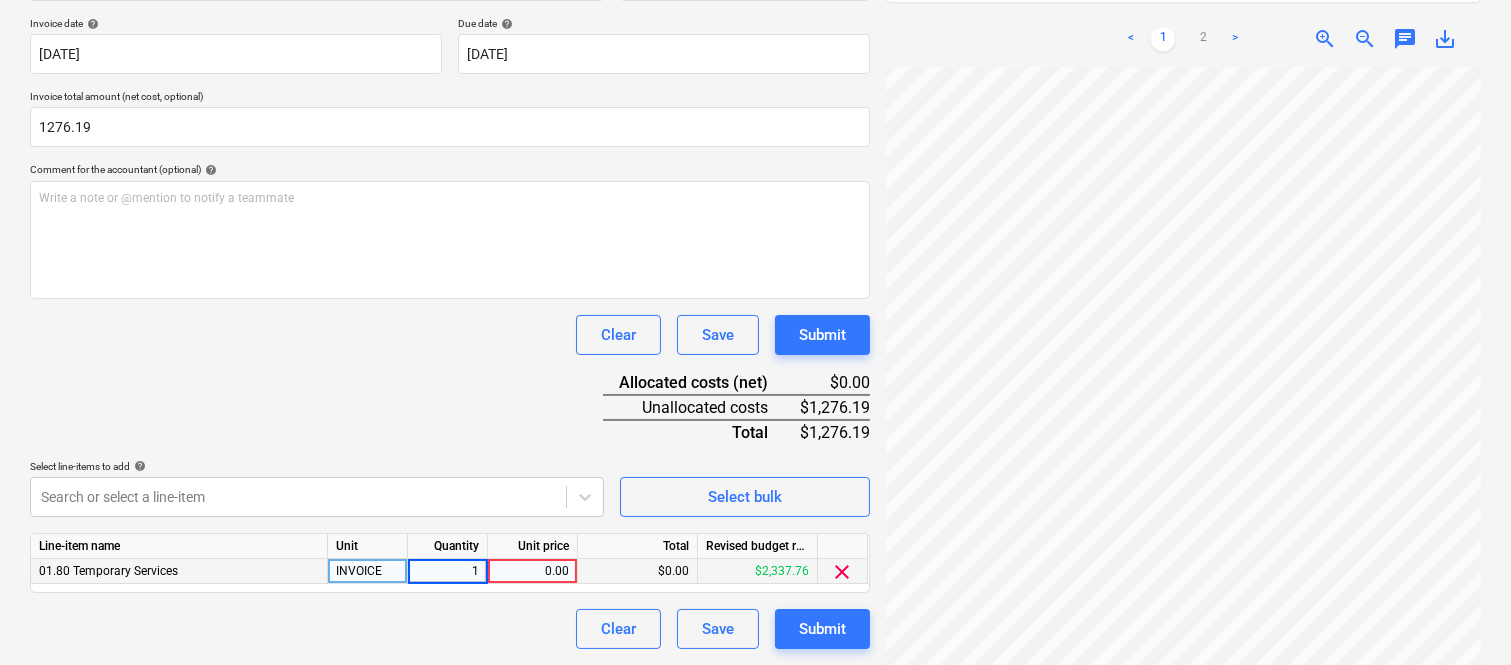 click on "0.00" at bounding box center (533, 571) 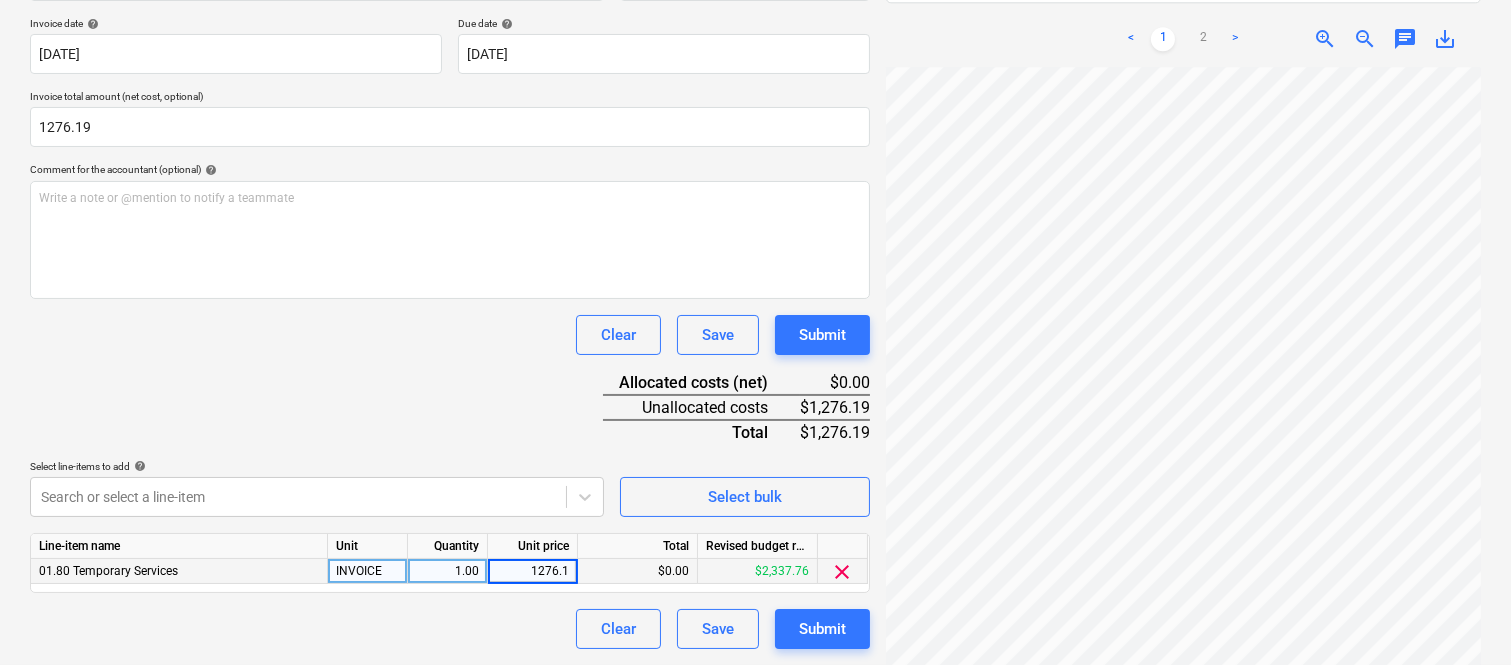 type on "1276.19" 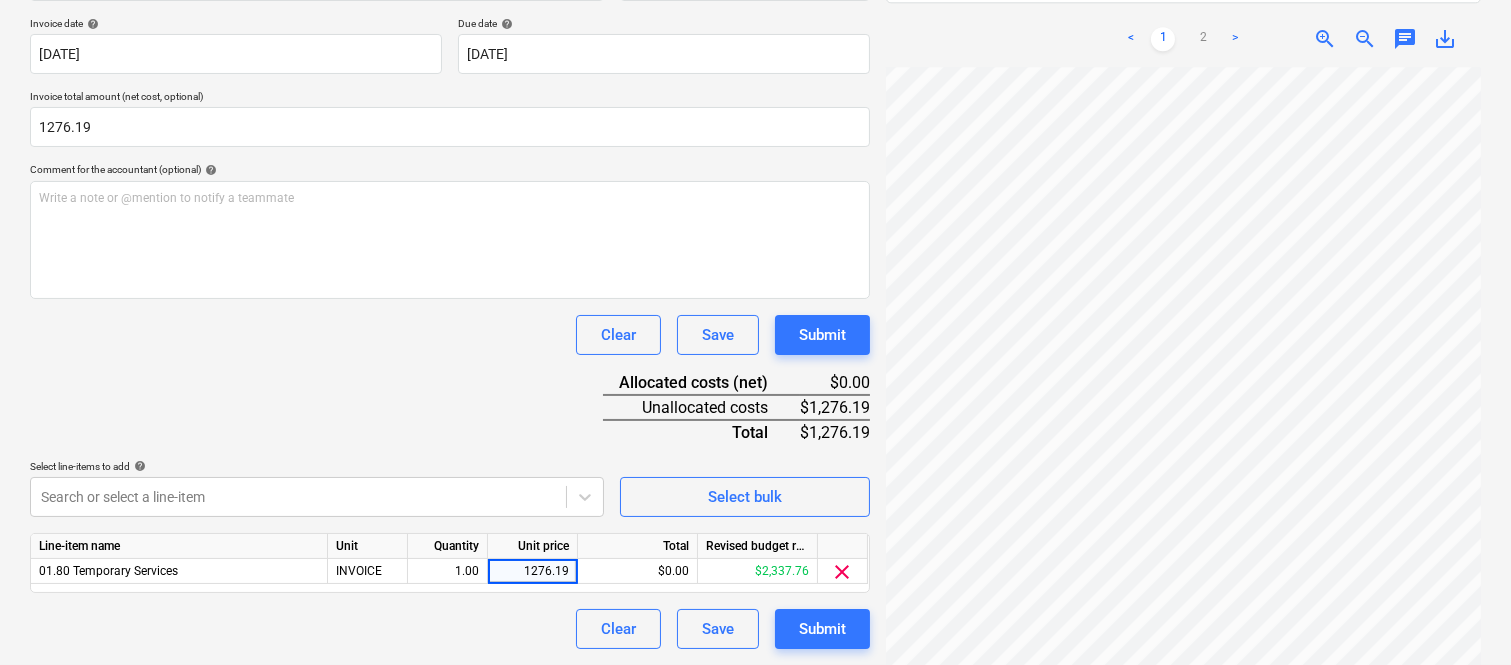 click on "Clear Save Submit" at bounding box center (450, 629) 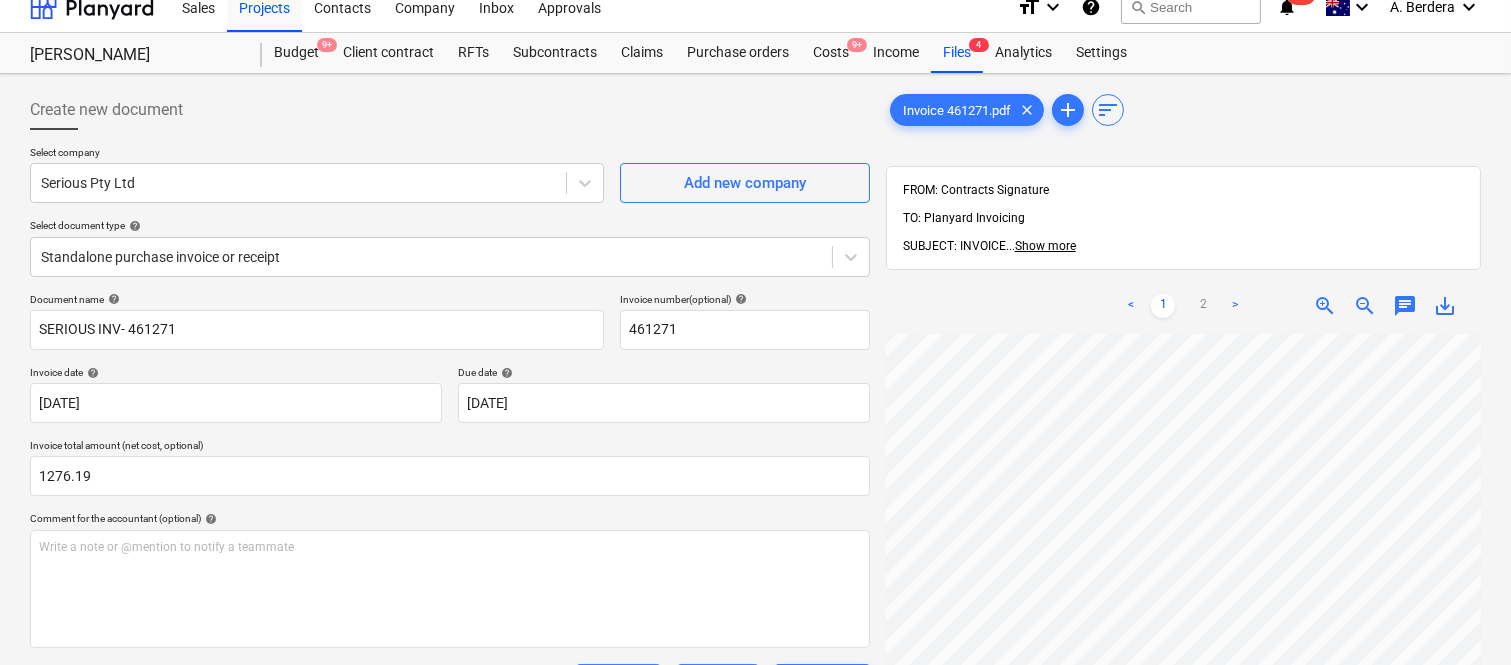 scroll, scrollTop: 0, scrollLeft: 0, axis: both 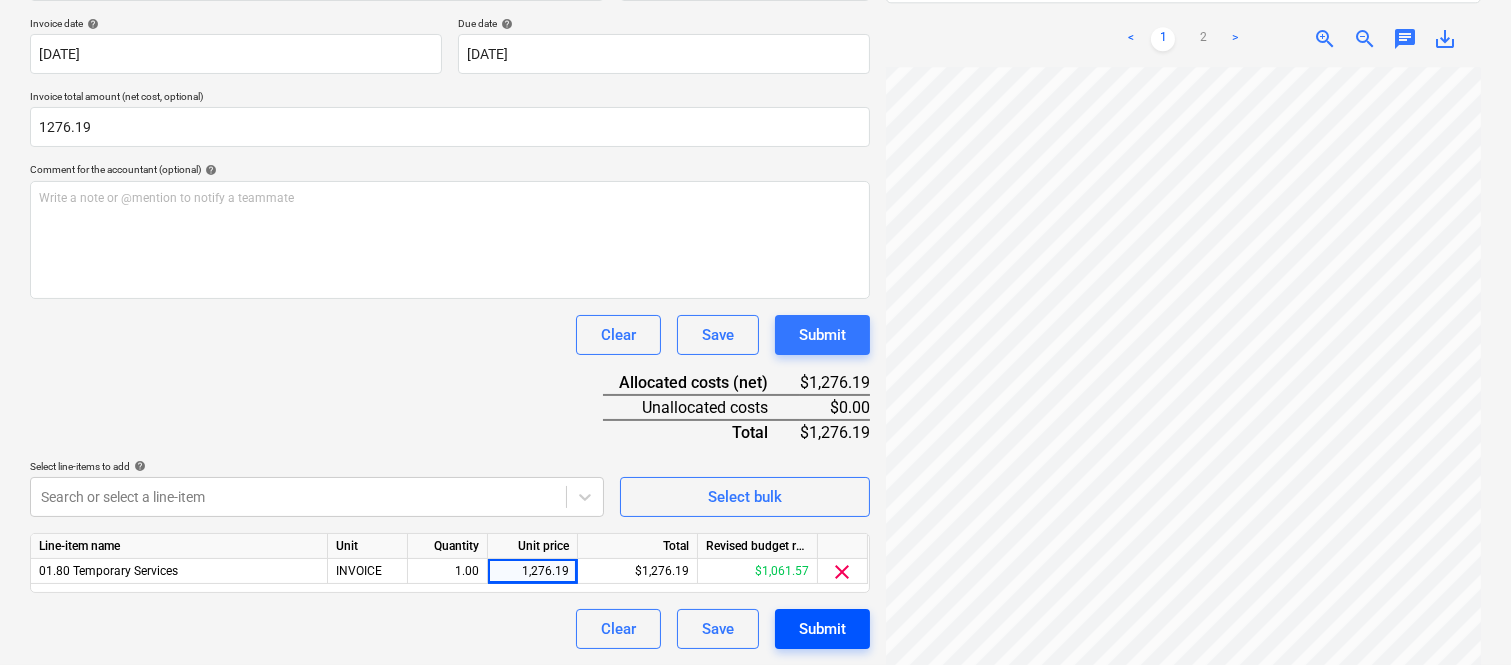 click on "Submit" at bounding box center [822, 629] 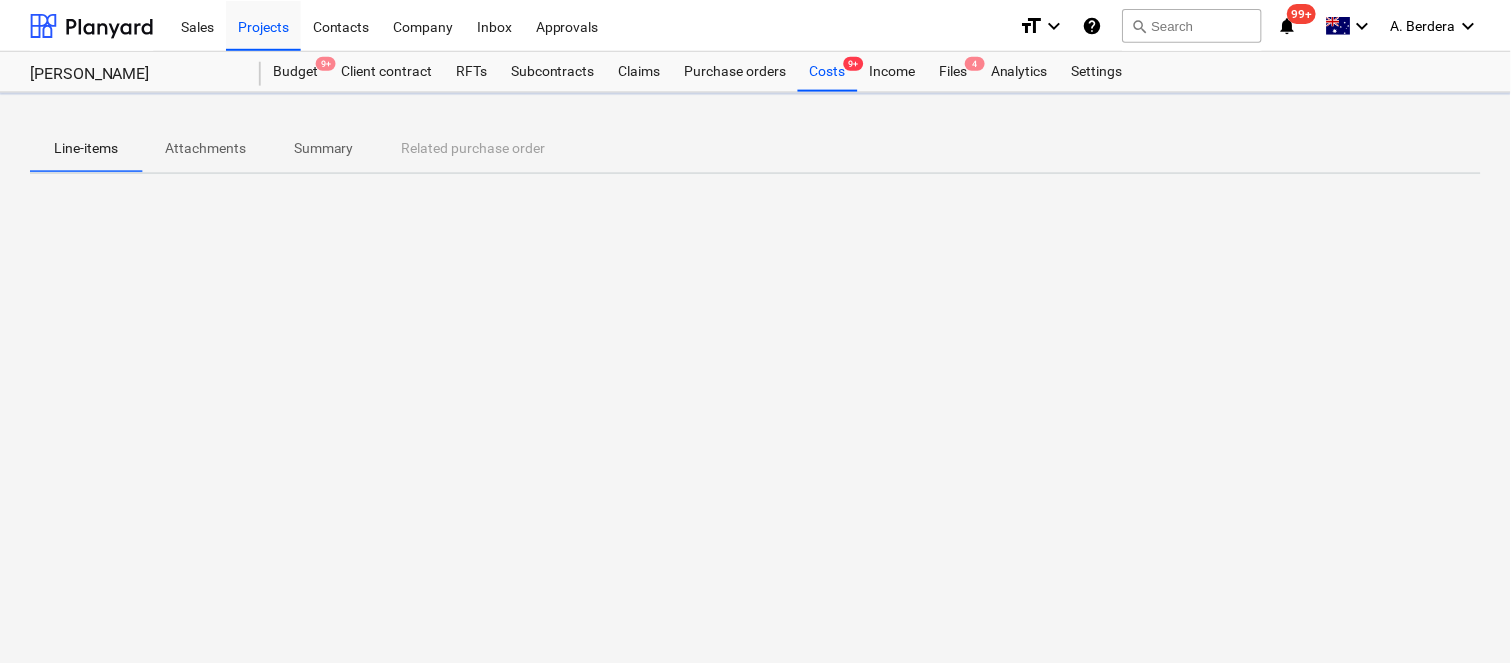 scroll, scrollTop: 0, scrollLeft: 0, axis: both 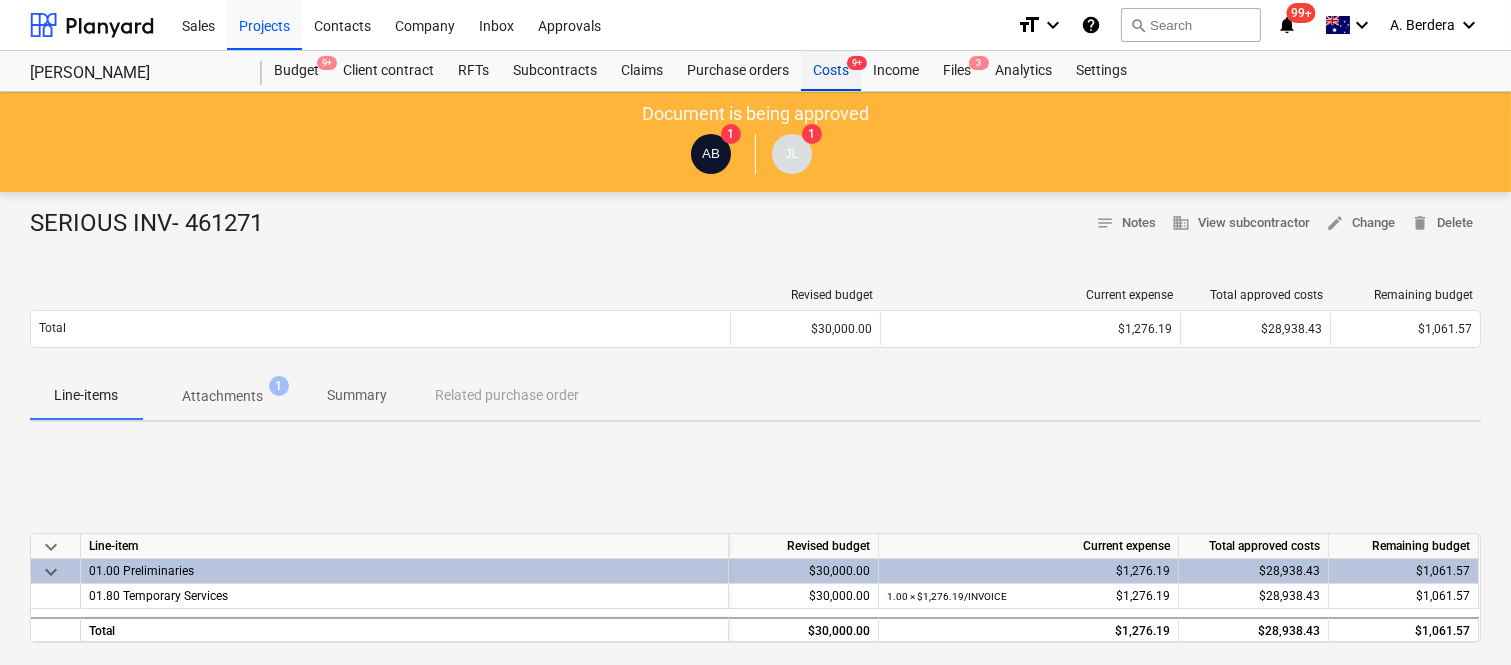 click on "Costs 9+" at bounding box center (831, 71) 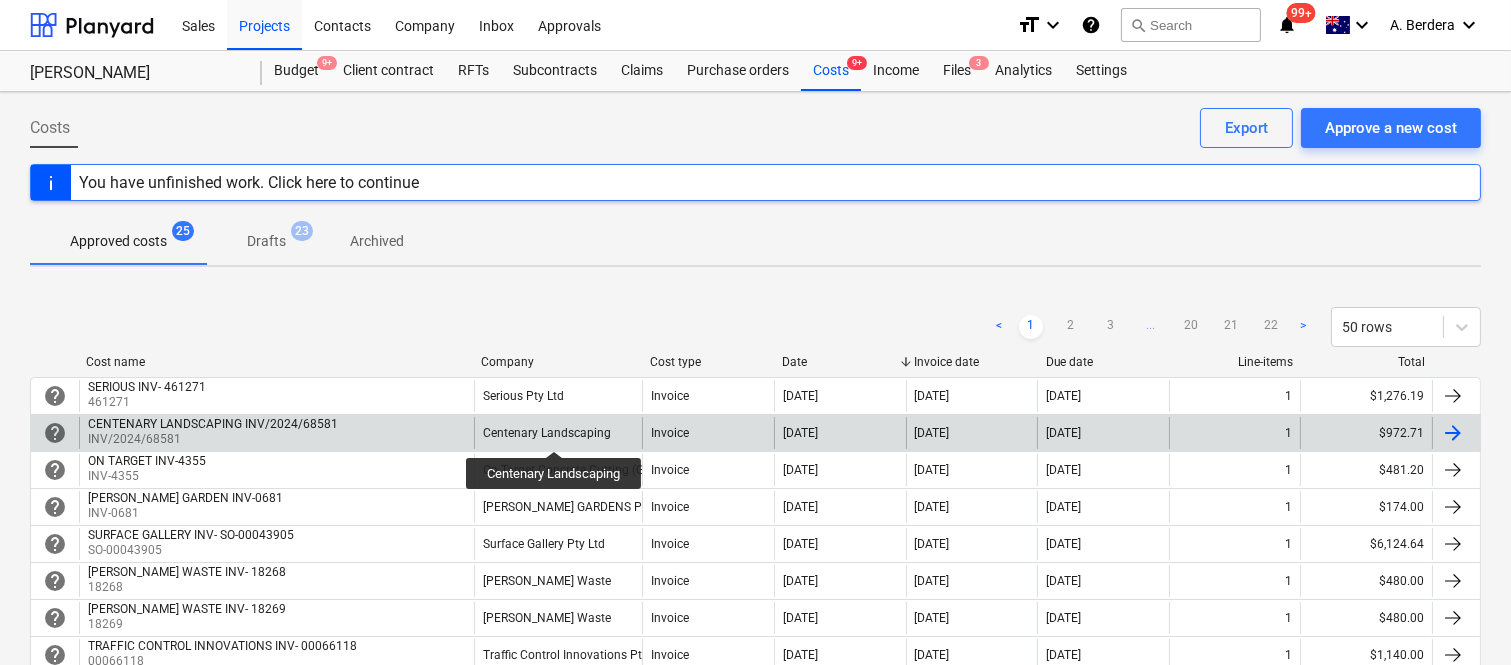 click on "Centenary Landscaping" at bounding box center [547, 433] 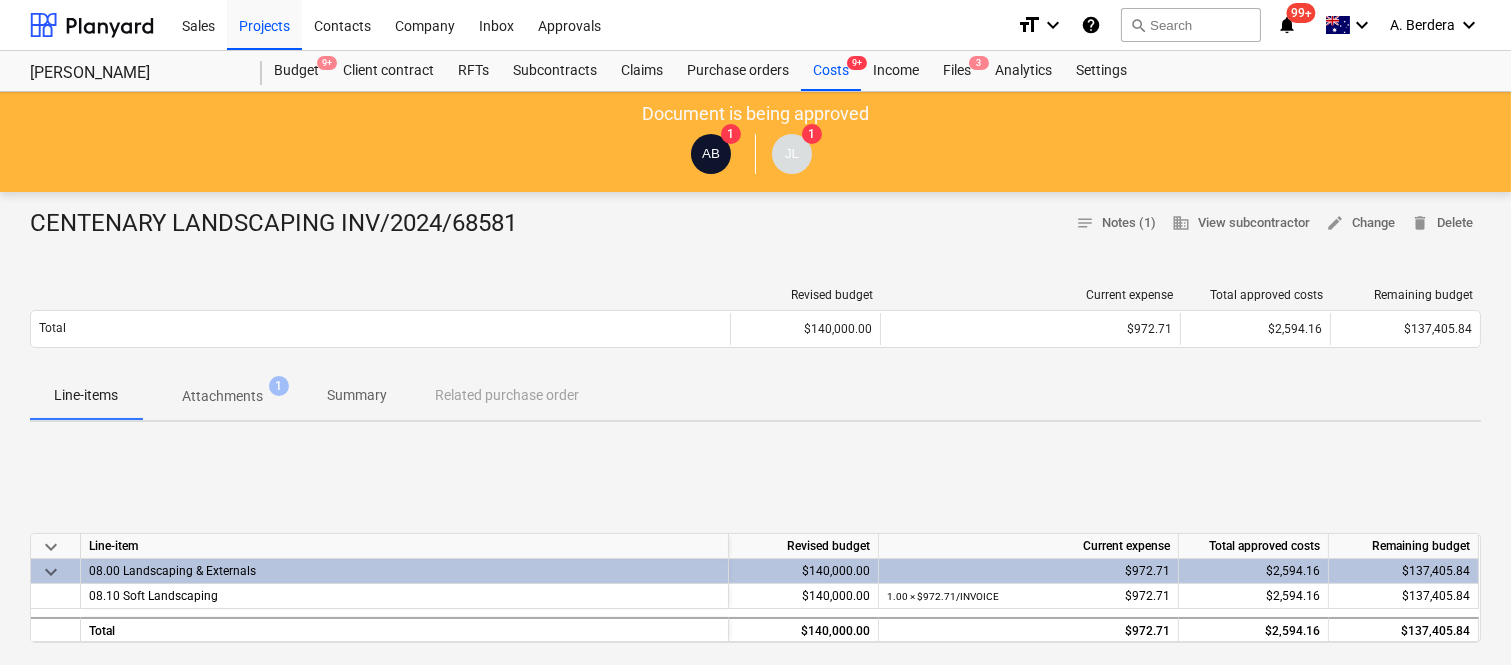 click on "Summary" at bounding box center [357, 395] 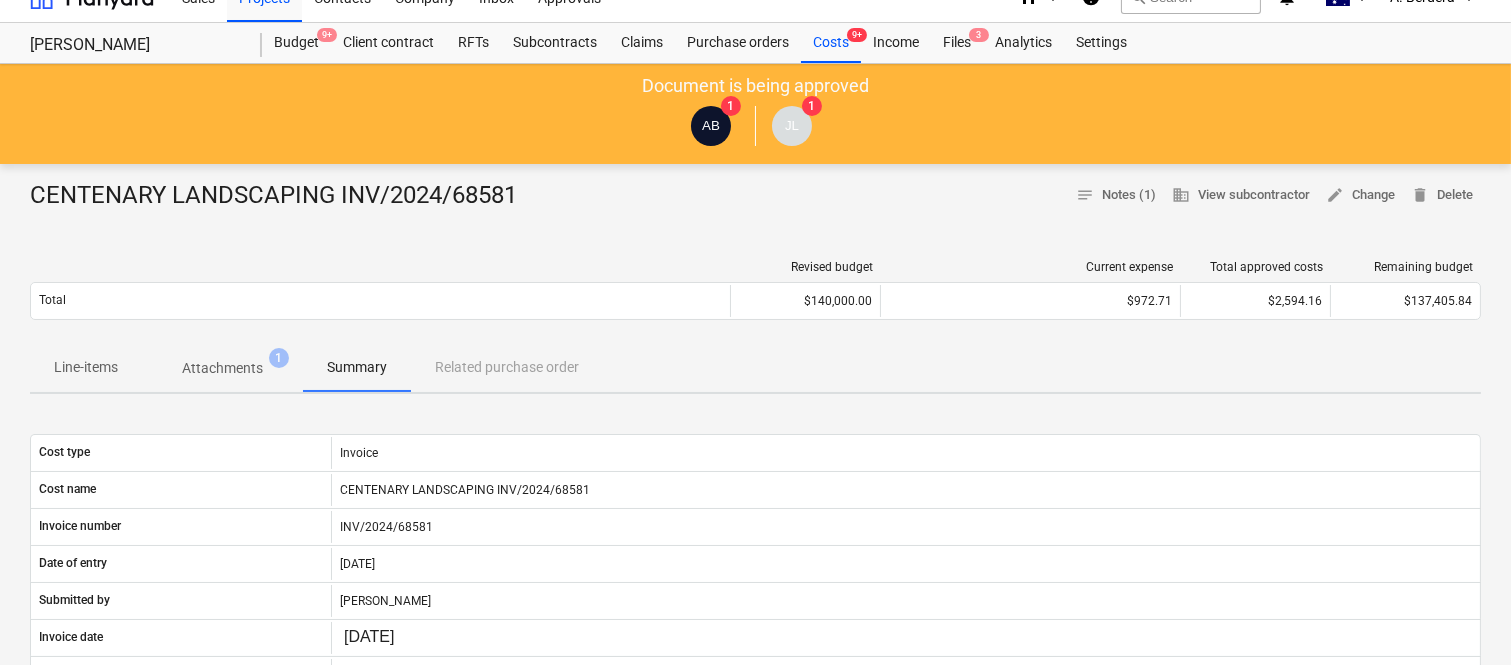 scroll, scrollTop: 0, scrollLeft: 0, axis: both 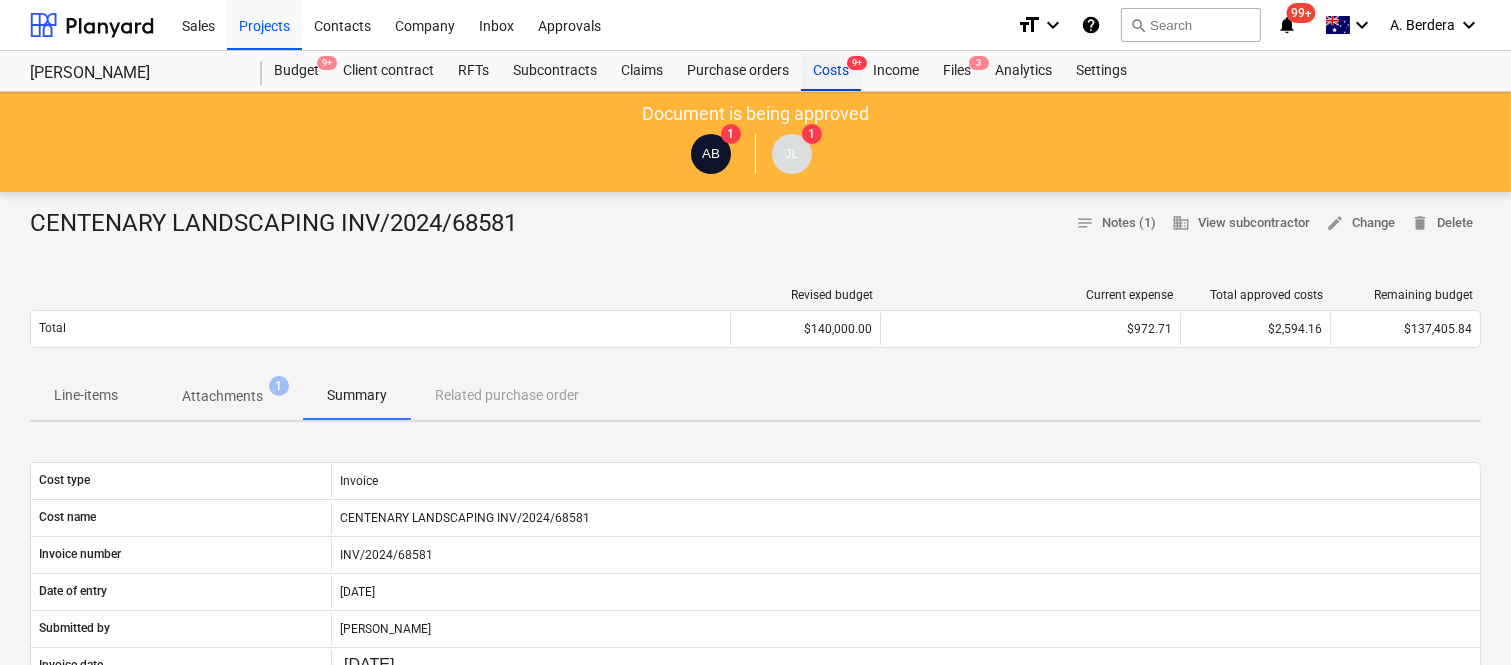 click on "Costs 9+" at bounding box center [831, 71] 